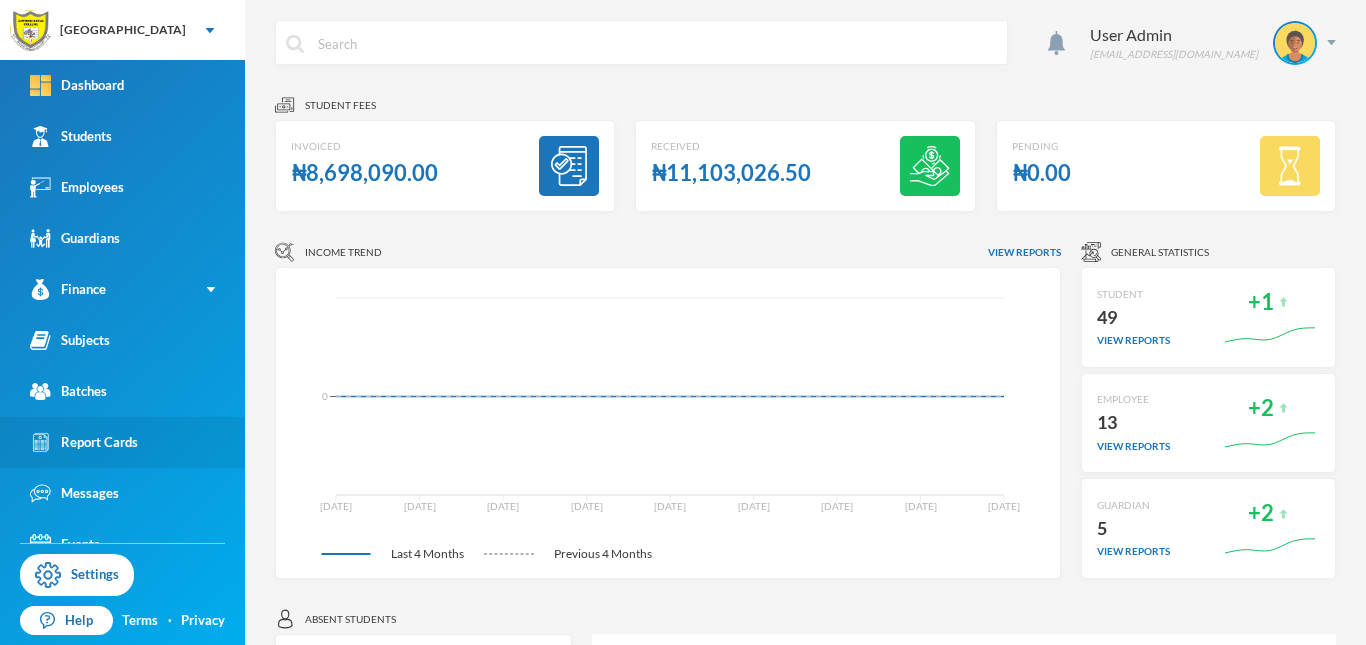 scroll, scrollTop: 0, scrollLeft: 0, axis: both 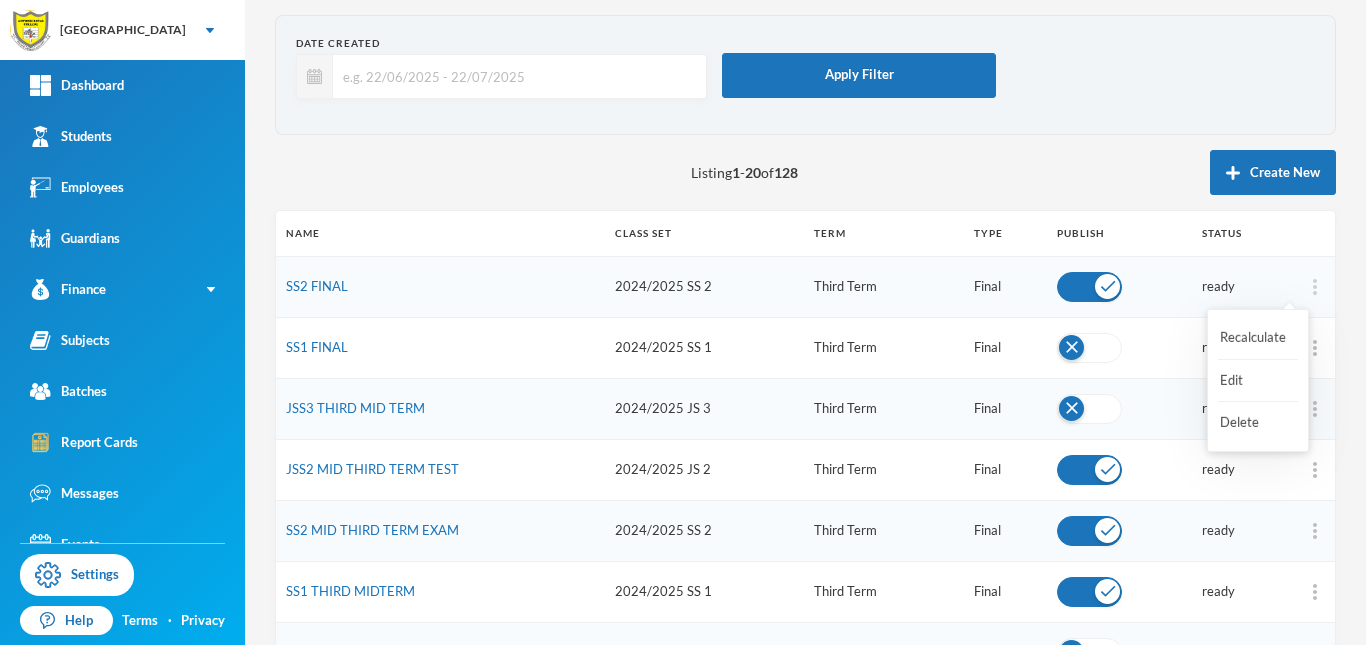 click at bounding box center [1314, 287] 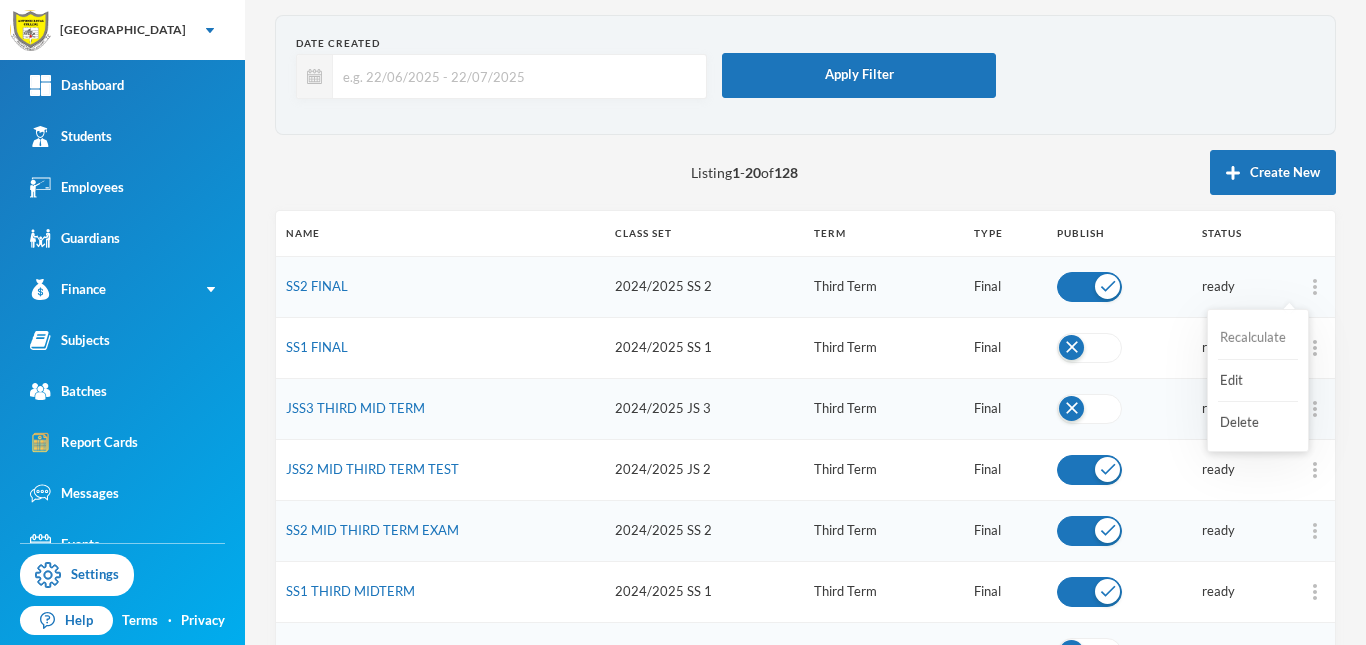 click on "Recalculate" at bounding box center [1258, 338] 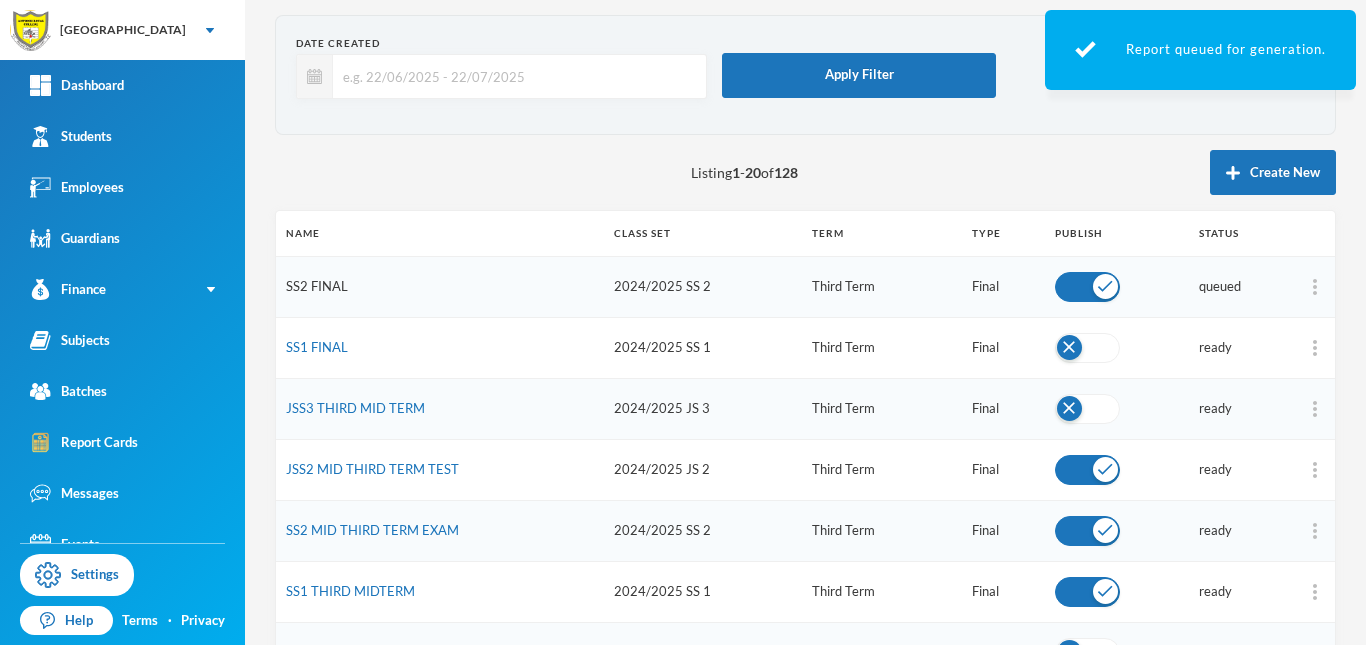 click on "SS2 FINAL" at bounding box center [317, 286] 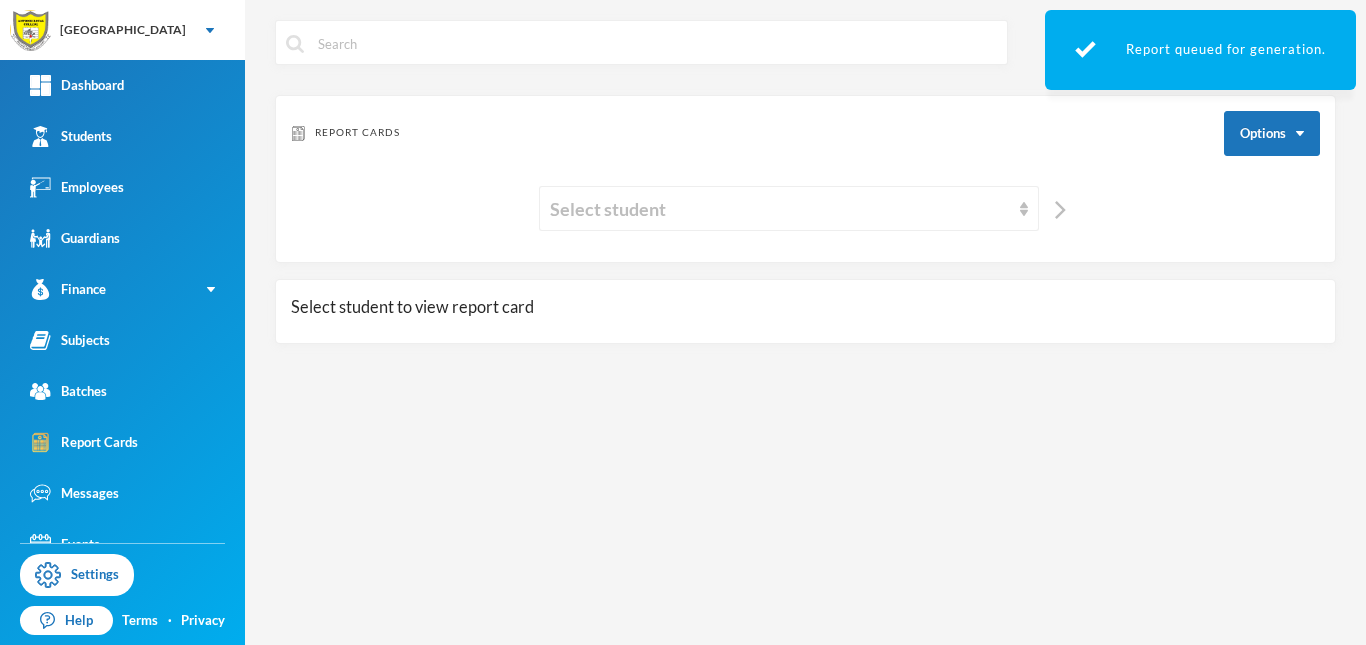 scroll, scrollTop: 0, scrollLeft: 0, axis: both 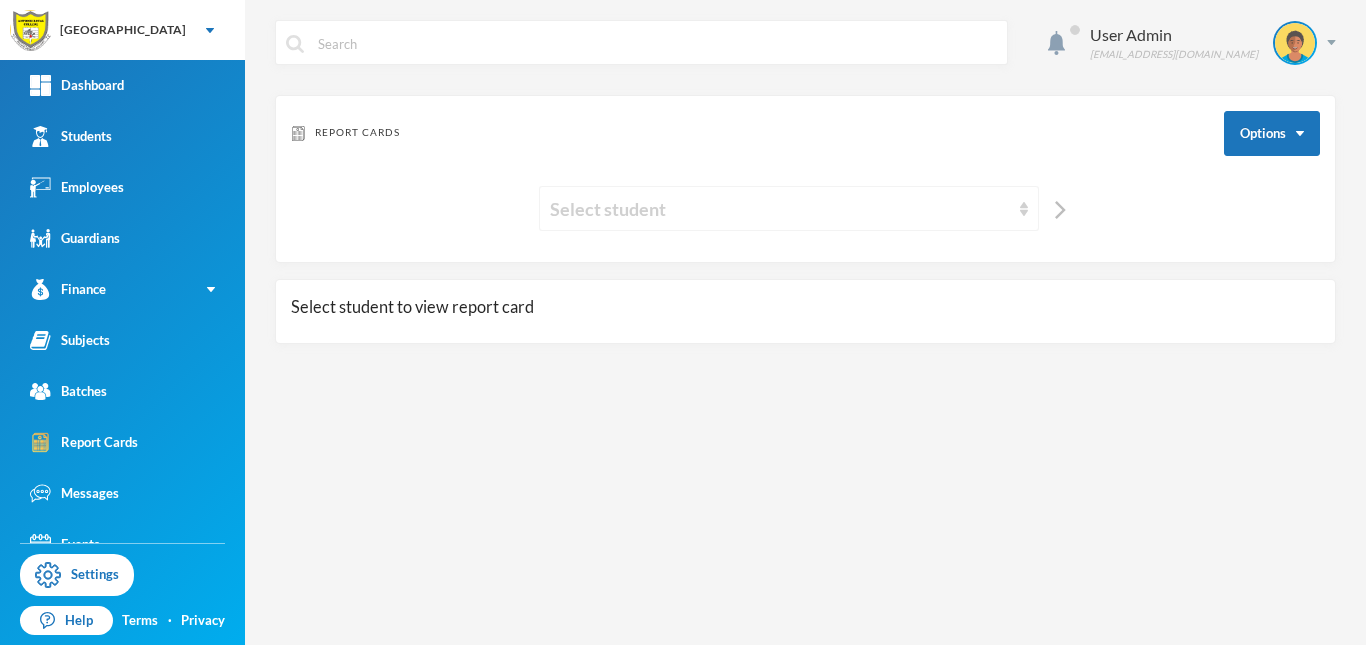 click on "Select student" at bounding box center (780, 209) 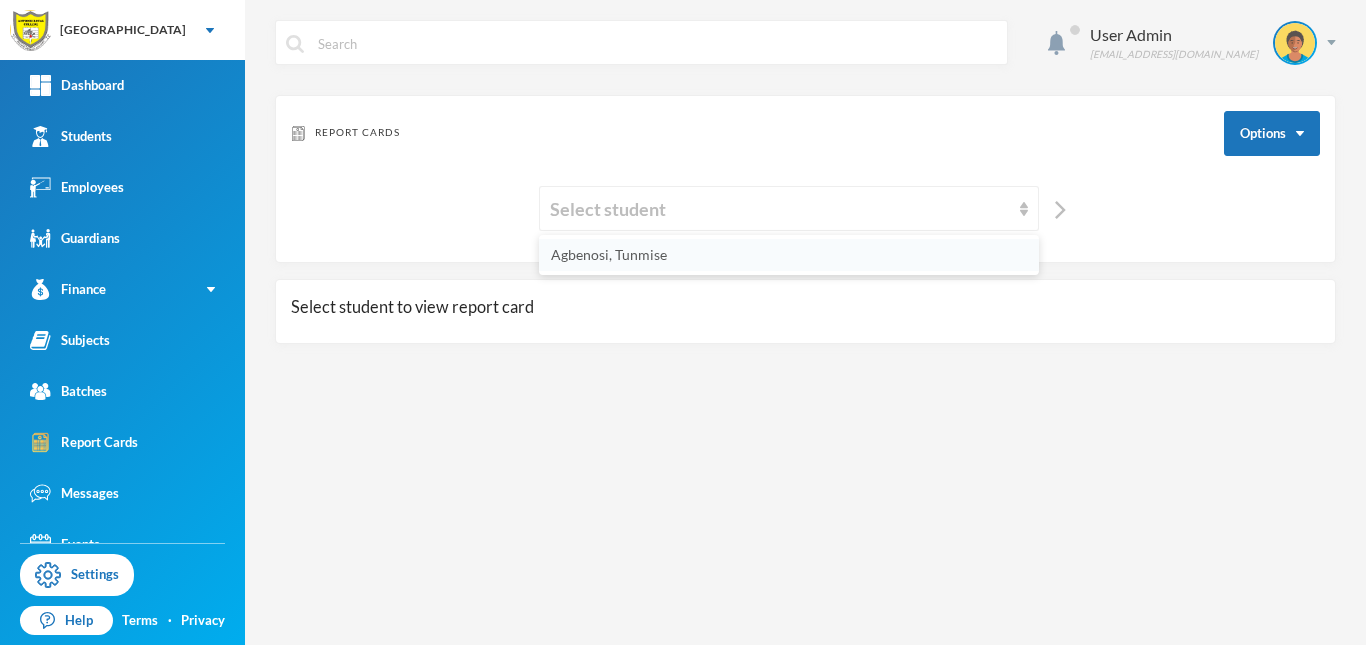 click on "Agbenosi, Tunmise" at bounding box center [789, 255] 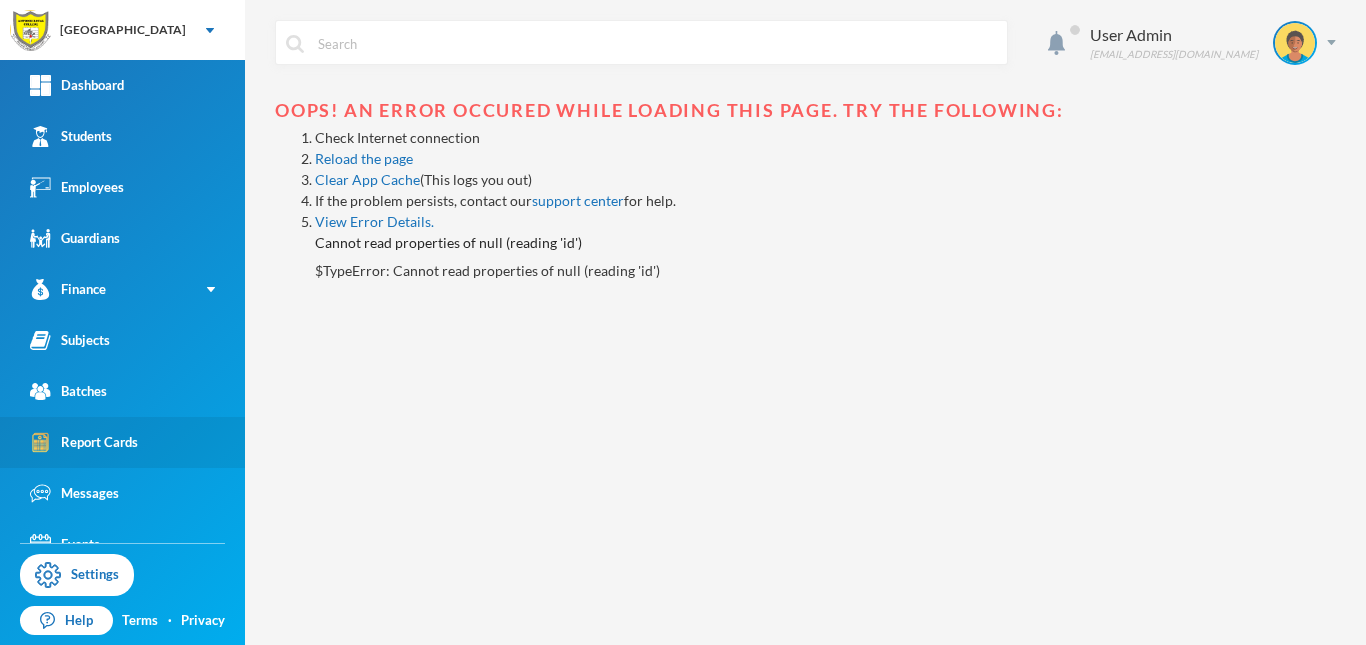 click on "Report Cards" at bounding box center [84, 442] 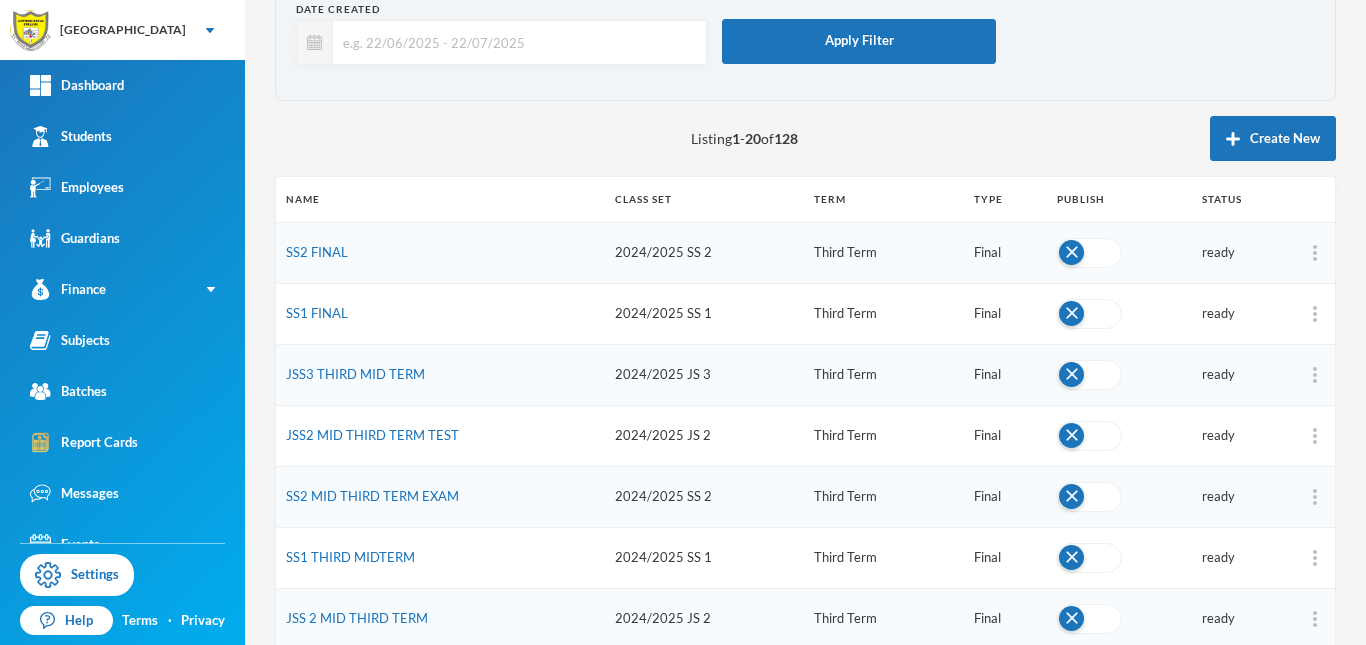 scroll, scrollTop: 88, scrollLeft: 0, axis: vertical 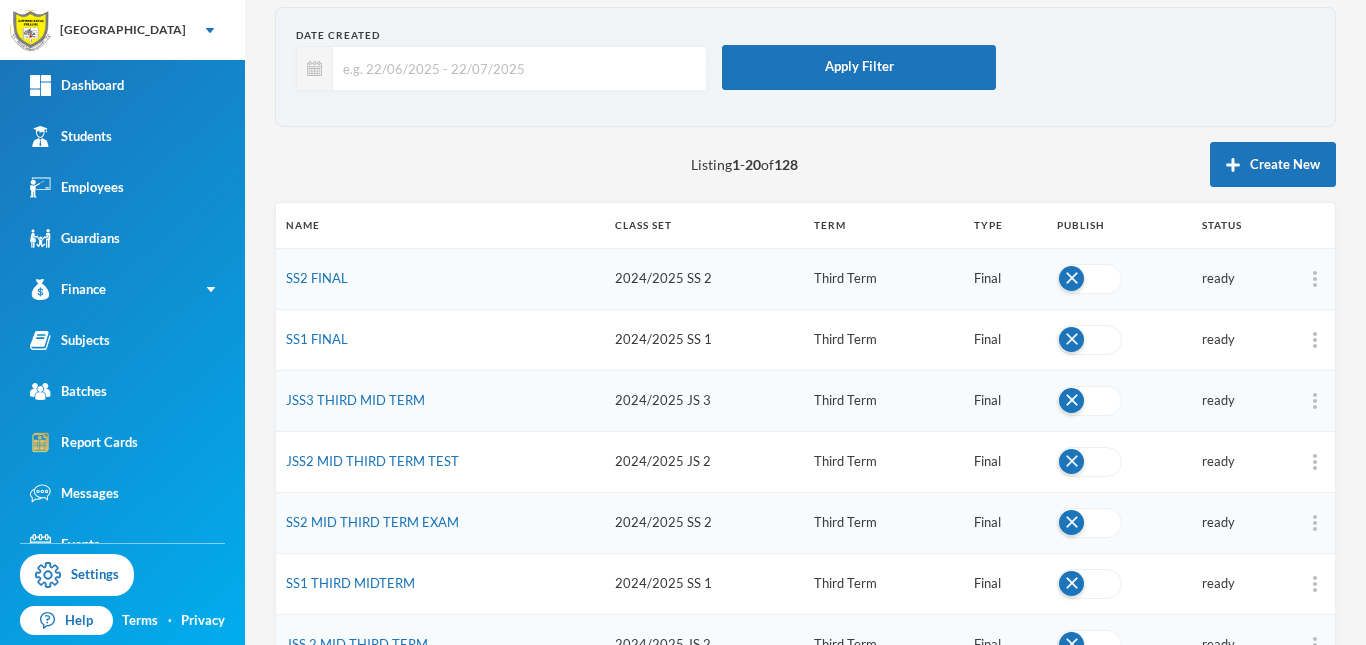 click at bounding box center [1089, 279] 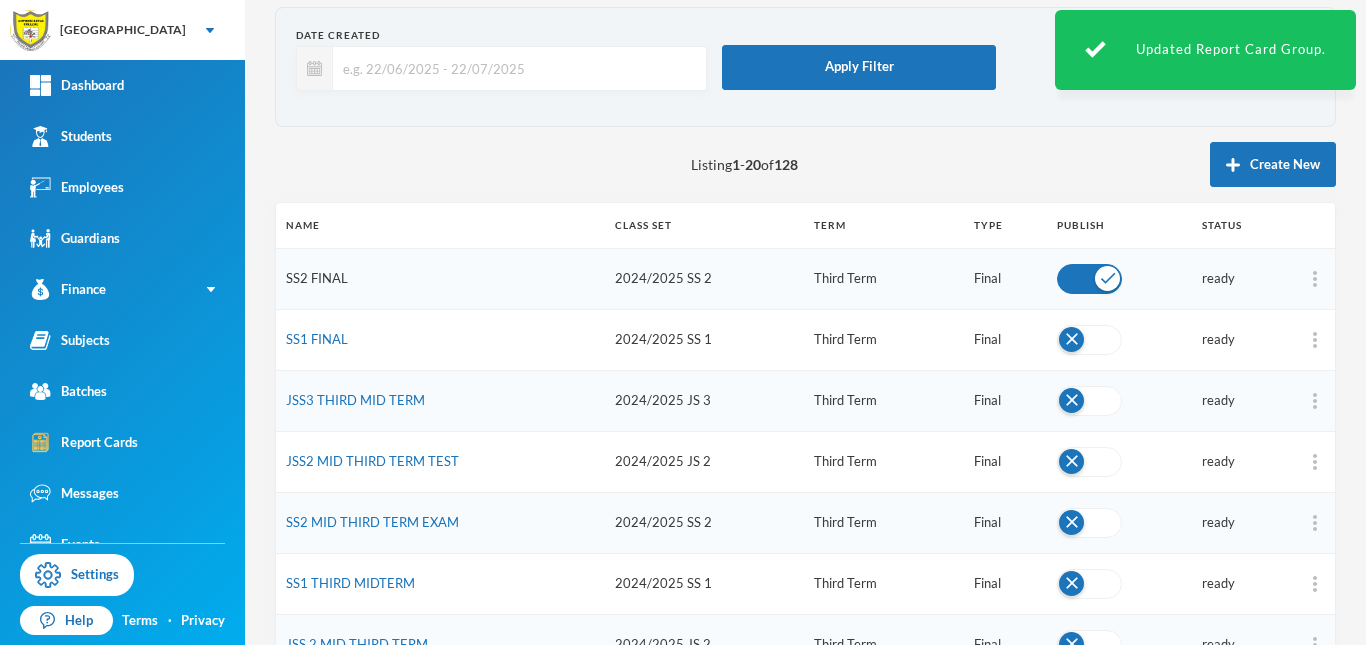 click on "SS2 FINAL" at bounding box center (317, 278) 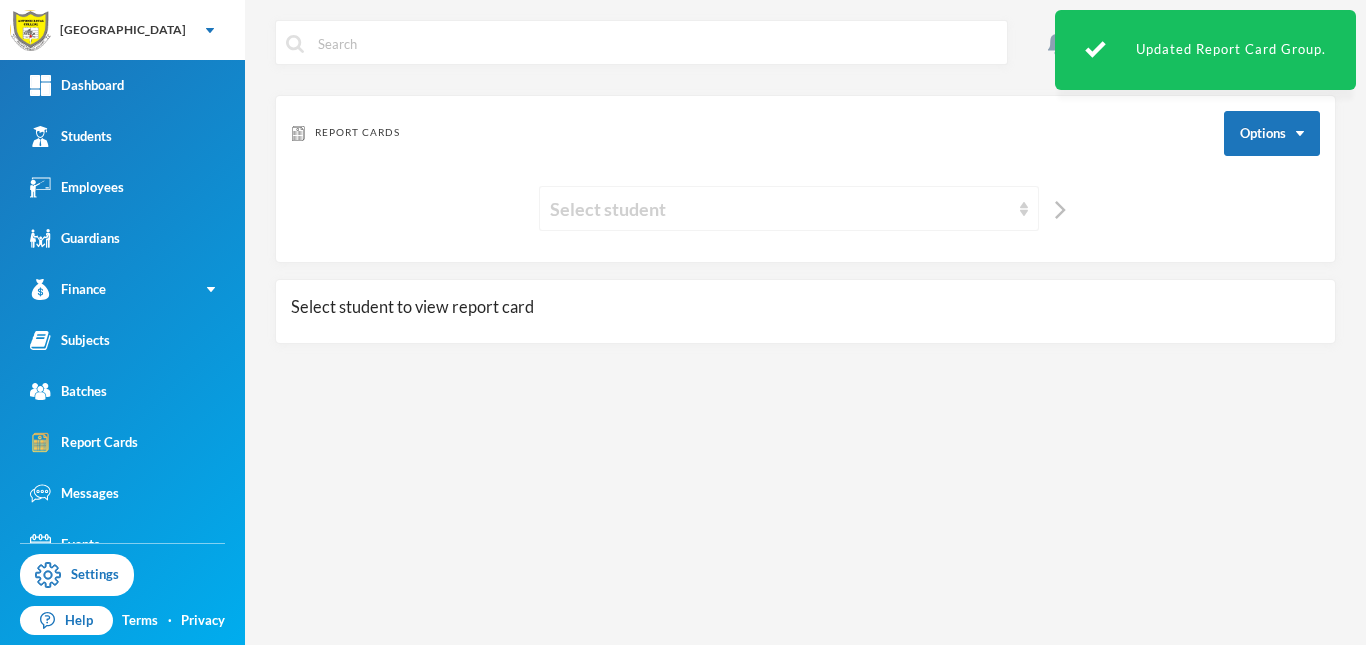 scroll, scrollTop: 0, scrollLeft: 0, axis: both 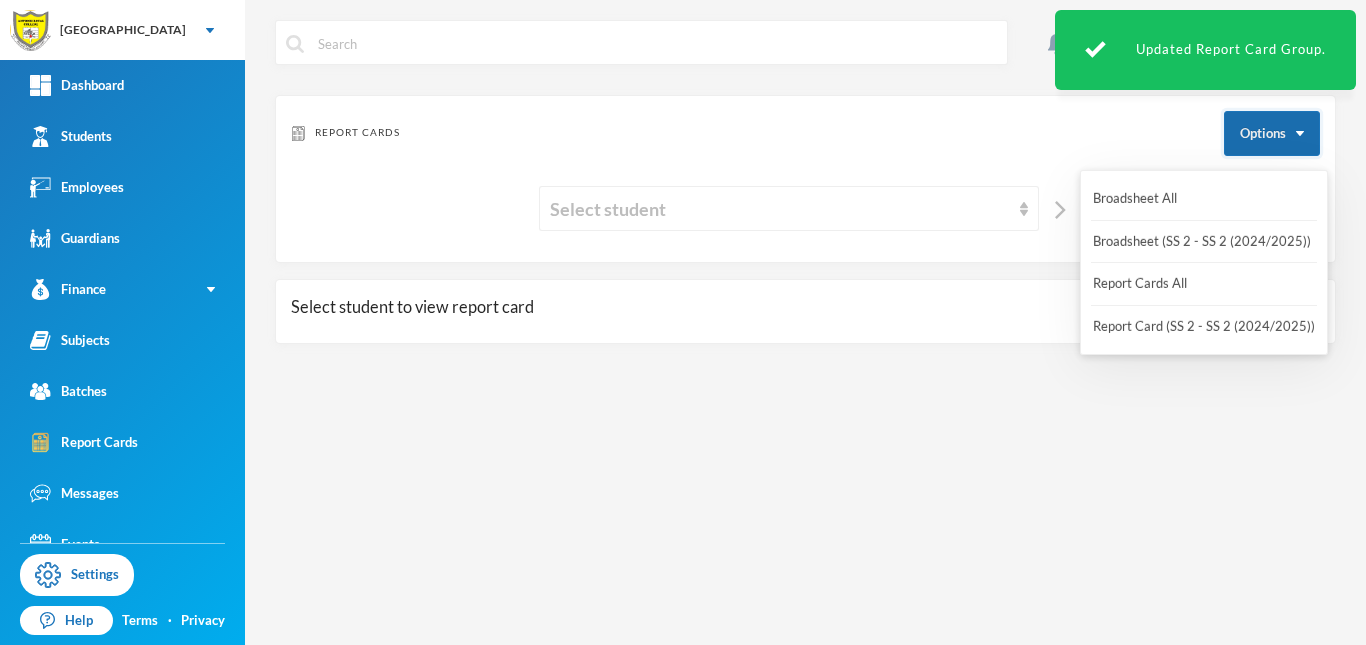 click on "Options" at bounding box center [1272, 133] 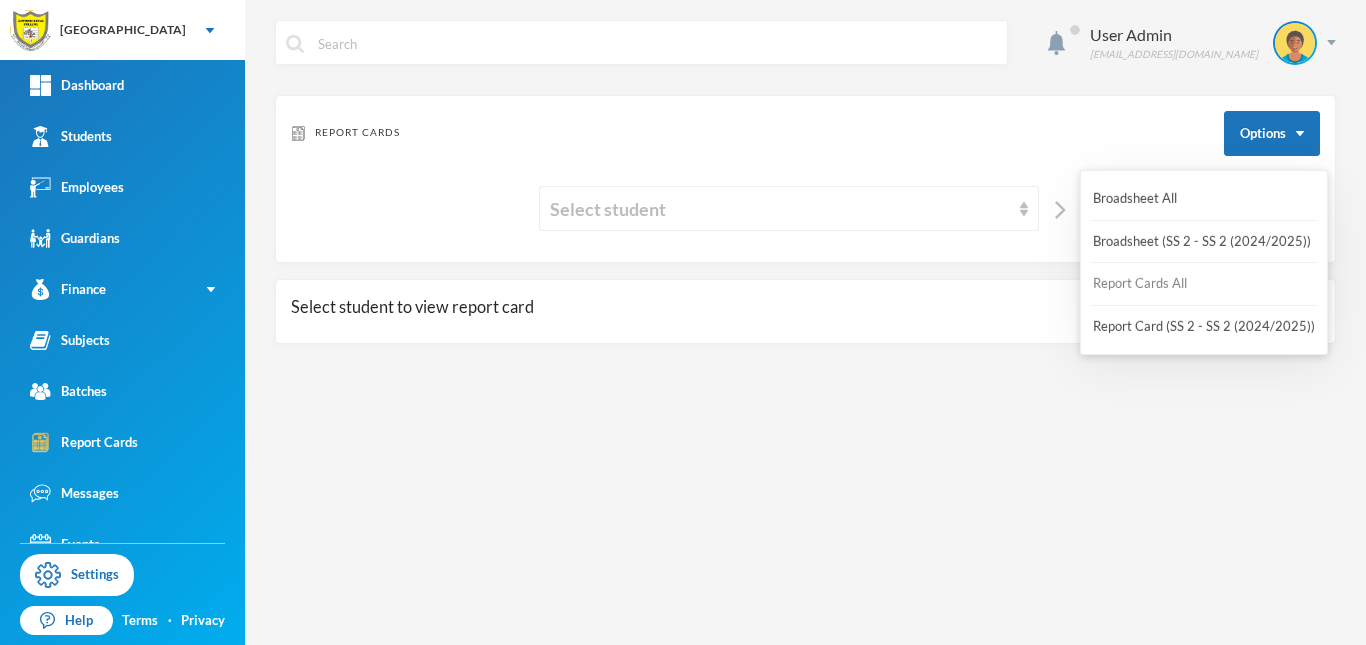 click on "Report Cards All" at bounding box center [1140, 284] 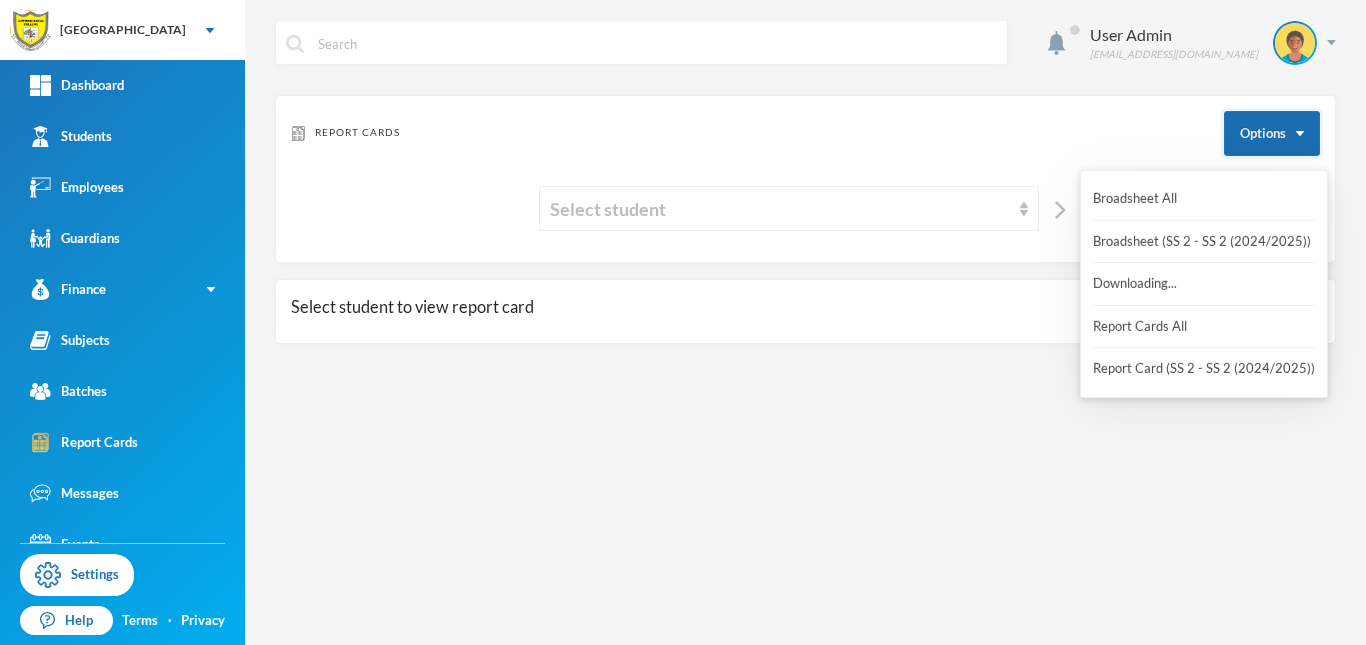 click on "Options" at bounding box center [1272, 133] 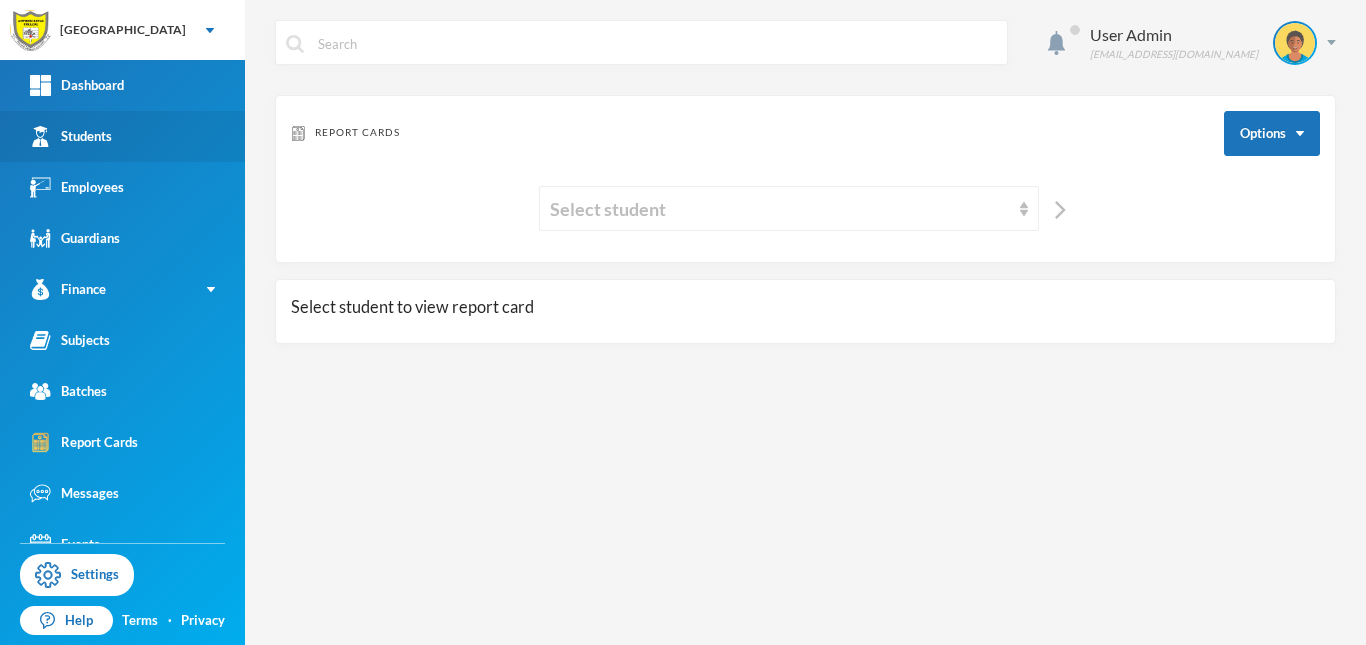 click on "Students" at bounding box center [71, 136] 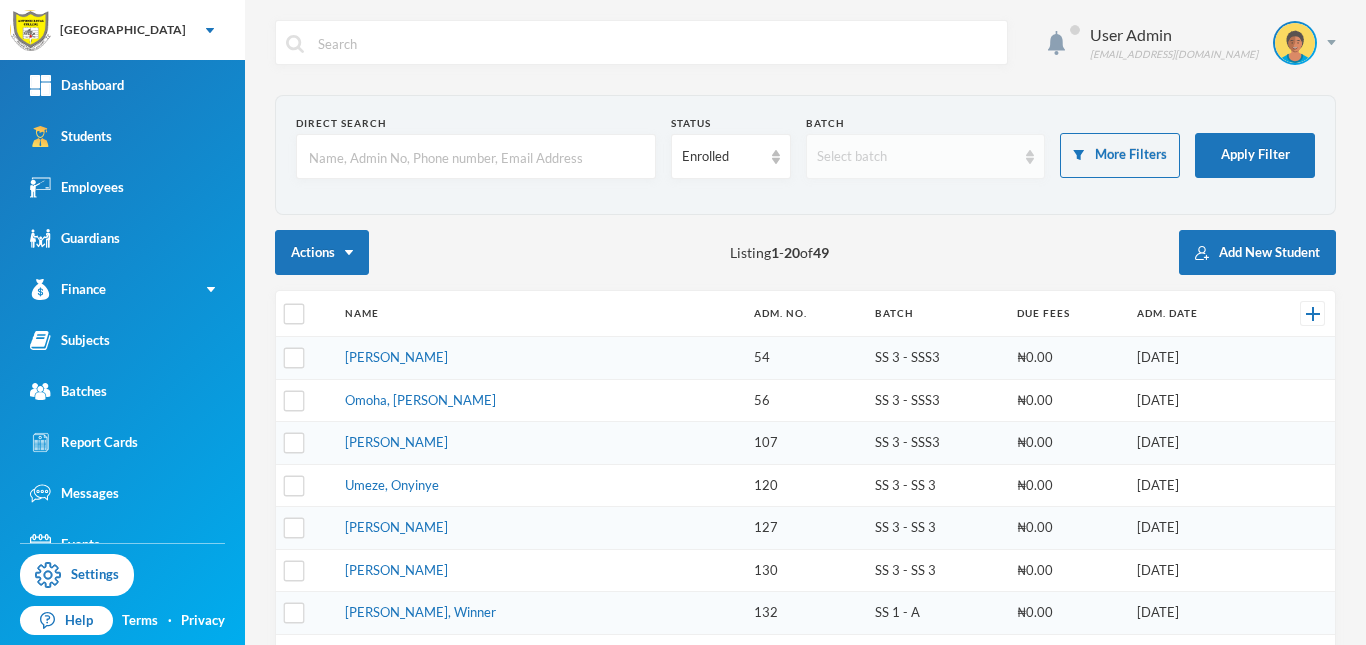 click on "Select batch" at bounding box center (917, 157) 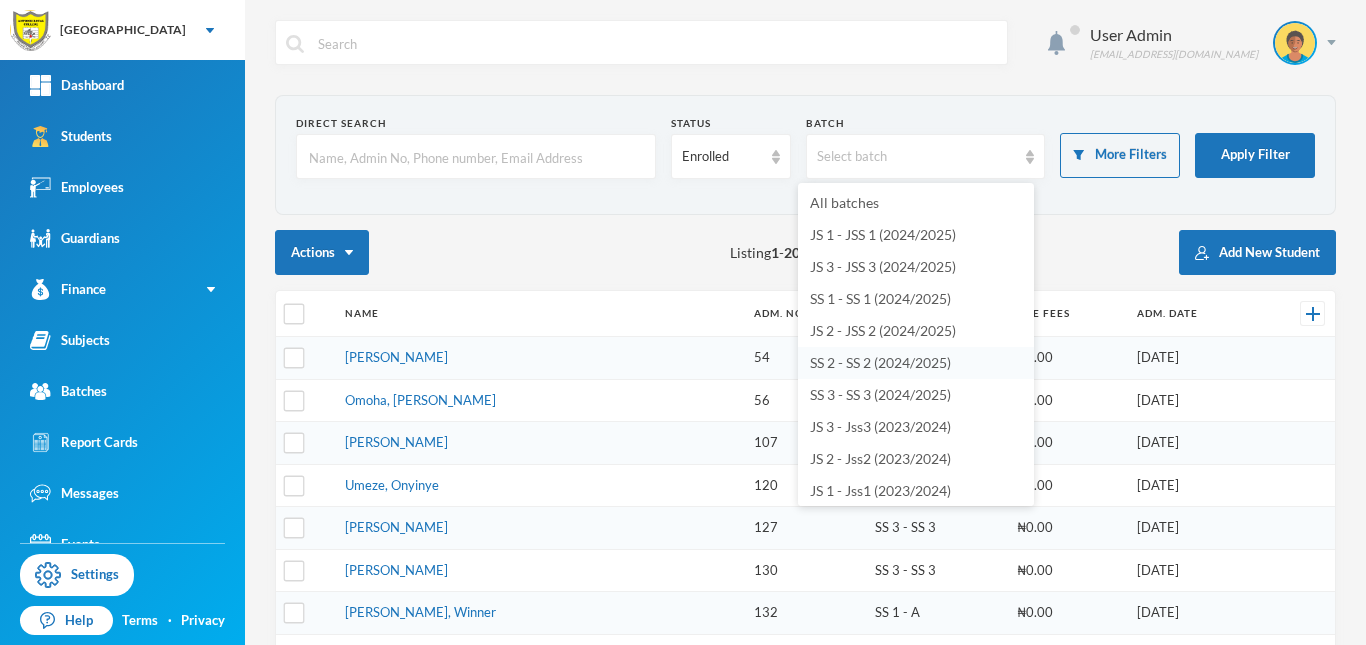 click on "SS 2 - SS 2 (2024/2025)" at bounding box center [880, 362] 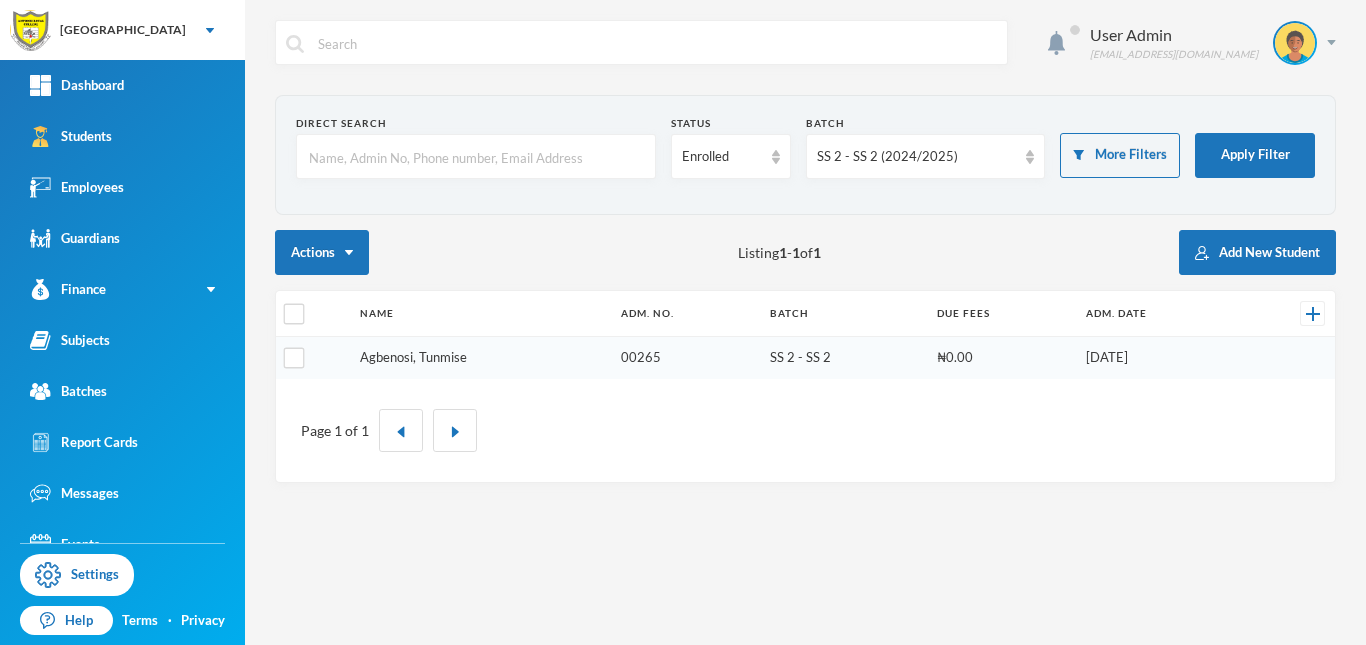 click on "Agbenosi, Tunmise" at bounding box center [413, 357] 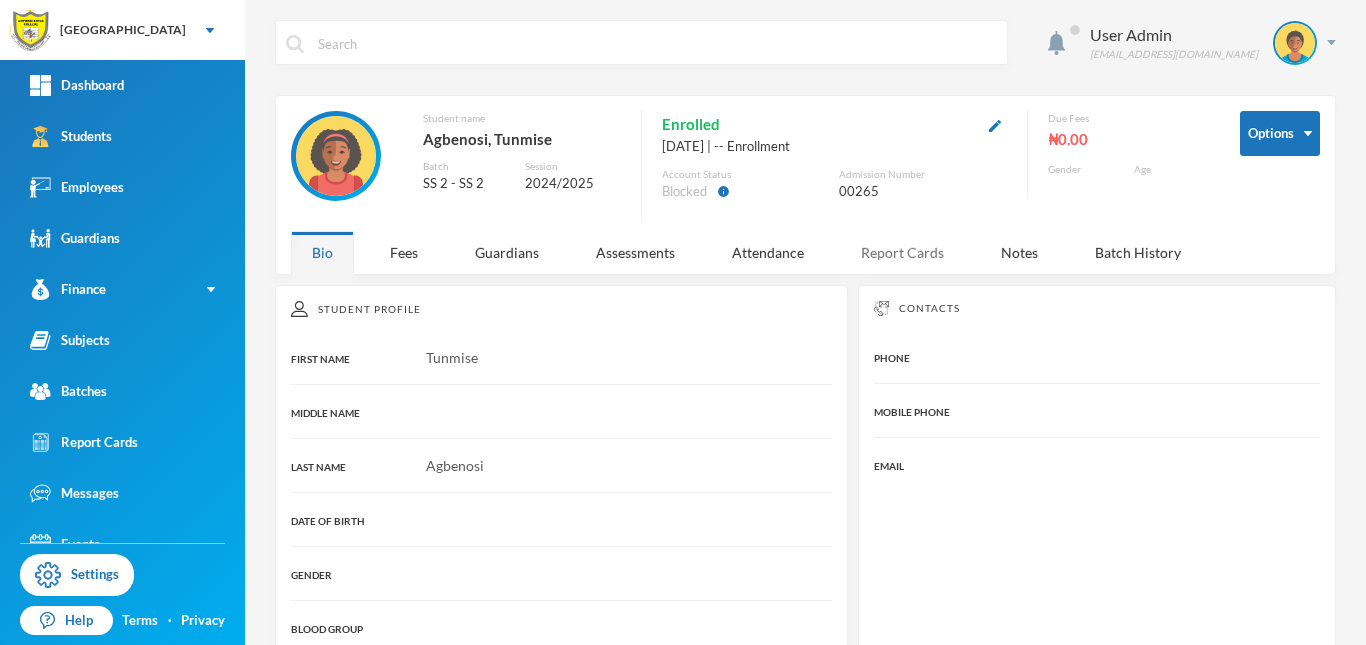 click on "Report Cards" at bounding box center [902, 252] 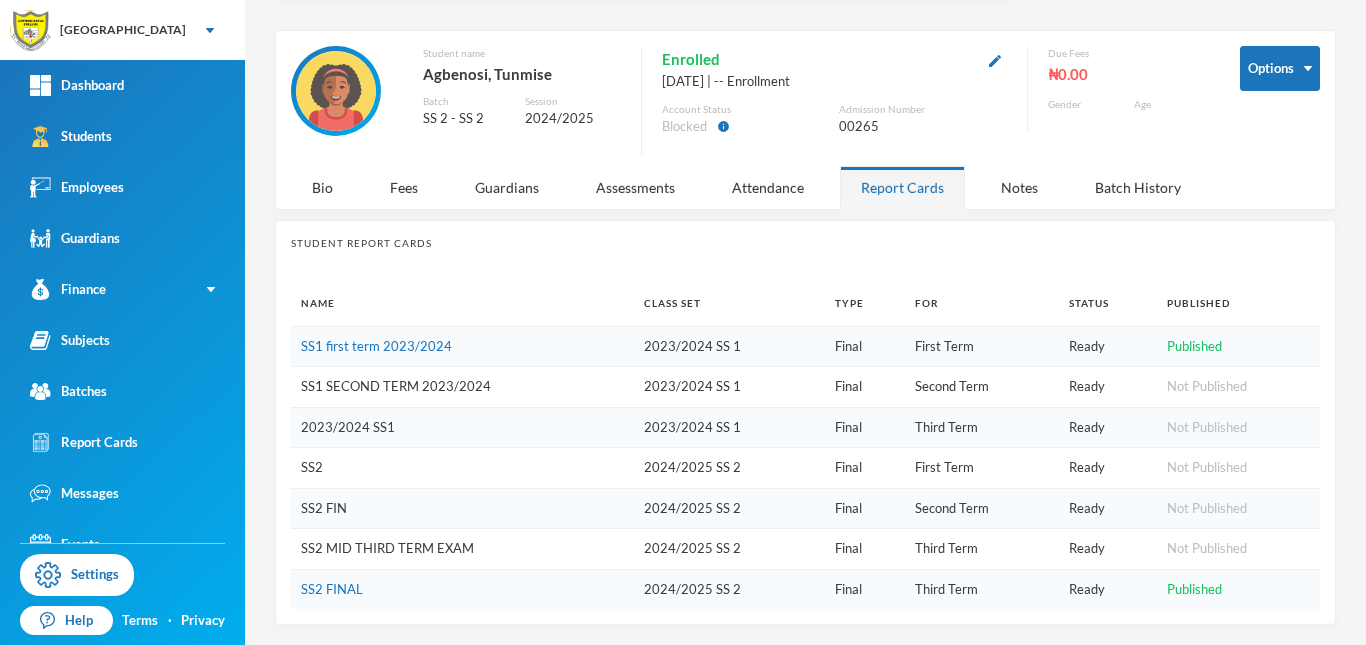 scroll, scrollTop: 65, scrollLeft: 0, axis: vertical 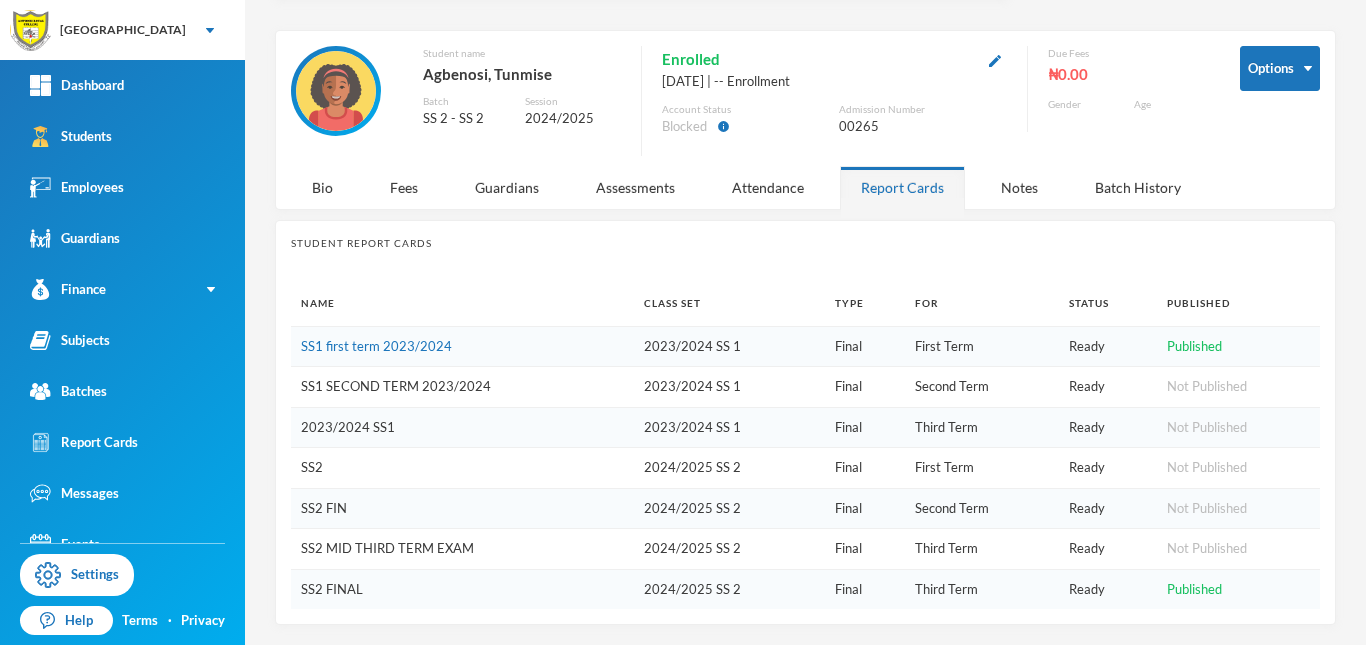 click on "SS2 FINAL" at bounding box center [332, 589] 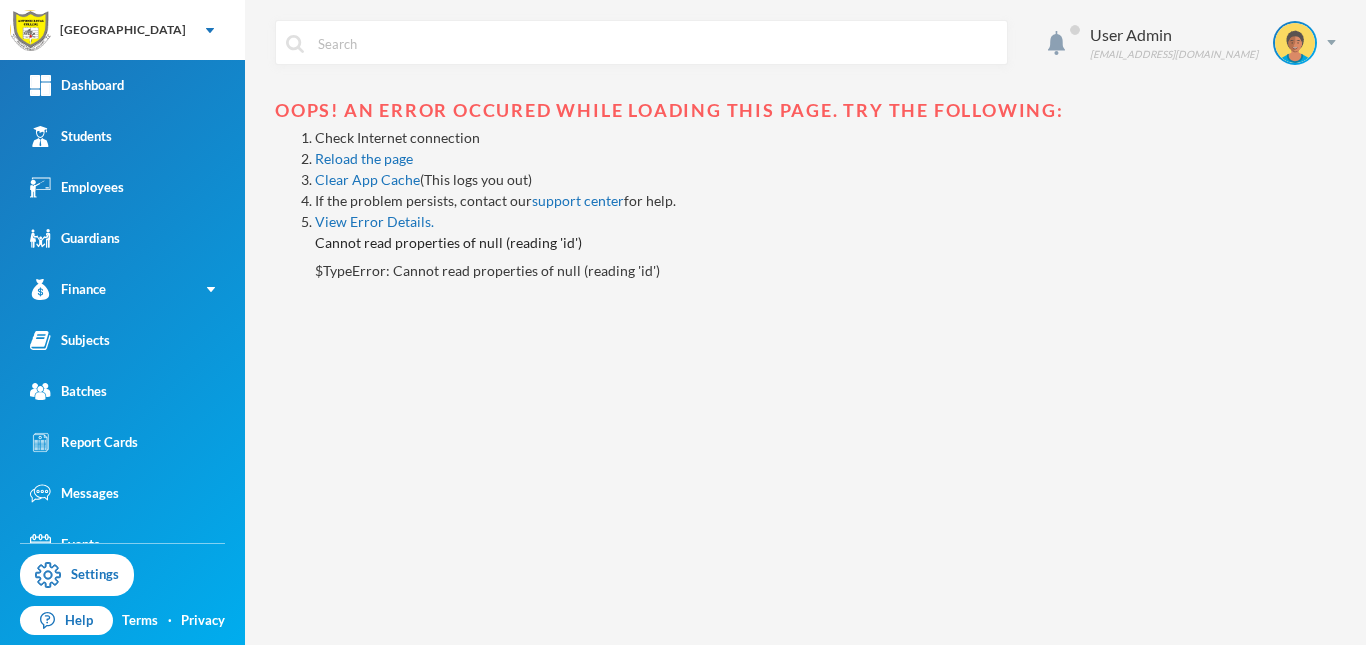 scroll, scrollTop: 0, scrollLeft: 0, axis: both 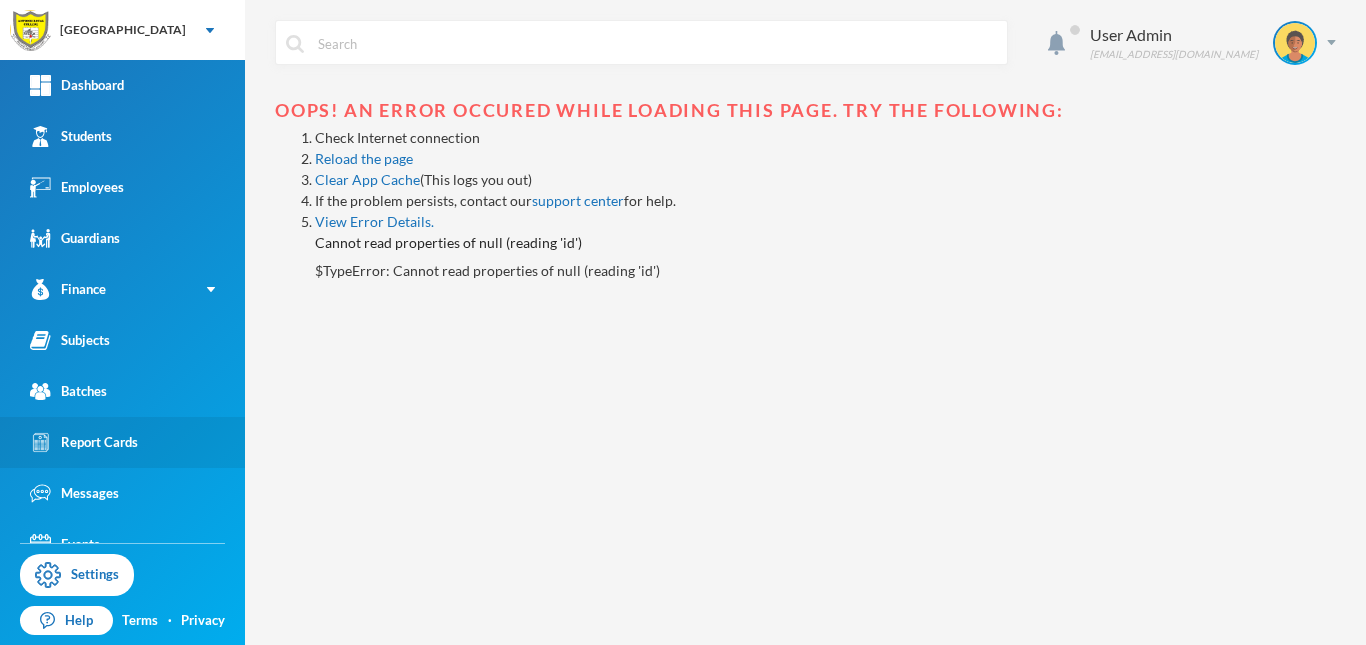 click on "Report Cards" at bounding box center [84, 442] 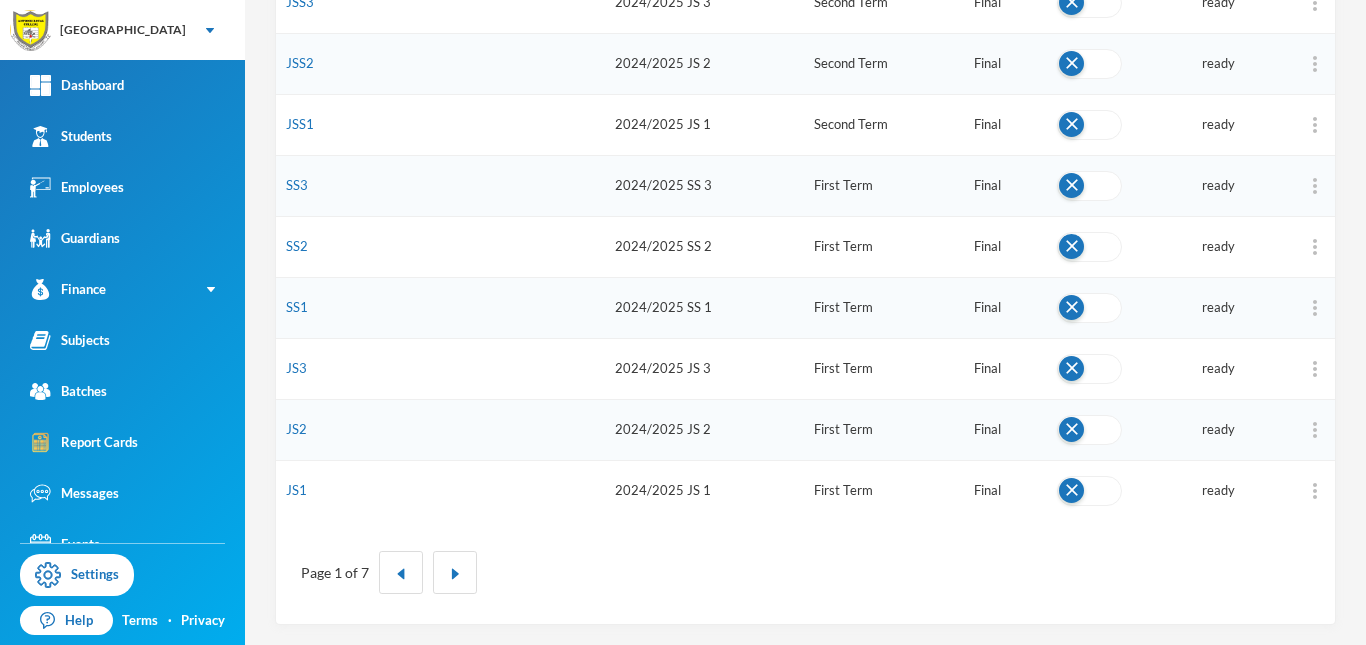 scroll, scrollTop: 1034, scrollLeft: 0, axis: vertical 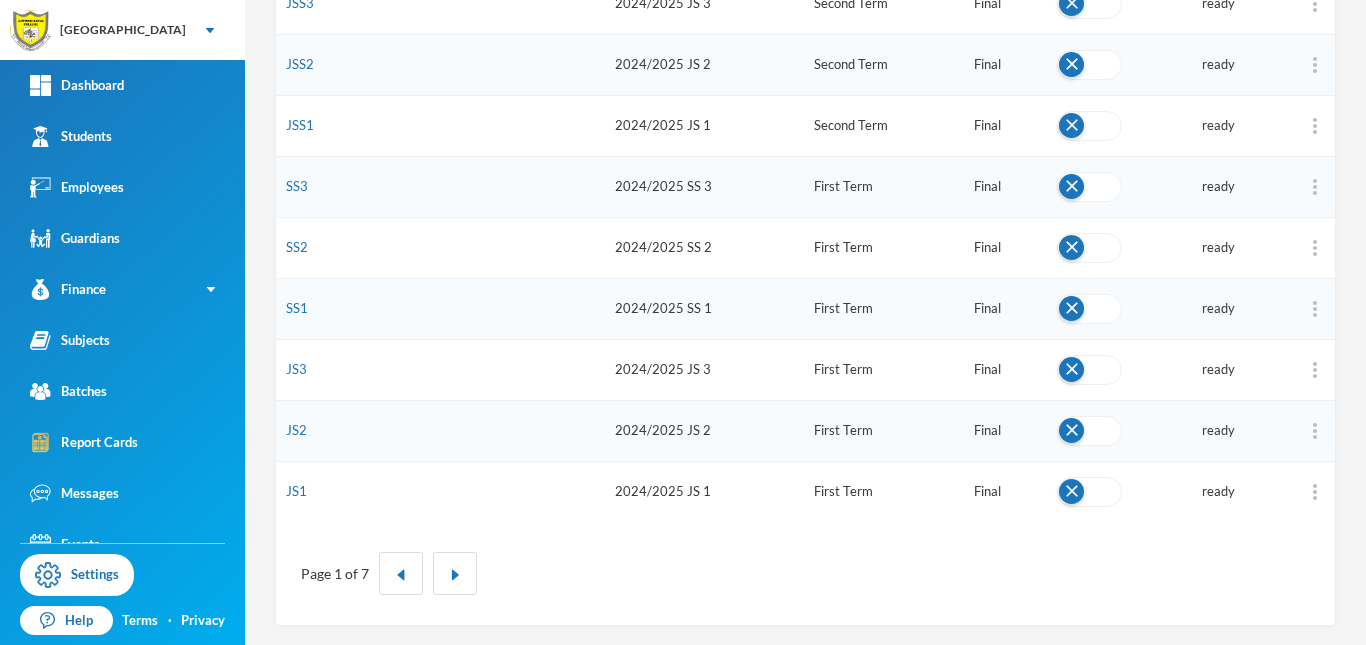 click at bounding box center [1089, 492] 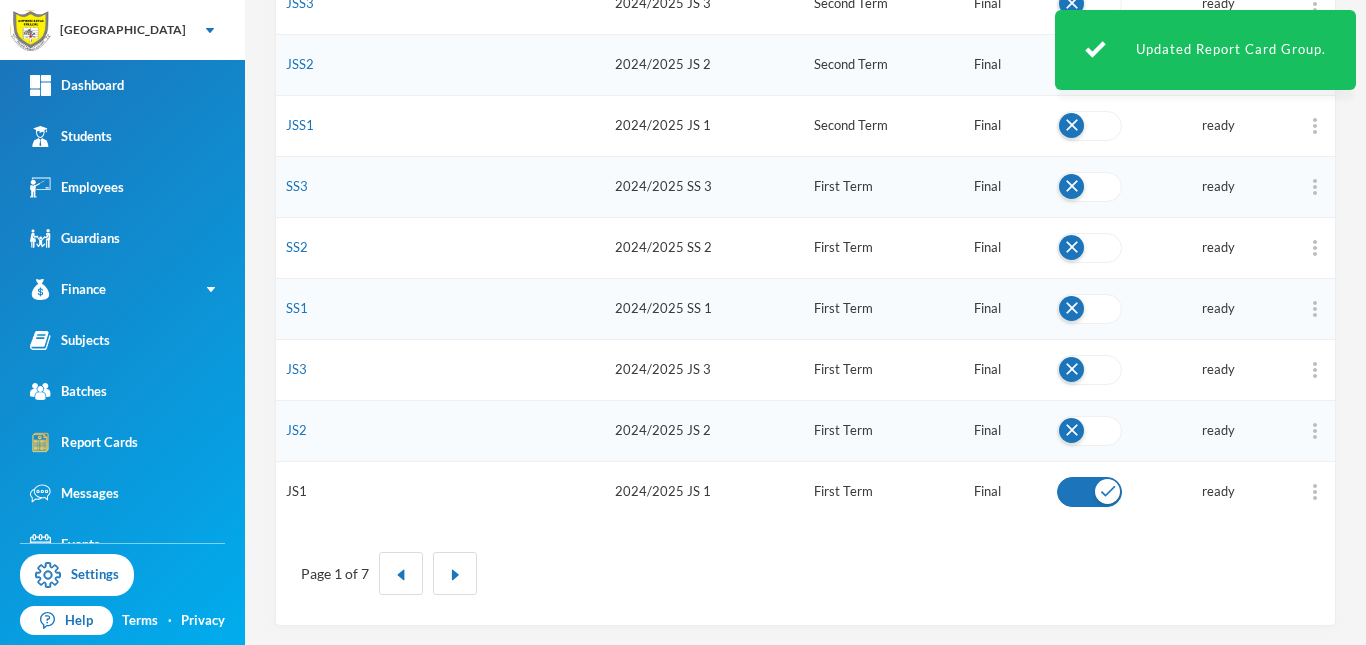 click on "JS1" at bounding box center [296, 491] 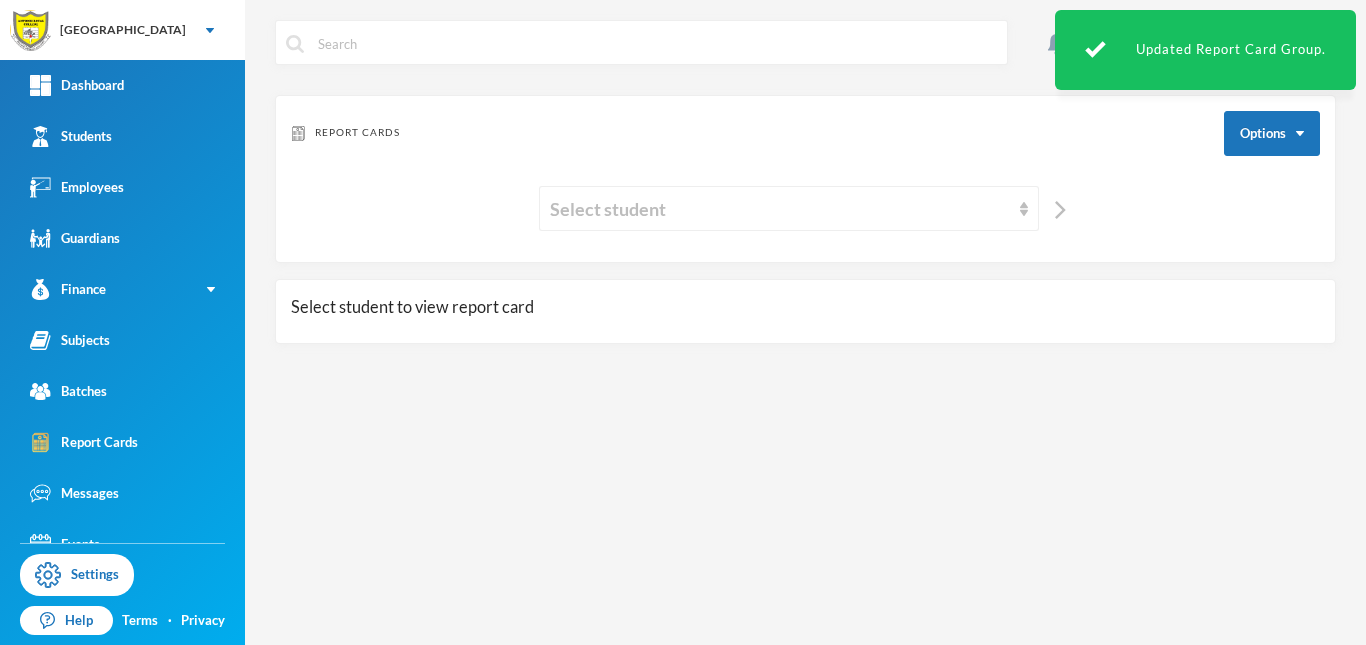 scroll, scrollTop: 0, scrollLeft: 0, axis: both 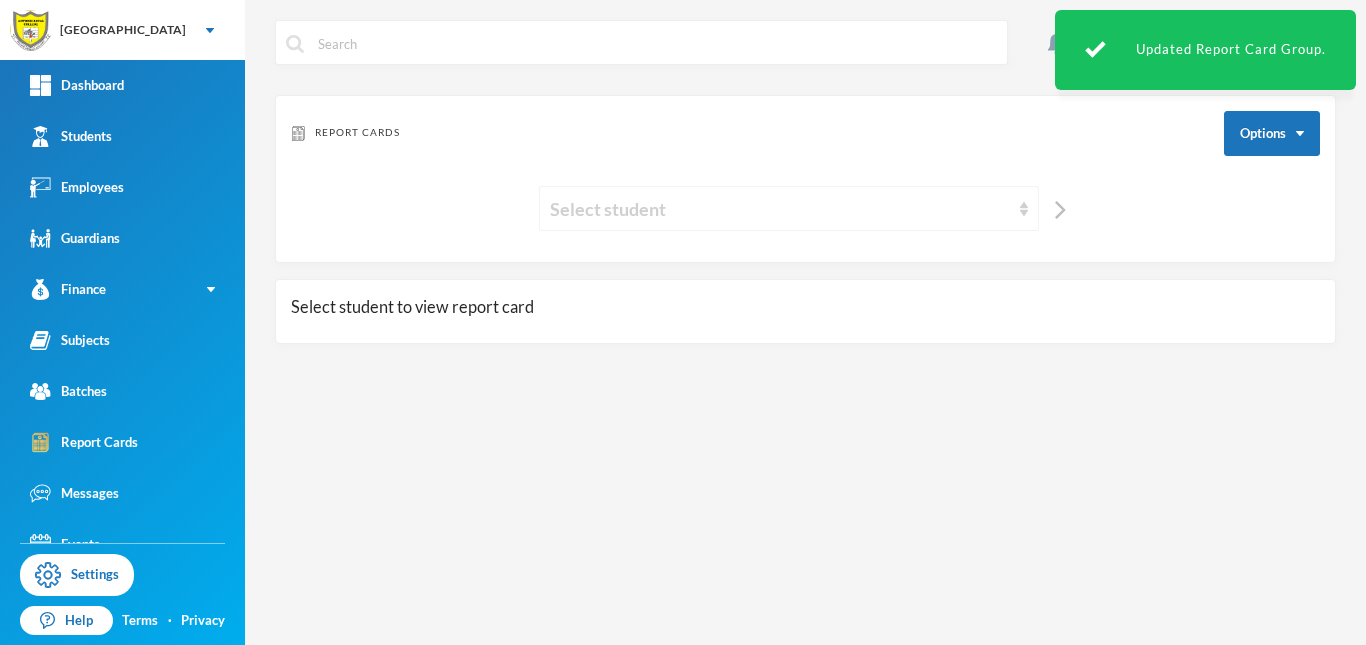 click on "Select student" at bounding box center (780, 209) 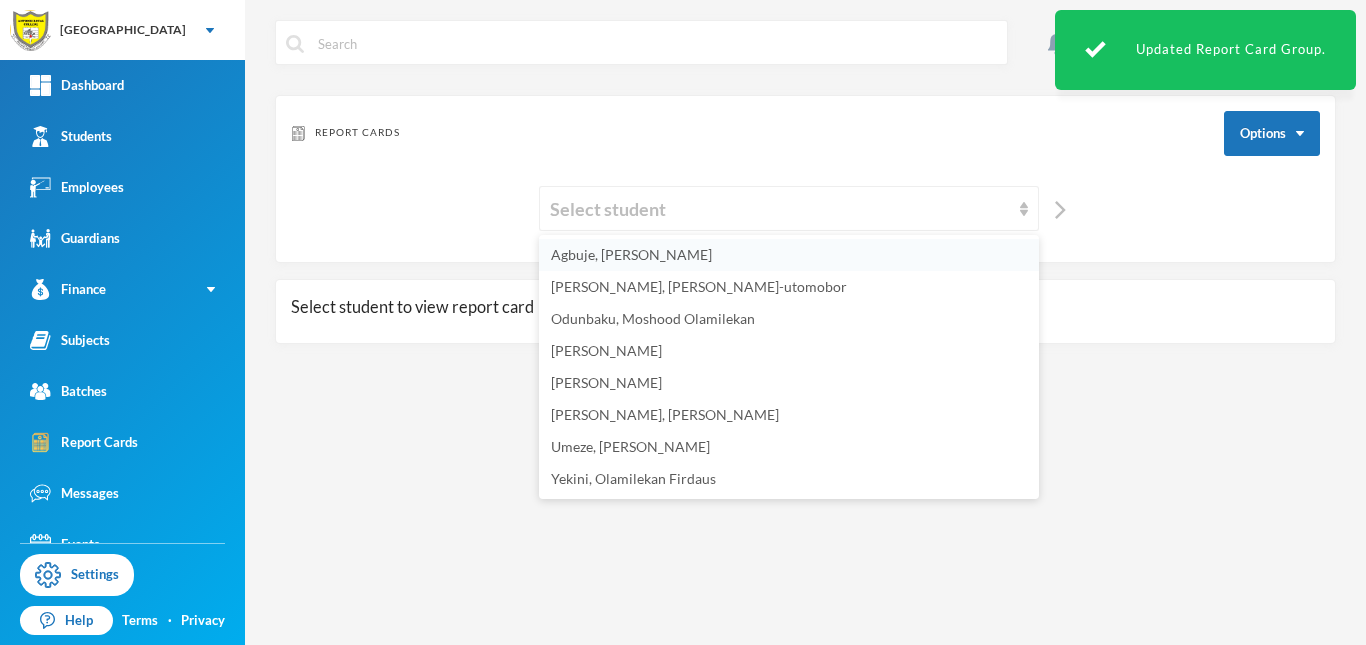 click on "Agbuje, [PERSON_NAME]" at bounding box center [631, 254] 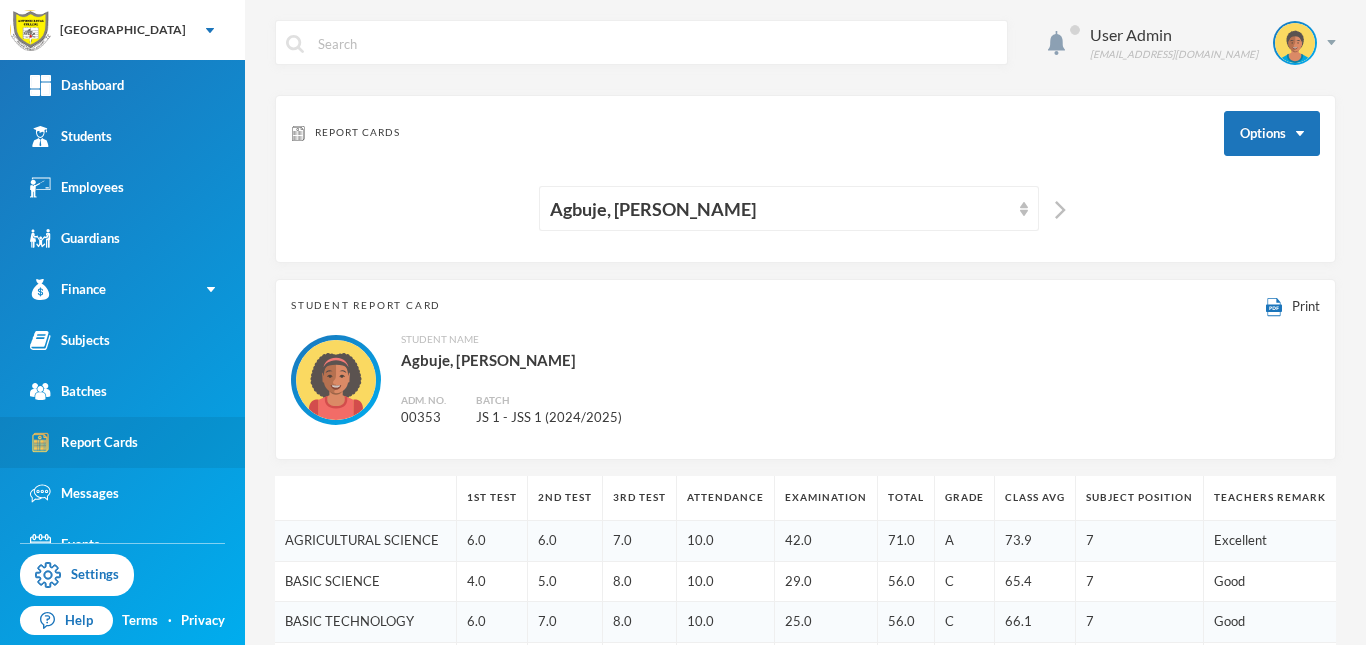click on "Report Cards" at bounding box center [122, 442] 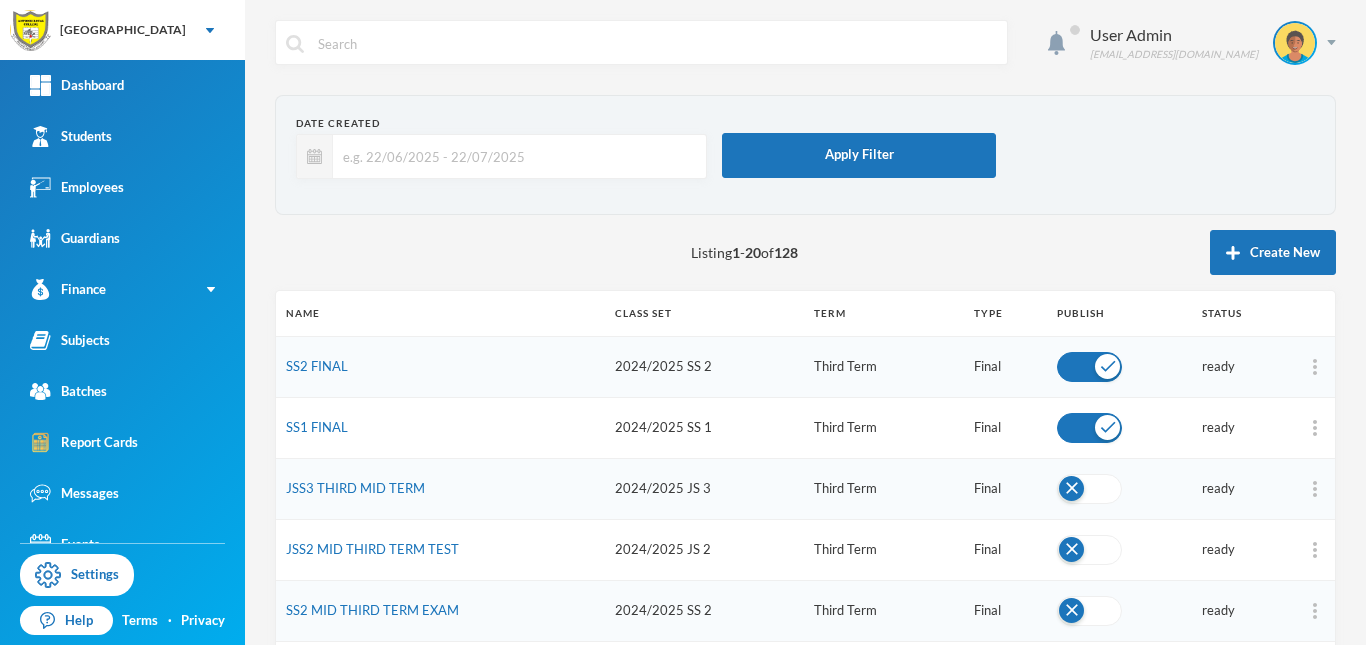 click at bounding box center (1089, 367) 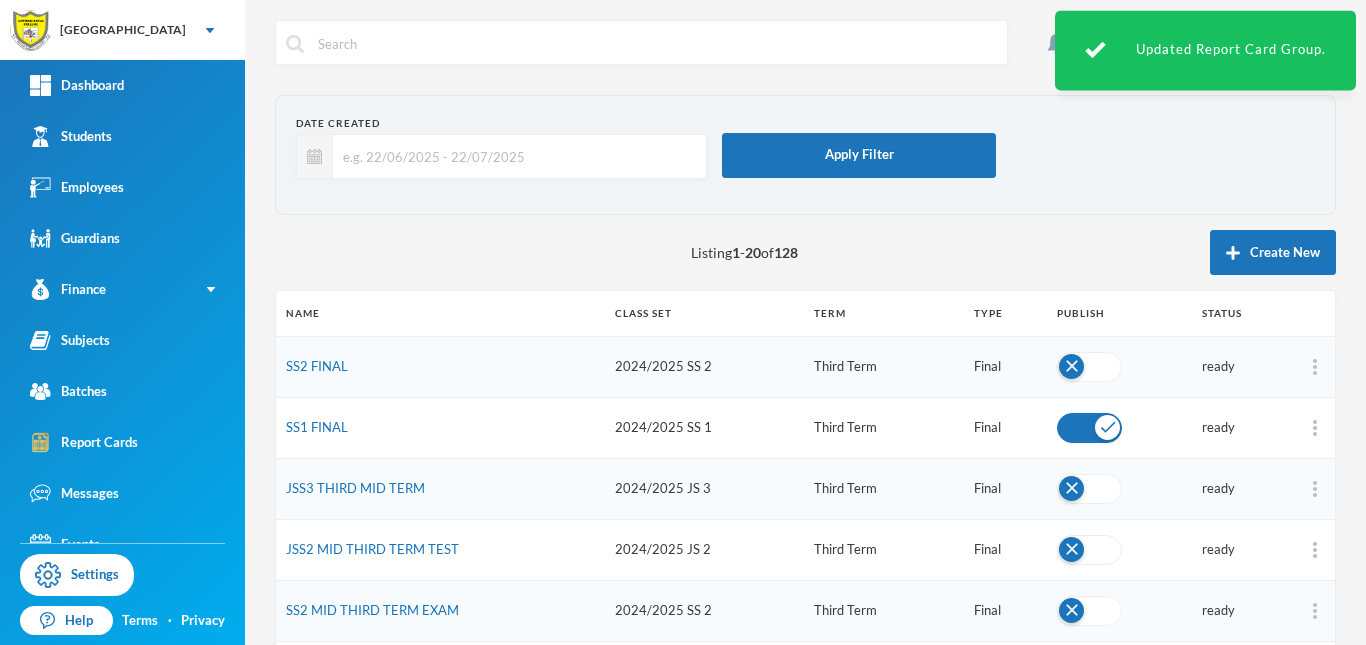click at bounding box center (1089, 428) 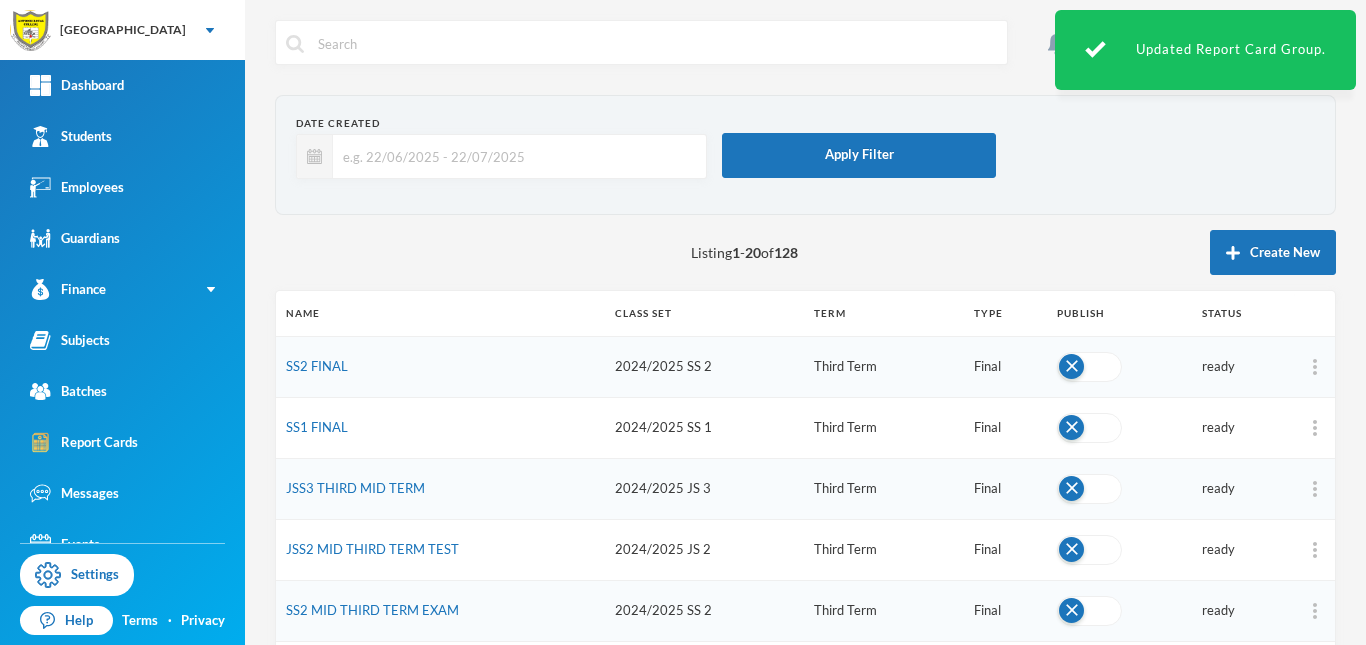 click at bounding box center [1089, 428] 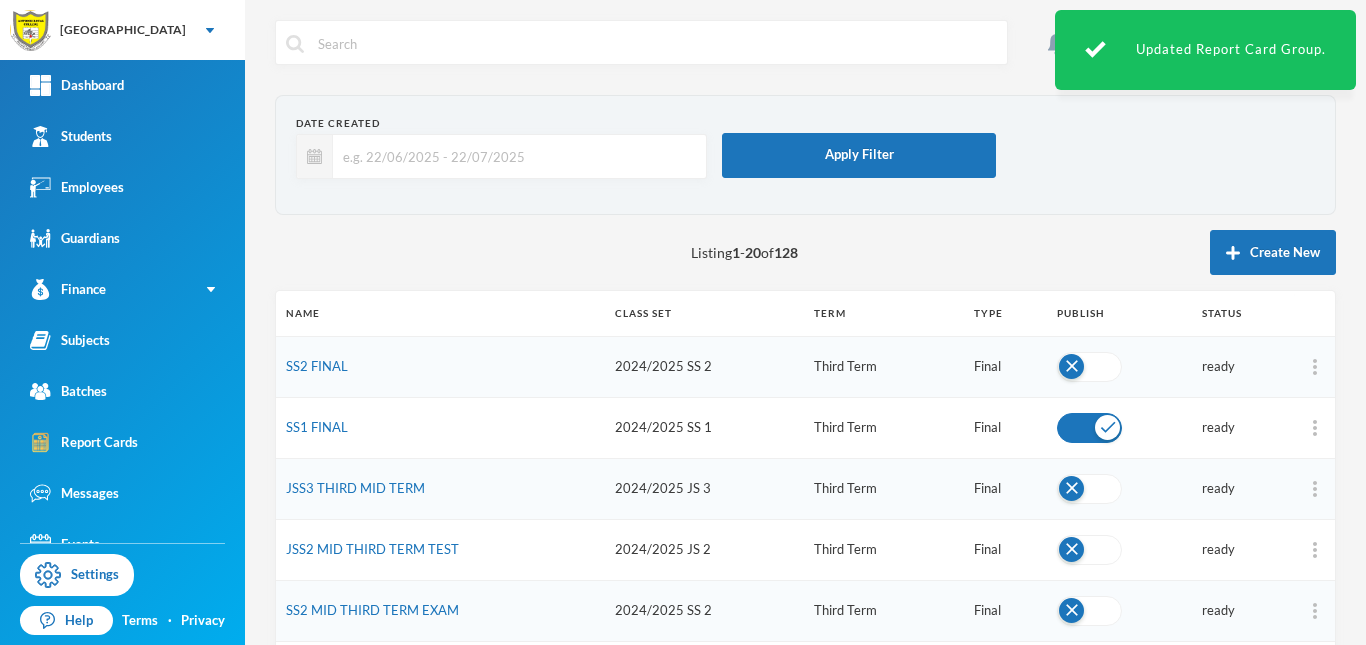 click at bounding box center [1089, 367] 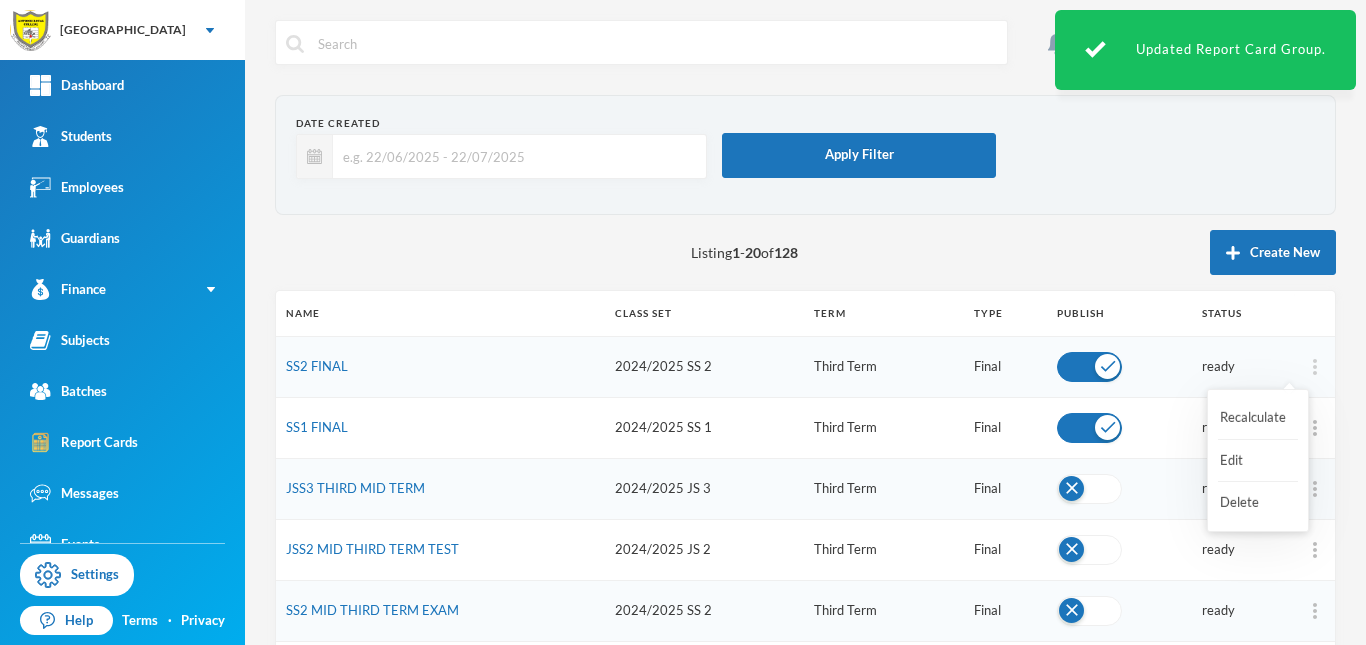 click at bounding box center [1314, 367] 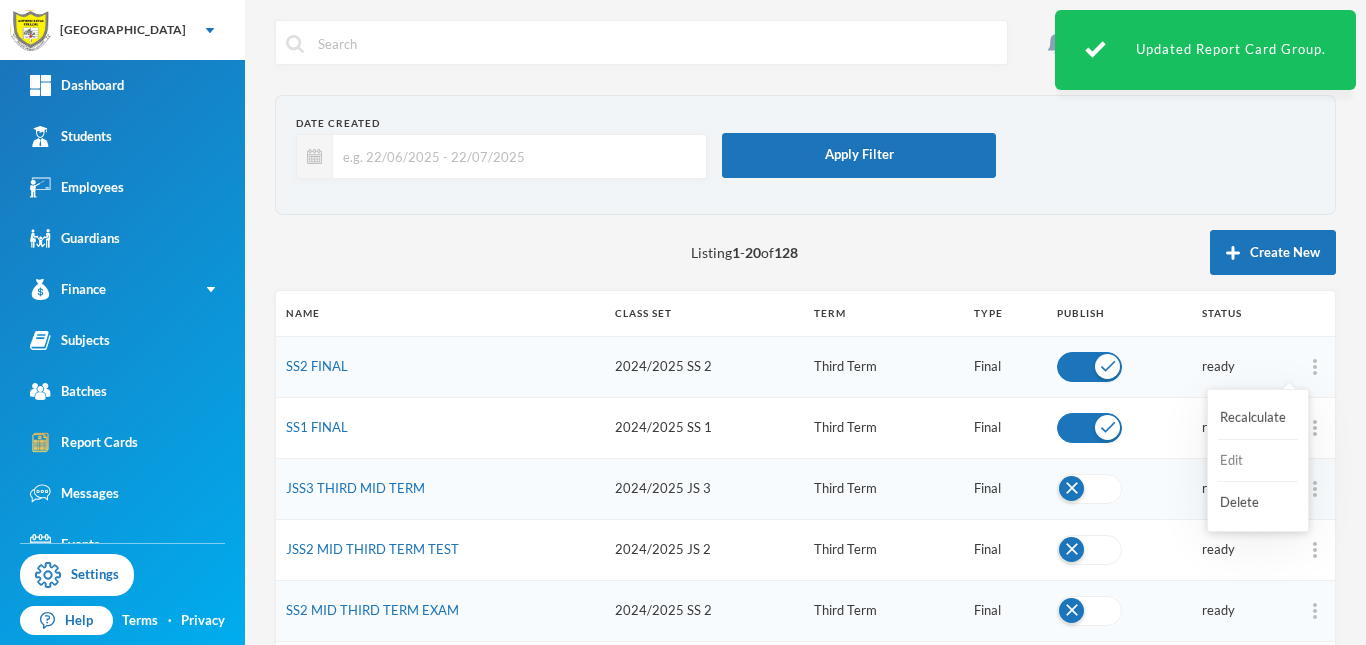 click on "Edit" at bounding box center [1258, 461] 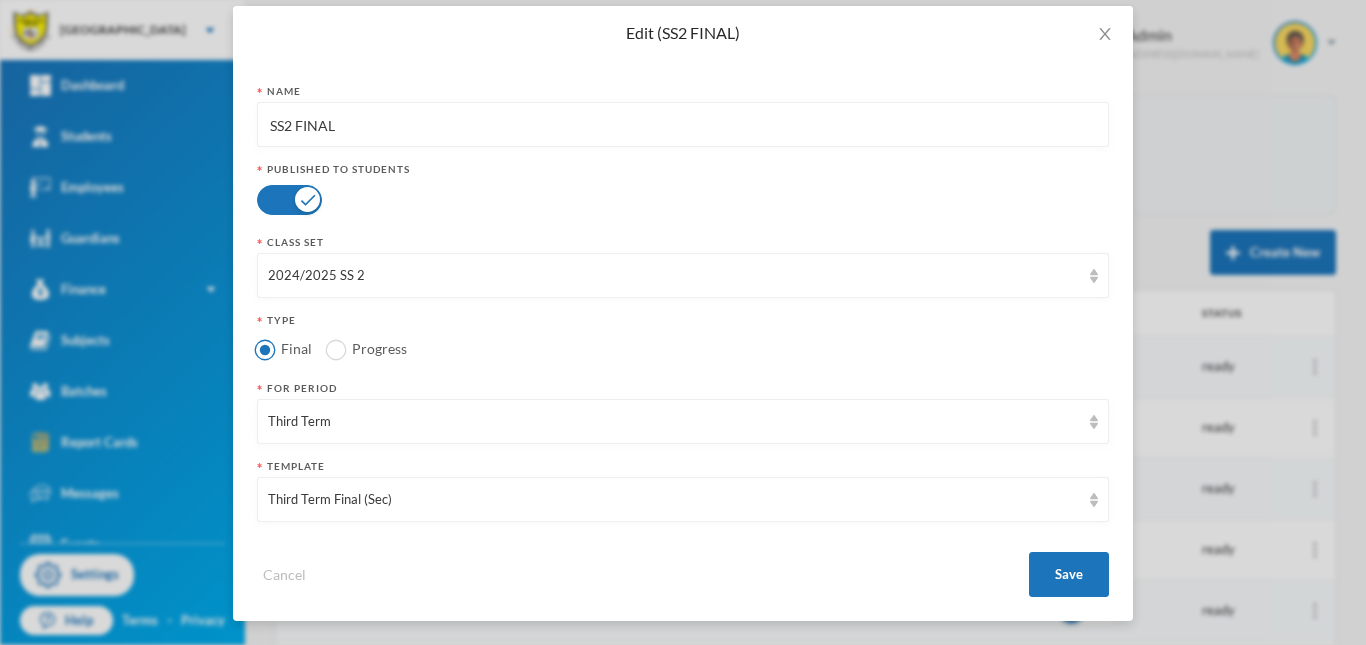 scroll, scrollTop: 91, scrollLeft: 0, axis: vertical 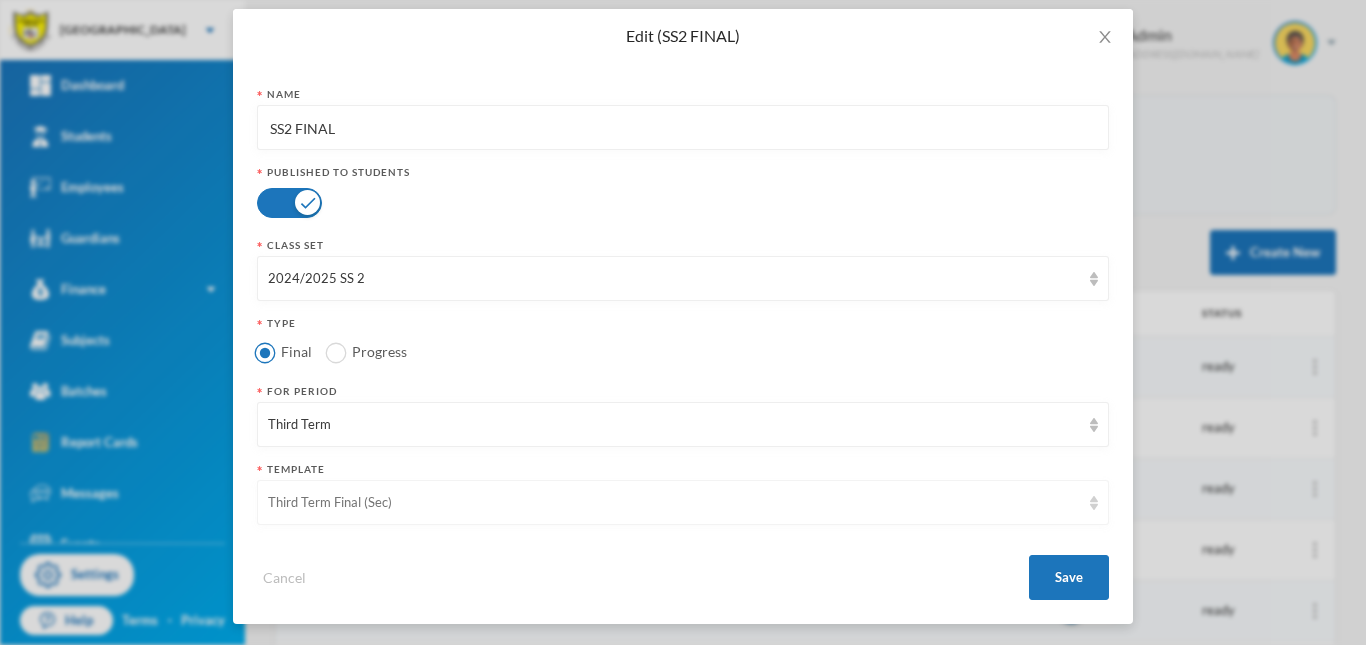 click on "Third Term Final (Sec)" at bounding box center [674, 503] 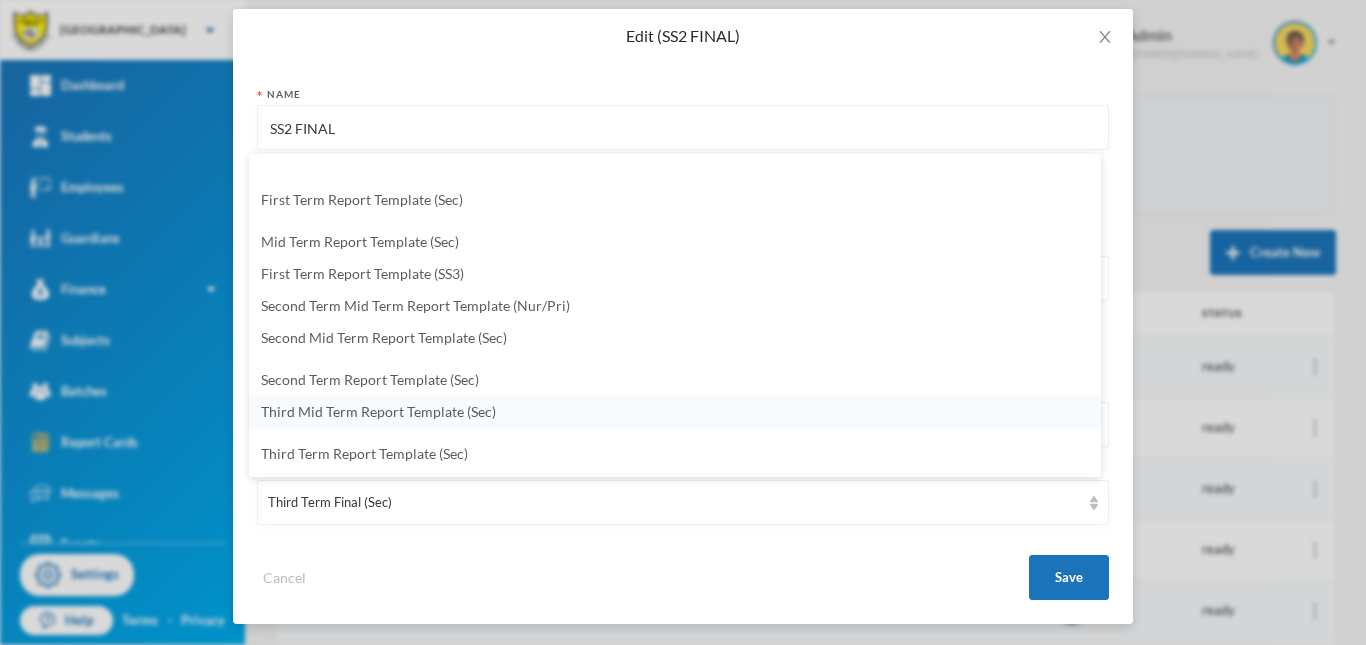 scroll, scrollTop: 97, scrollLeft: 0, axis: vertical 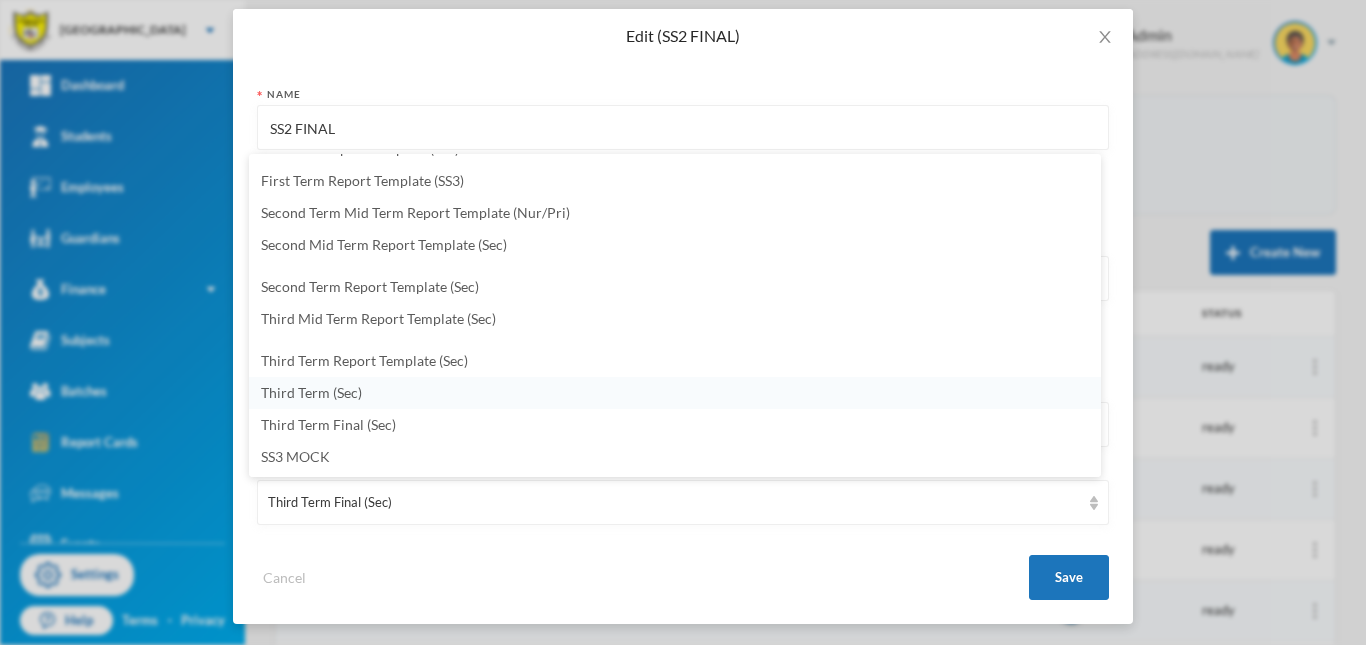 click on "Third Term (Sec)" at bounding box center (311, 392) 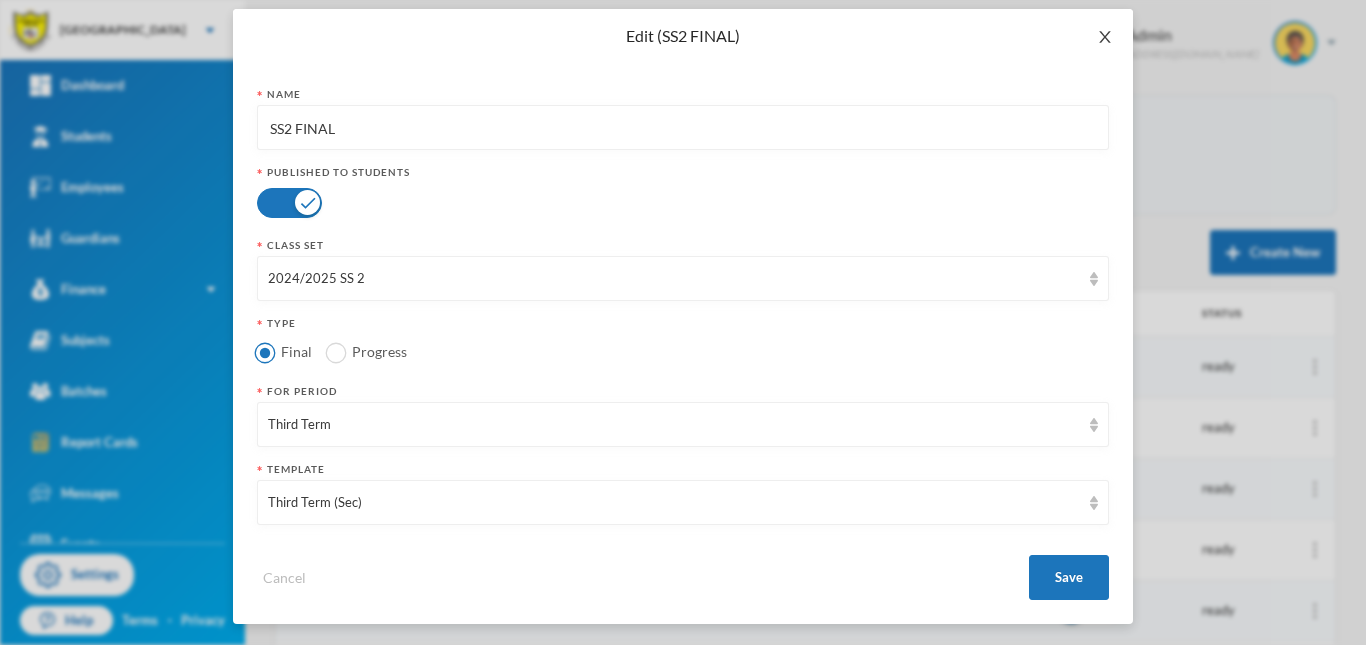 click at bounding box center [1105, 37] 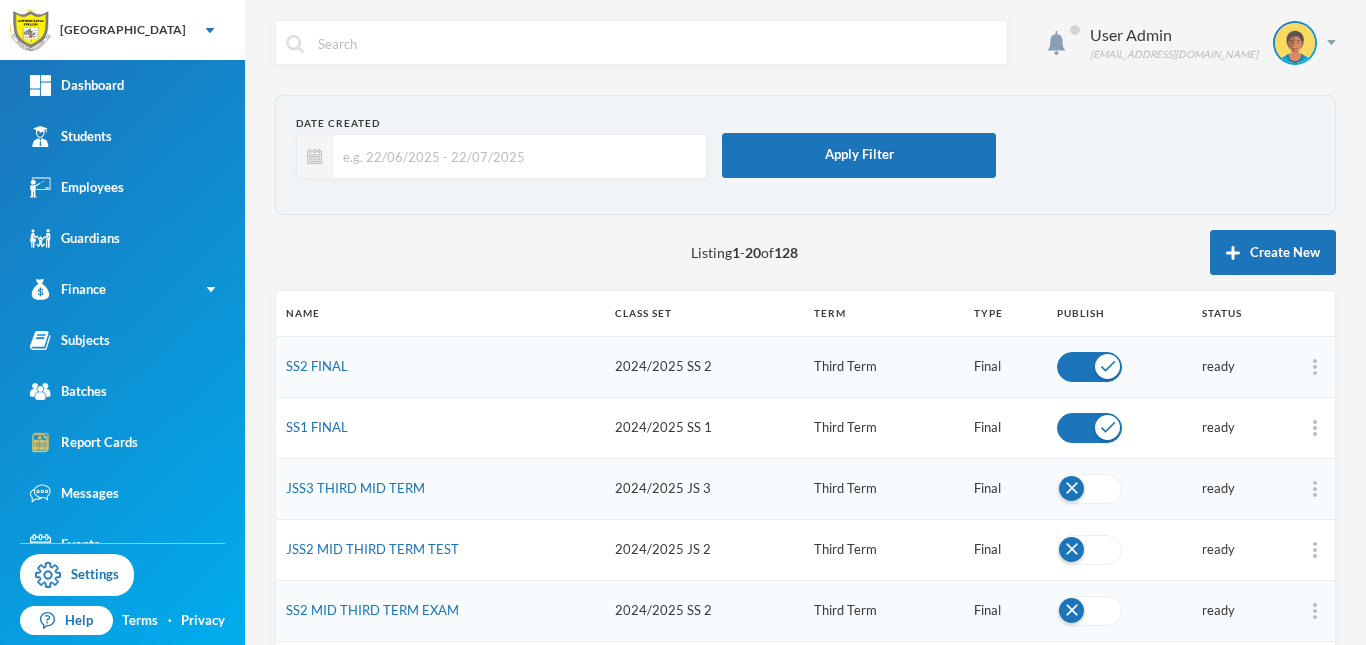scroll, scrollTop: 0, scrollLeft: 0, axis: both 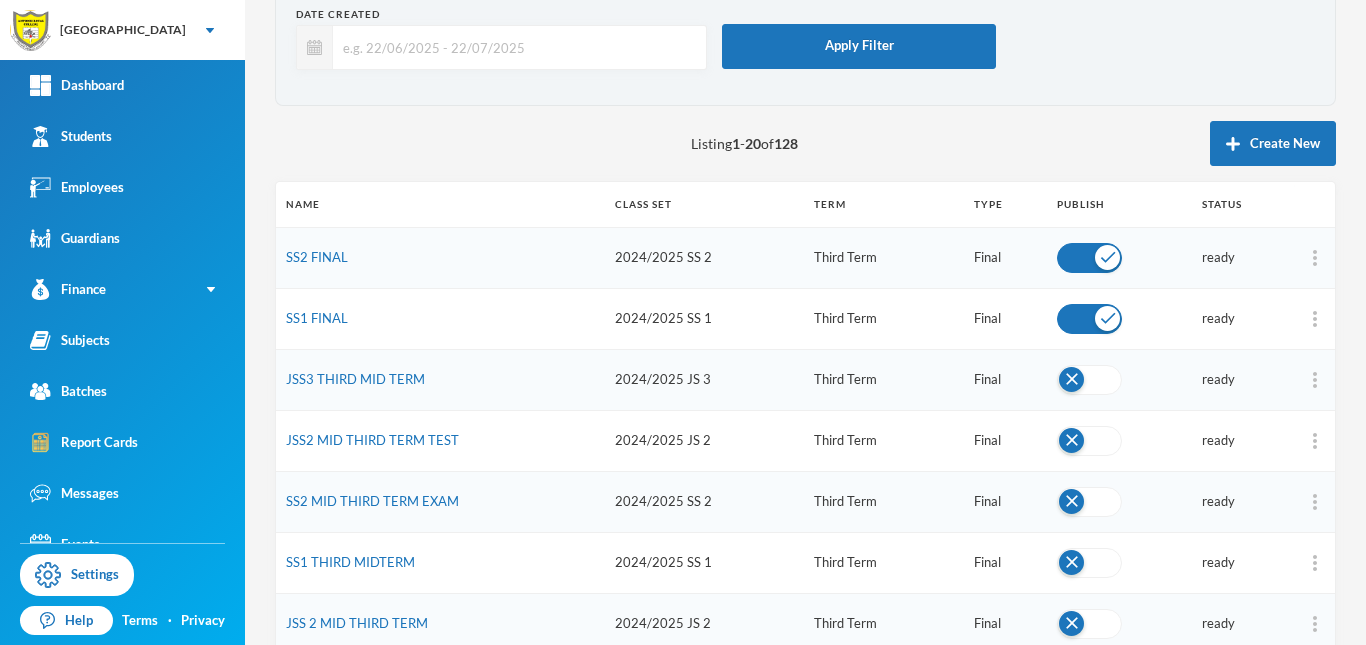 click at bounding box center (514, 47) 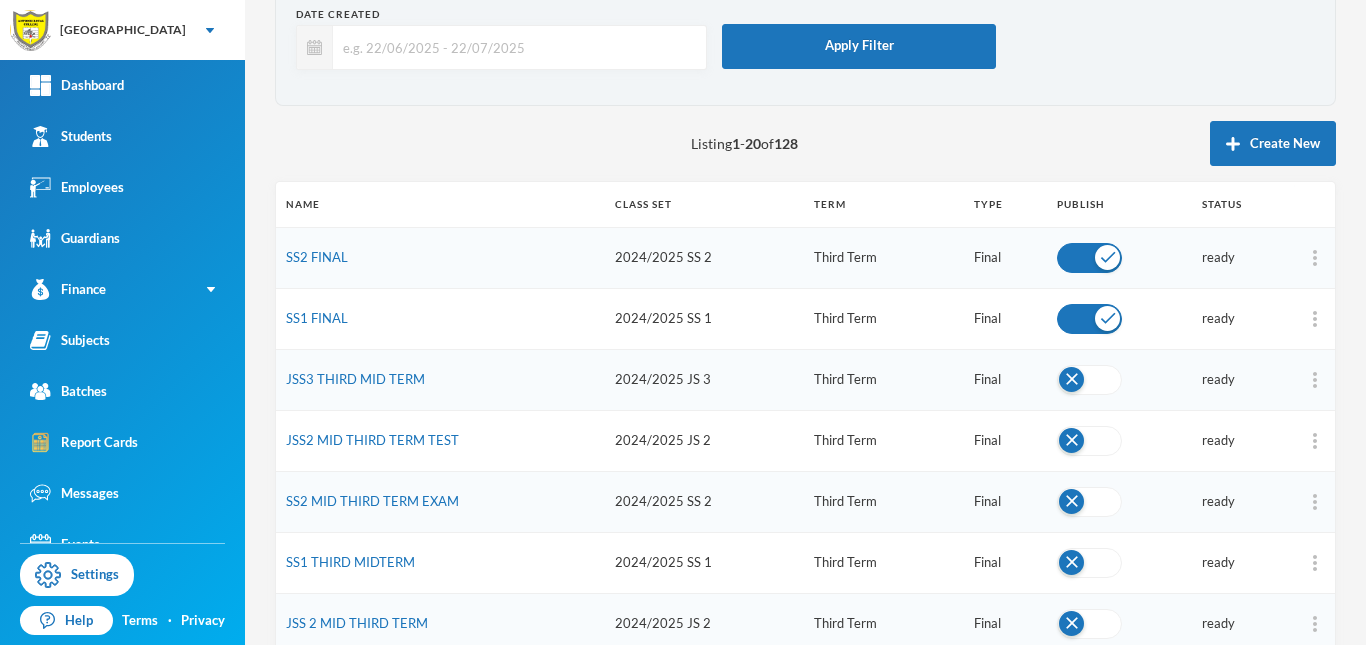 click on "Listing  1  -  20  of  128 Create New" at bounding box center (805, 143) 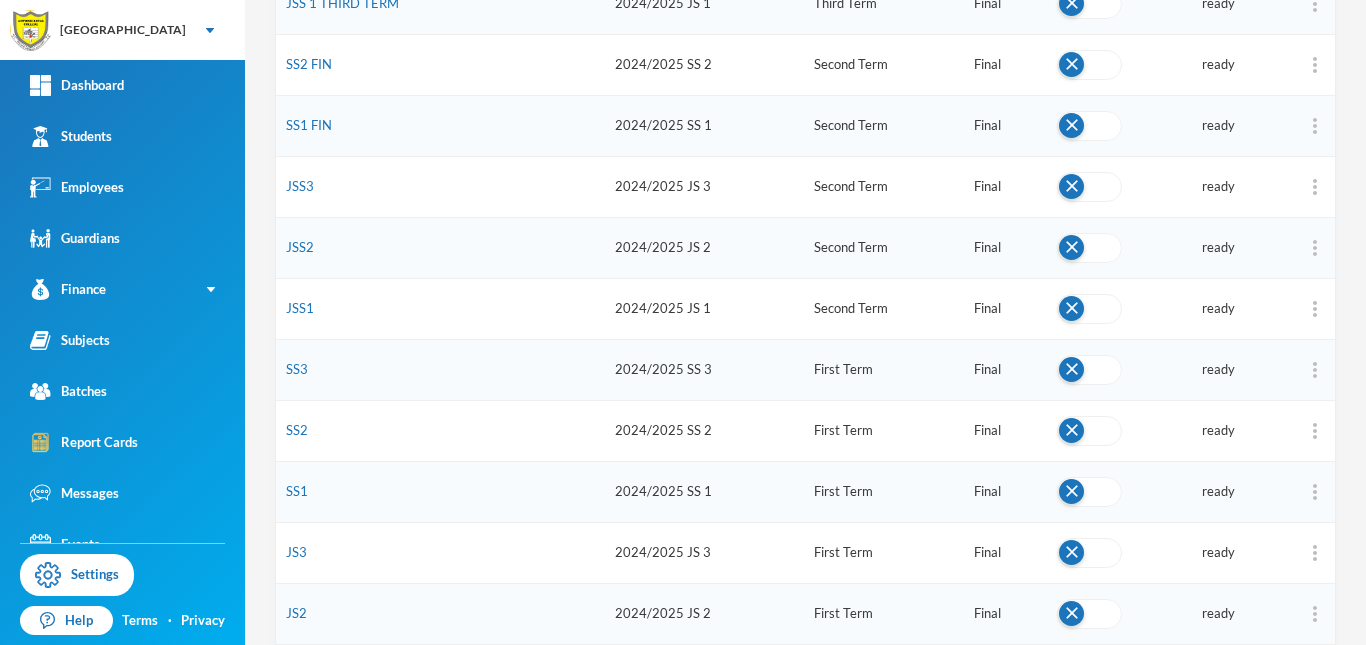 scroll, scrollTop: 1035, scrollLeft: 0, axis: vertical 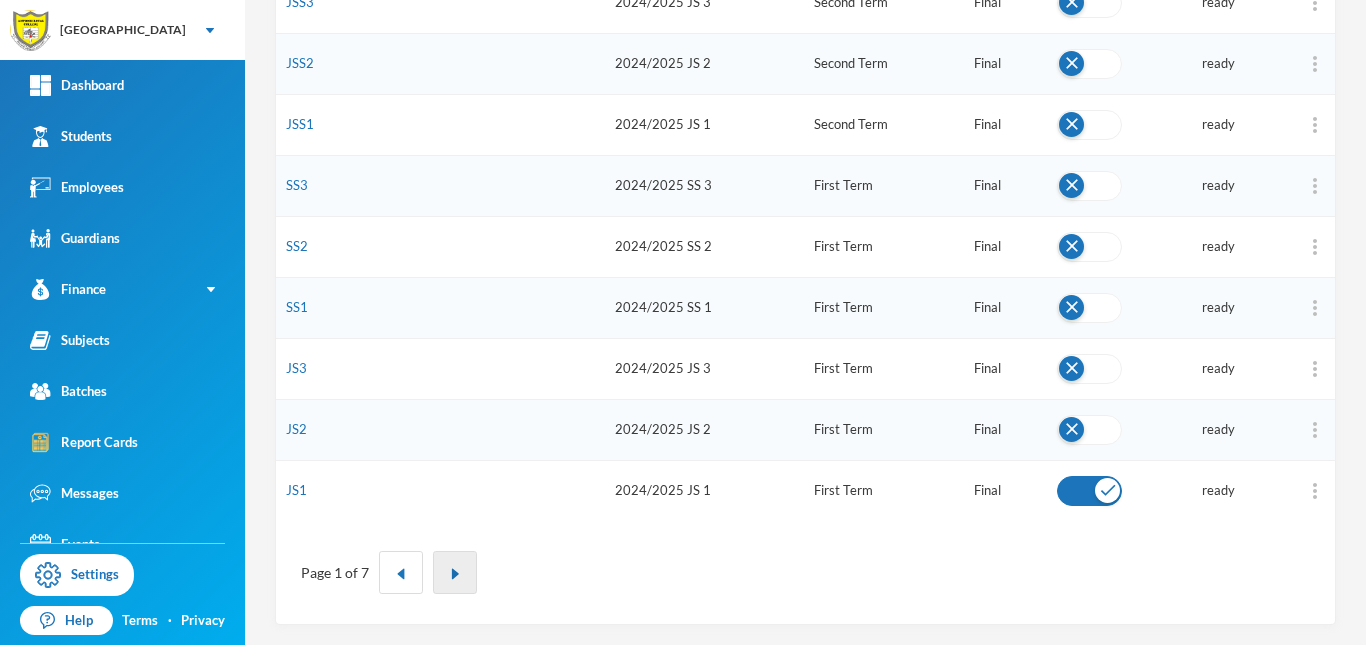 click at bounding box center [455, 574] 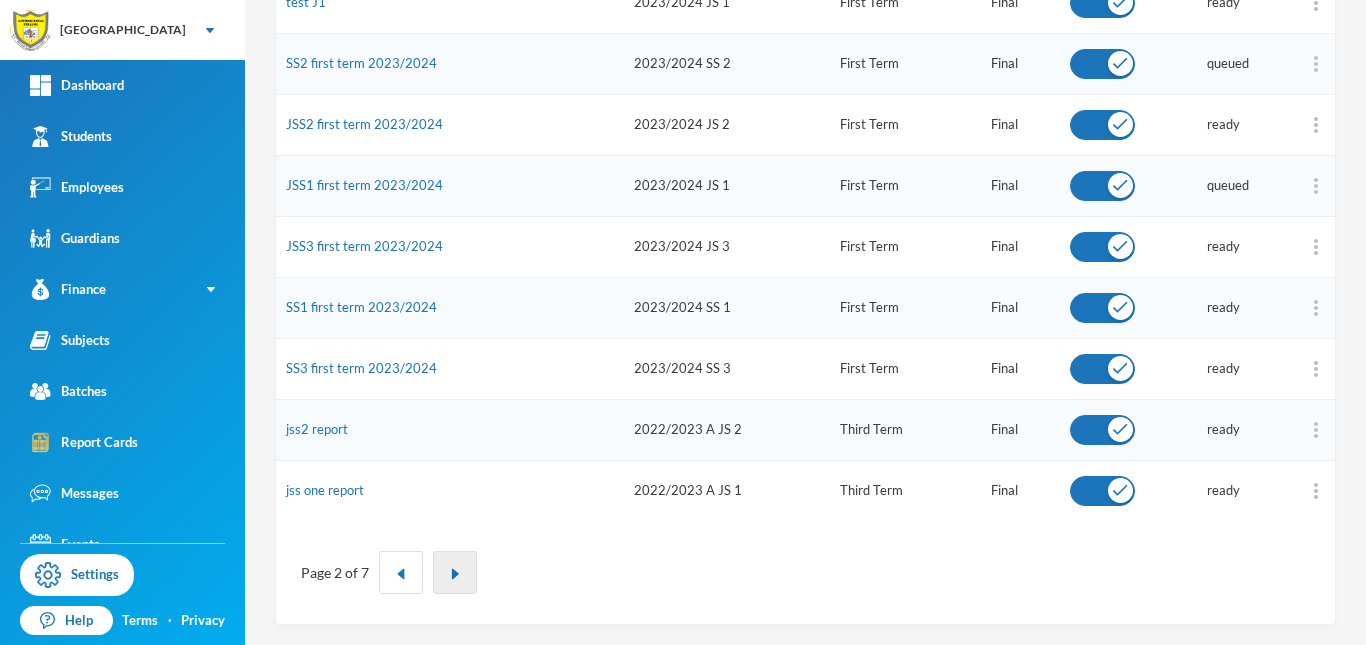 click at bounding box center (455, 574) 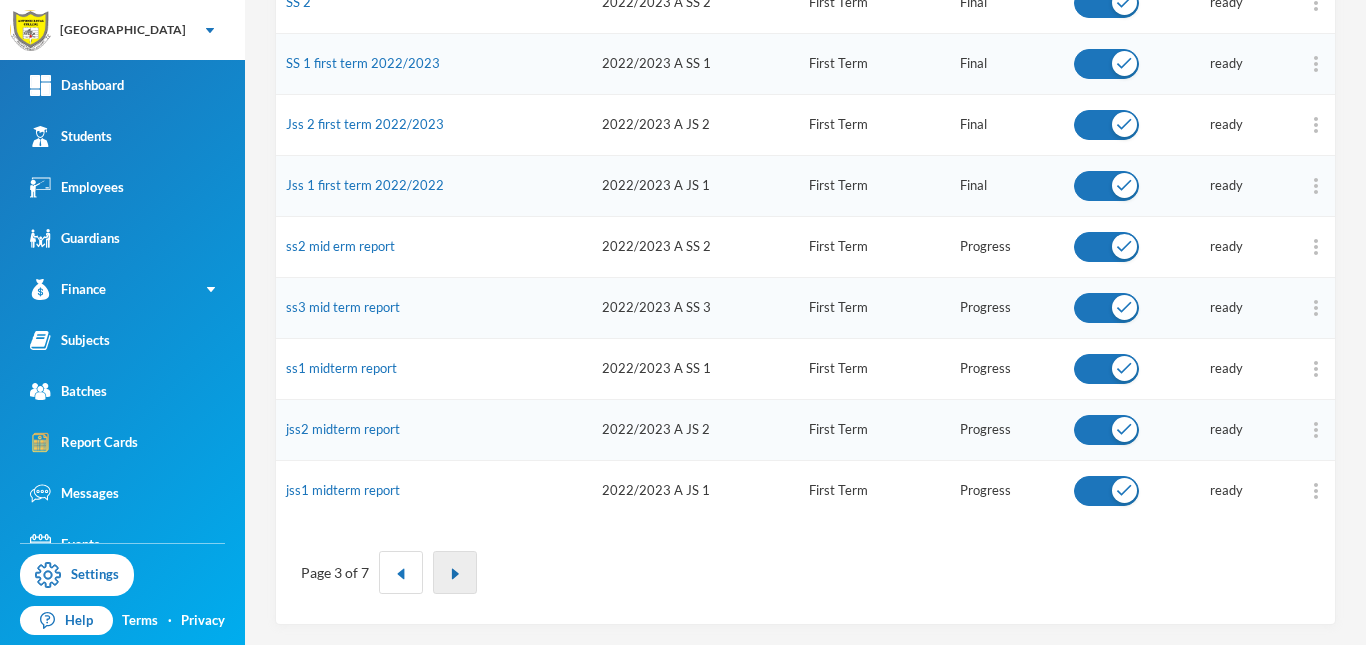 click at bounding box center (455, 574) 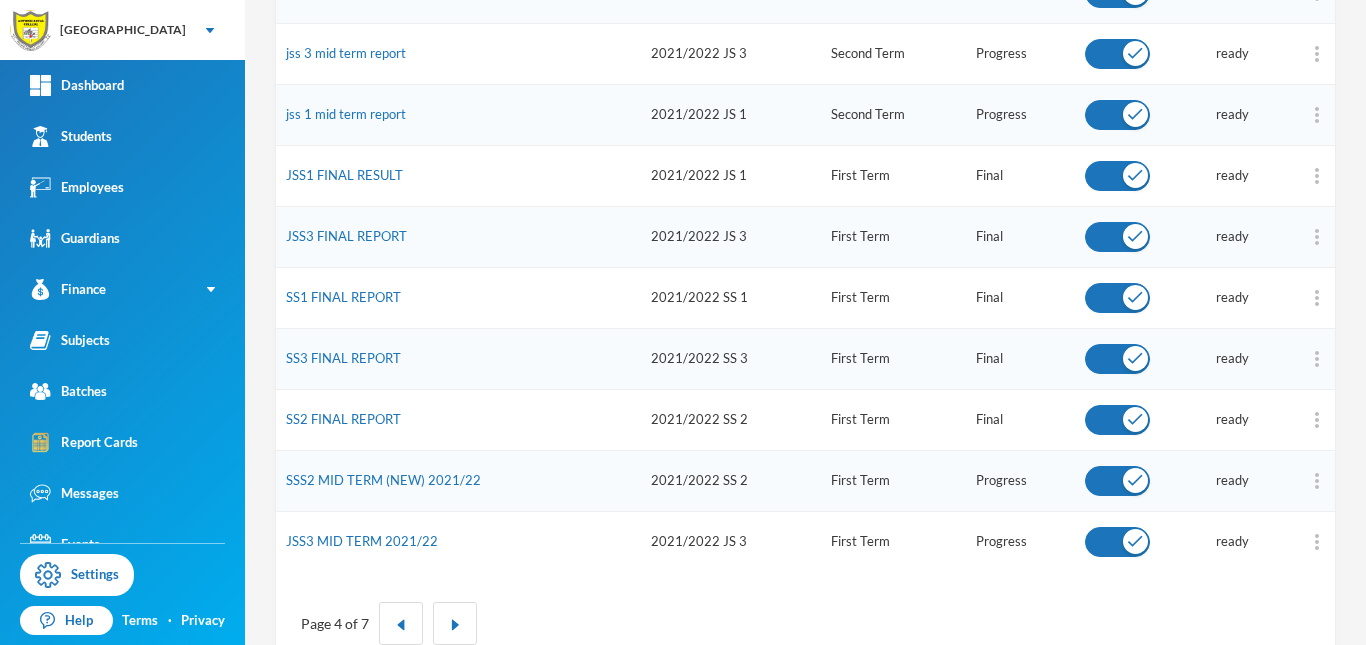 scroll, scrollTop: 1035, scrollLeft: 0, axis: vertical 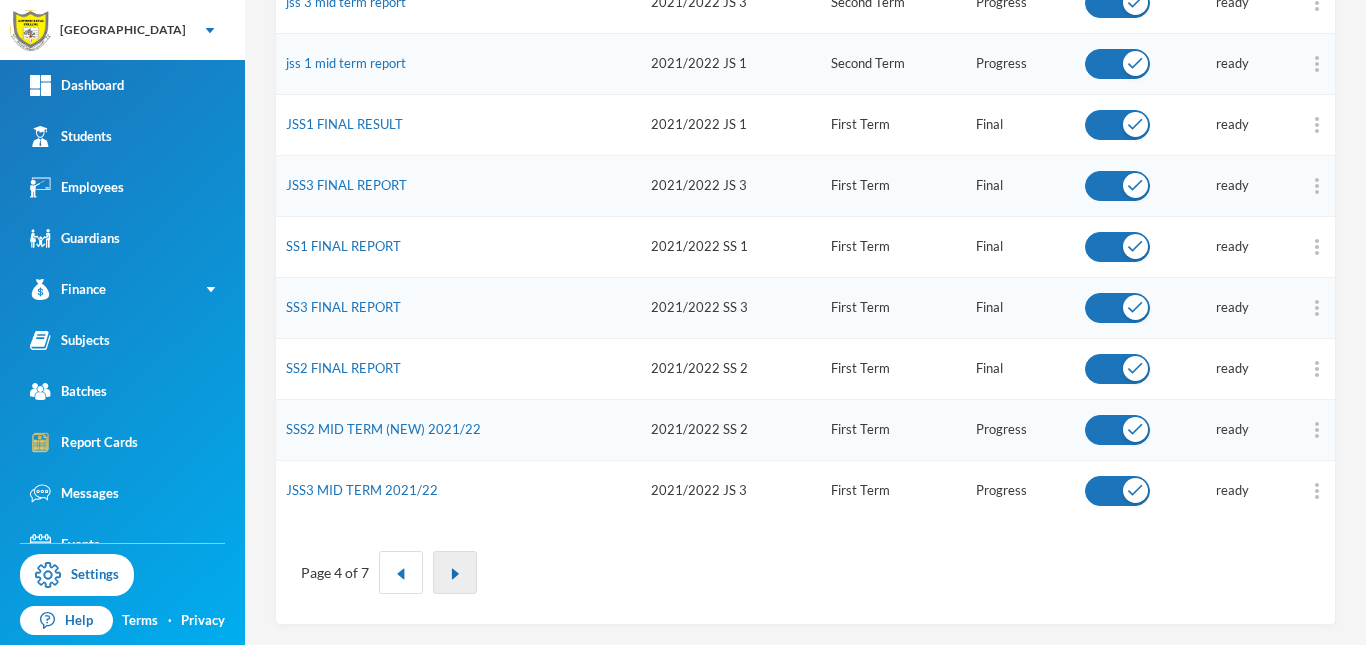 click at bounding box center (455, 574) 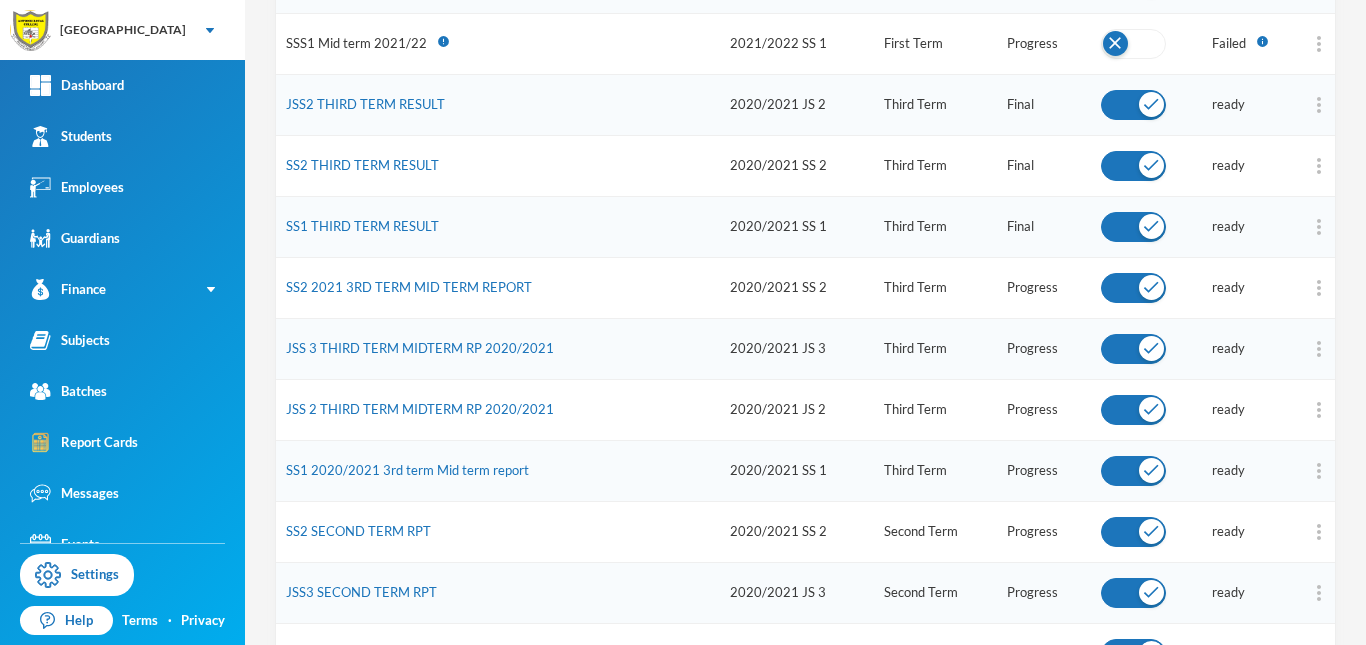 scroll, scrollTop: 630, scrollLeft: 0, axis: vertical 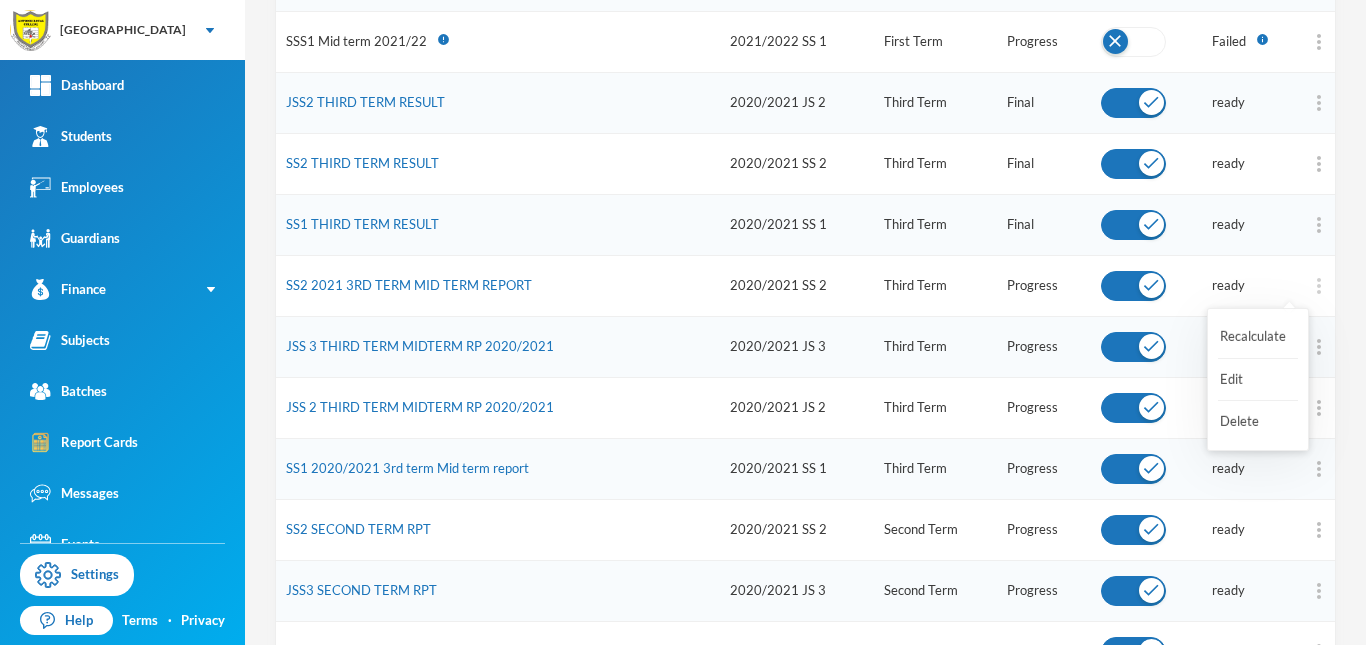 click at bounding box center (1319, 286) 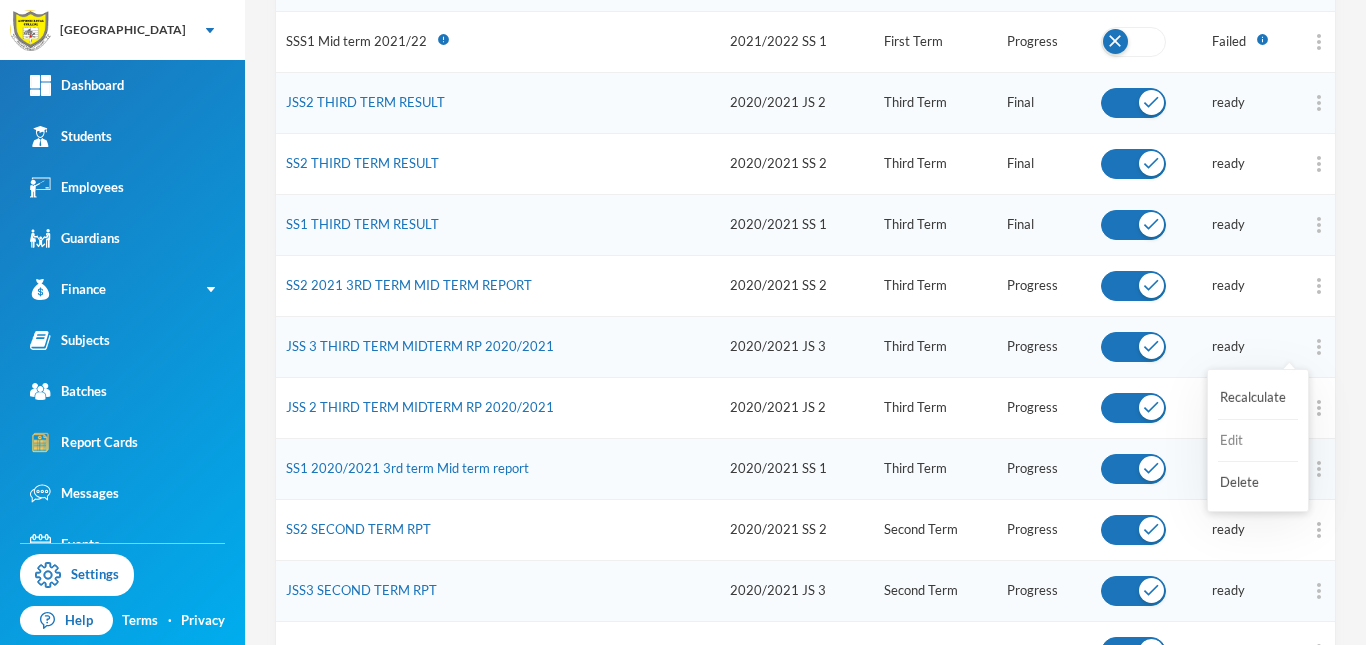 click on "Edit" at bounding box center [1258, 441] 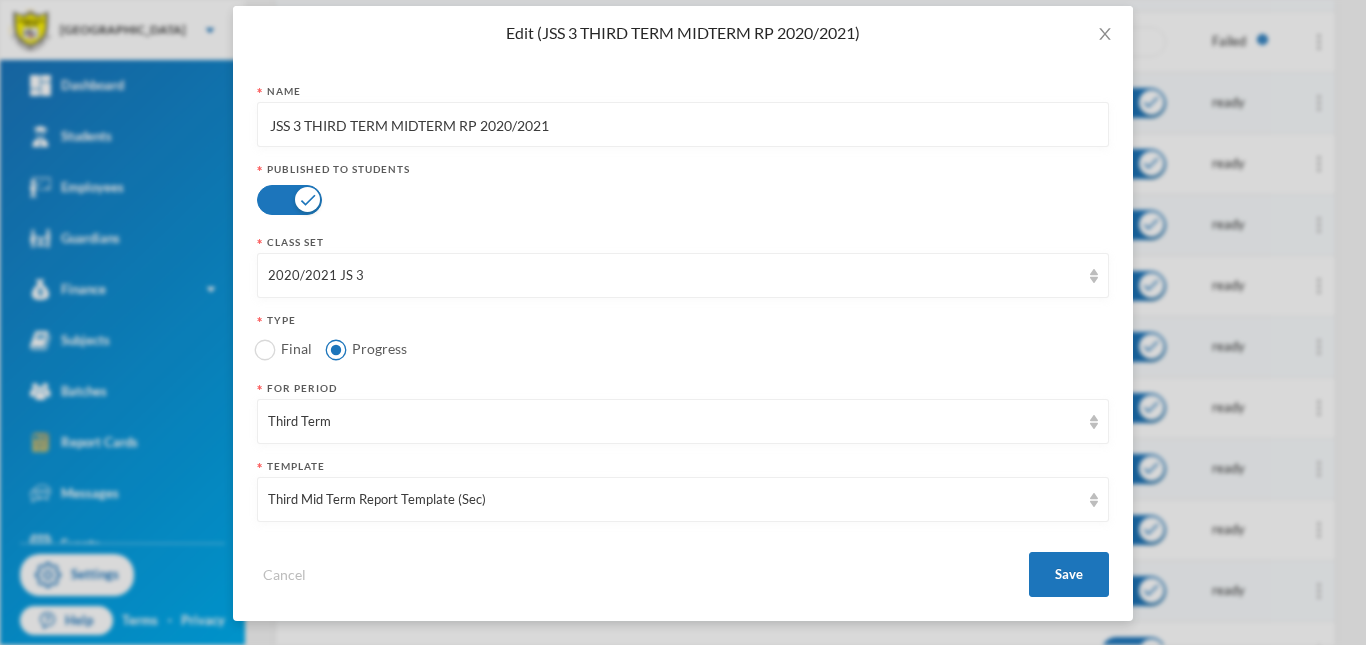 scroll, scrollTop: 93, scrollLeft: 0, axis: vertical 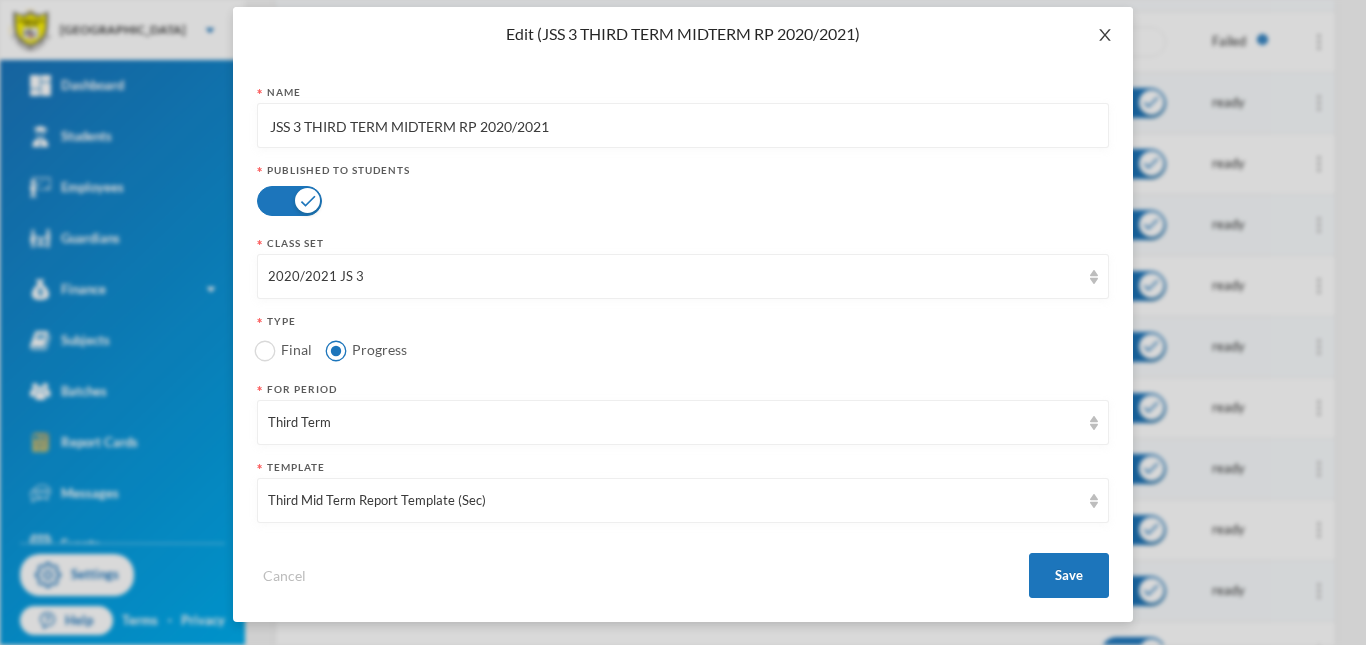 click 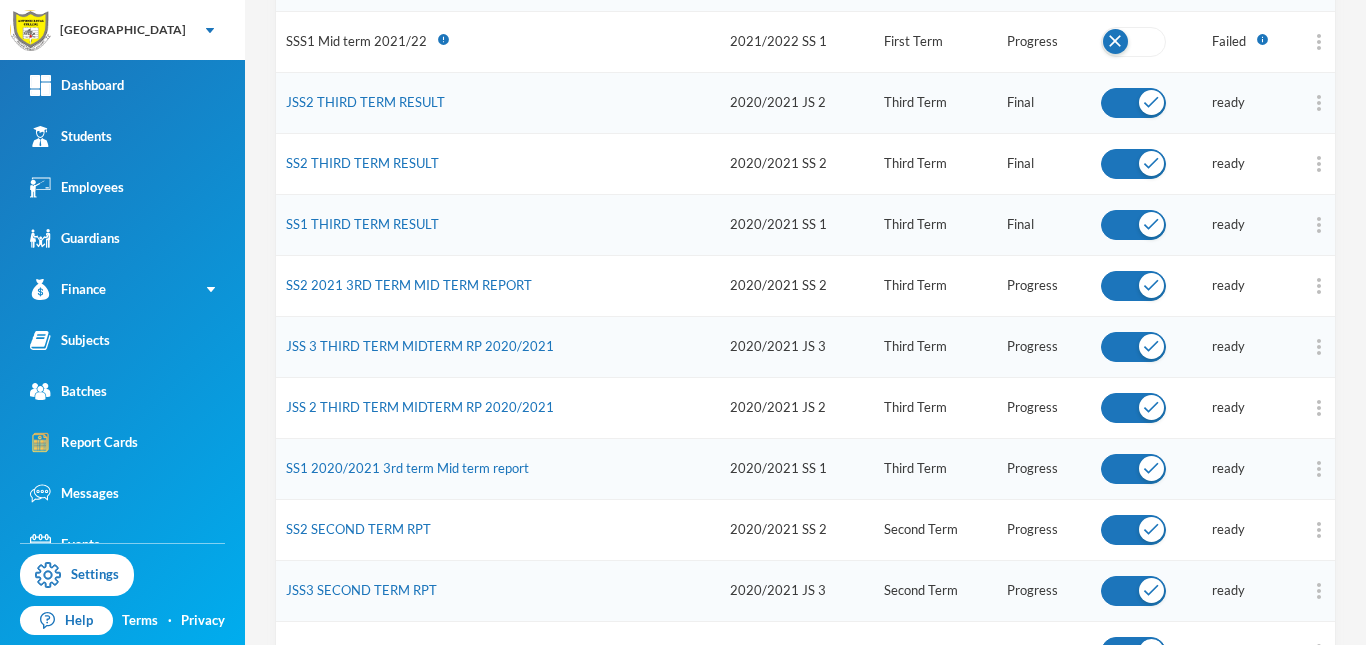scroll, scrollTop: 0, scrollLeft: 0, axis: both 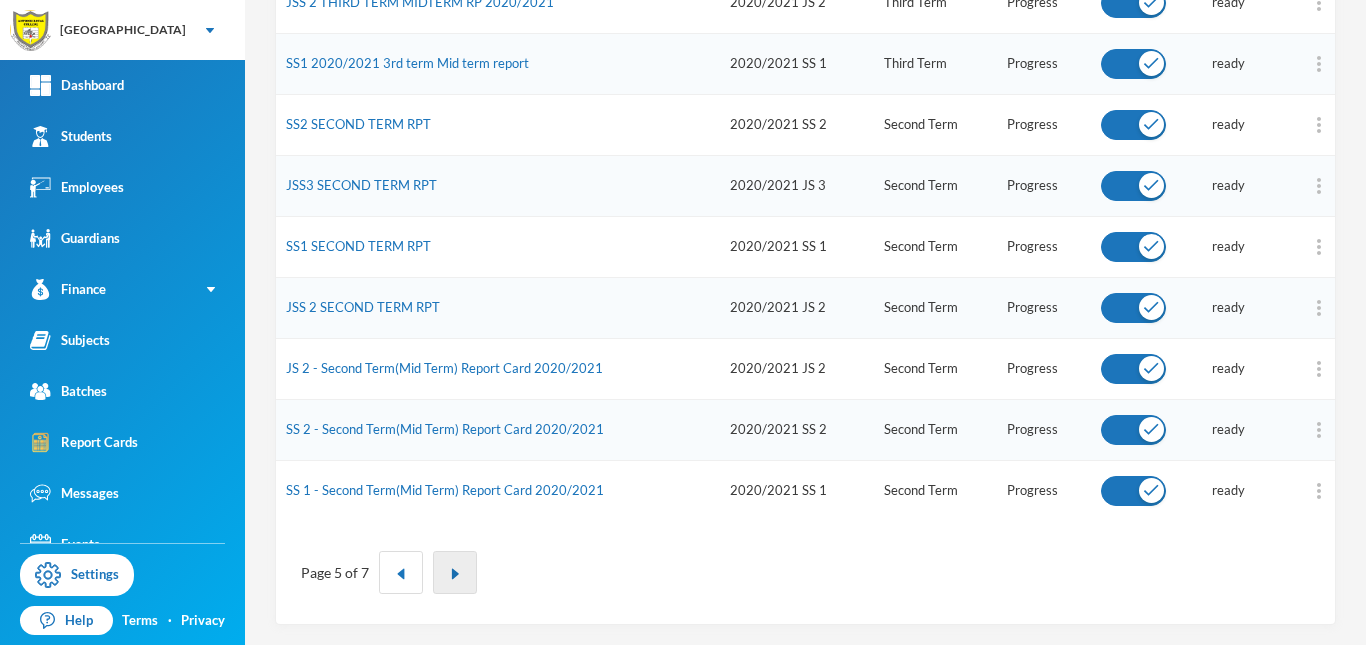 click at bounding box center [455, 572] 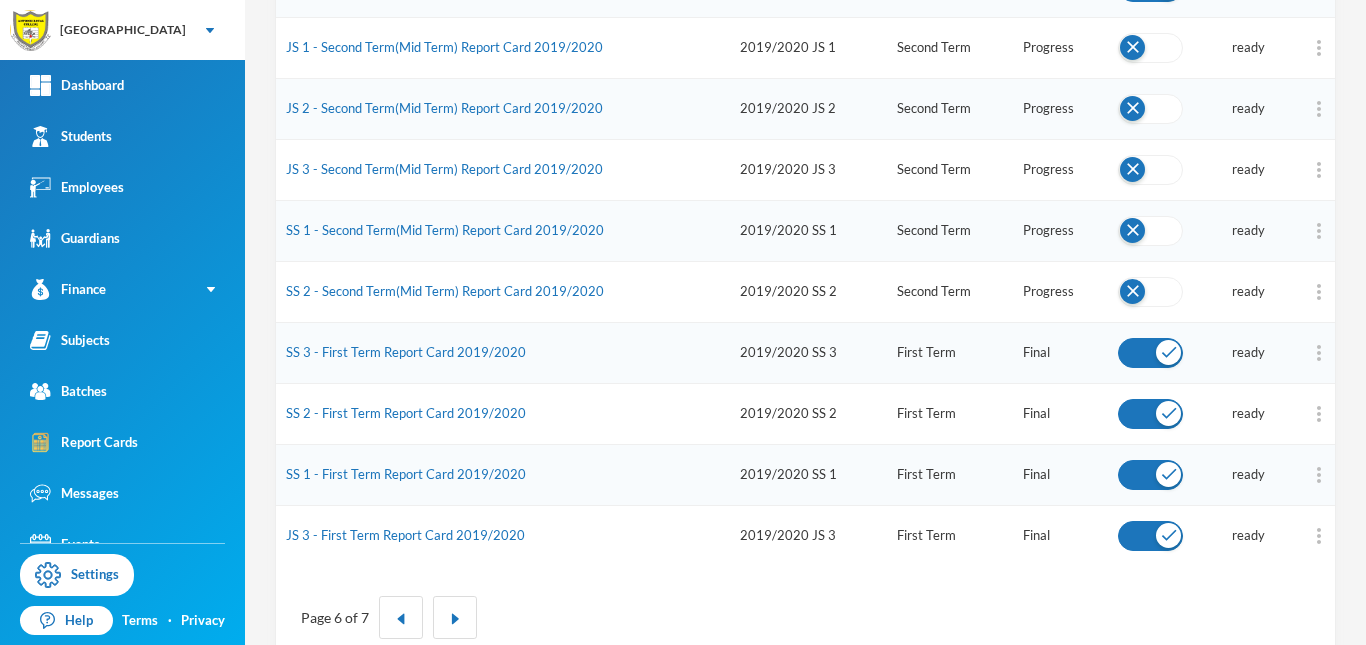 scroll, scrollTop: 1035, scrollLeft: 0, axis: vertical 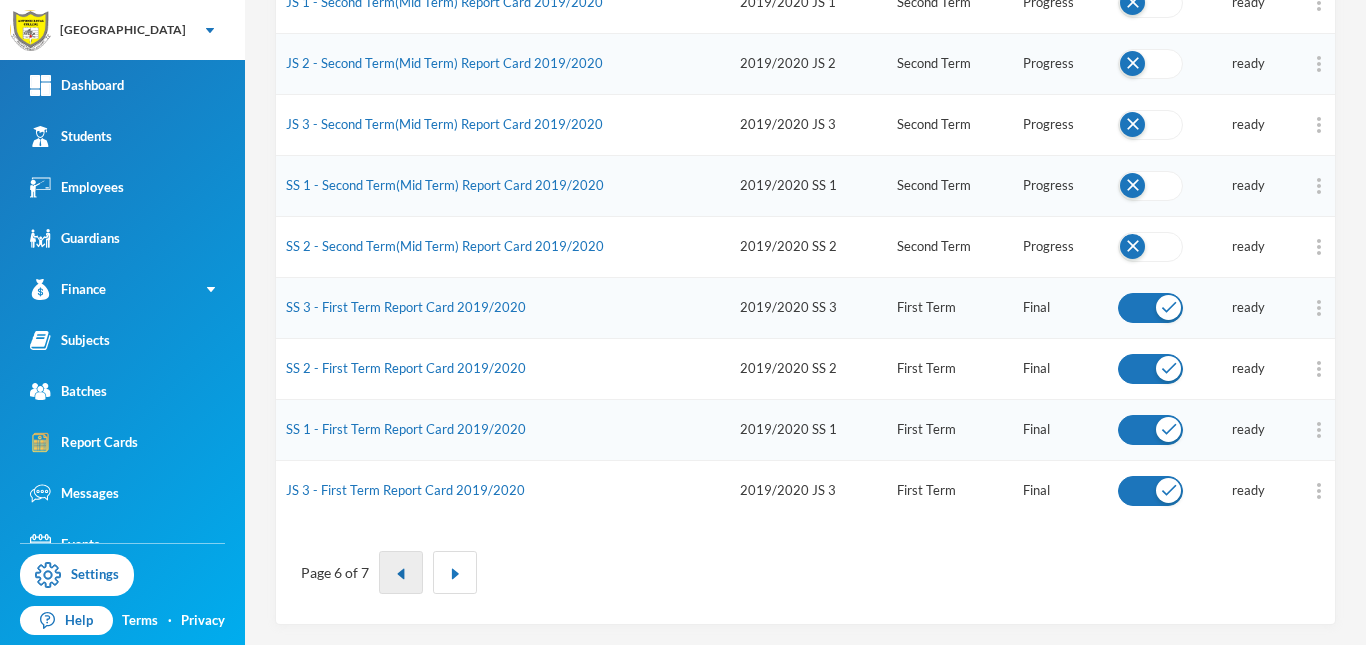 click at bounding box center (401, 574) 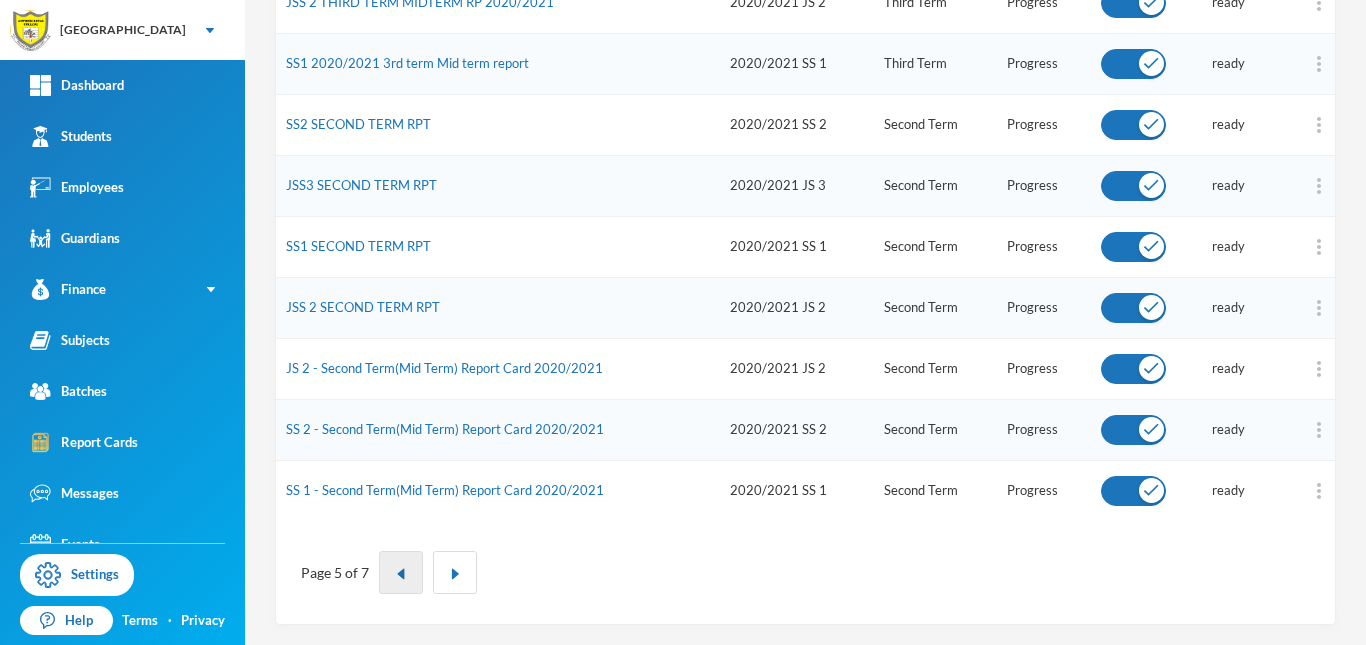 click at bounding box center (401, 574) 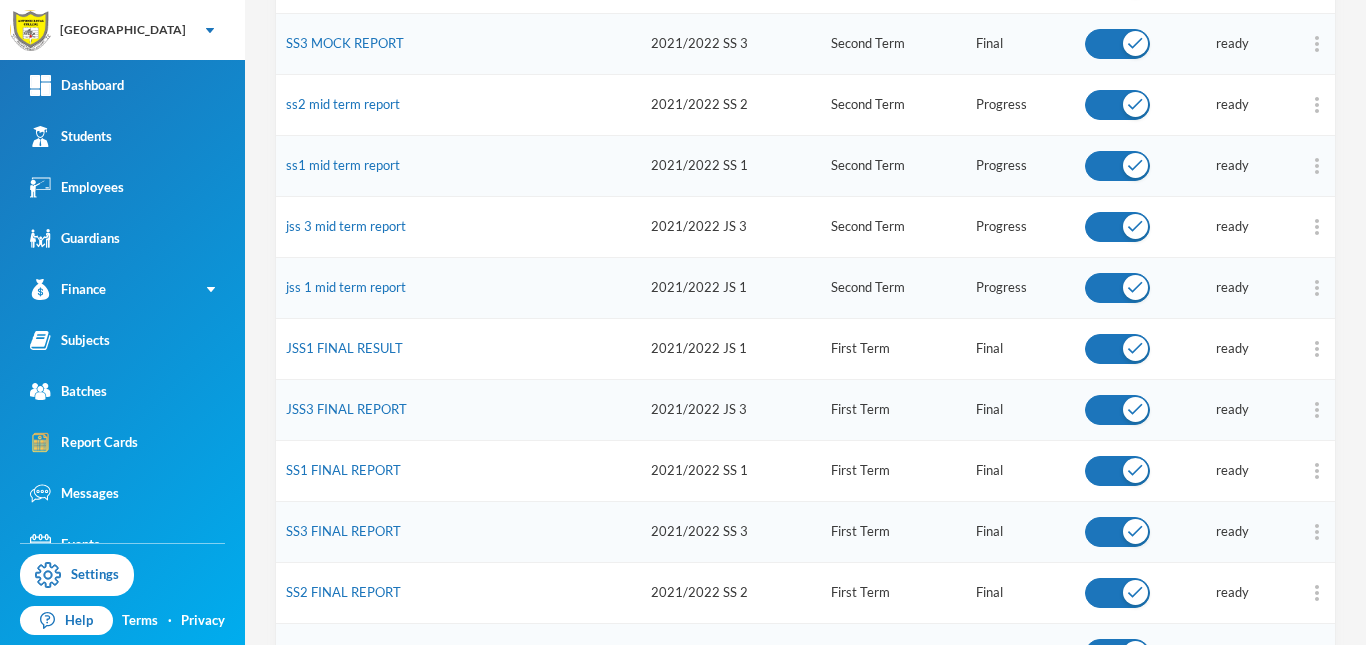 scroll, scrollTop: 1035, scrollLeft: 0, axis: vertical 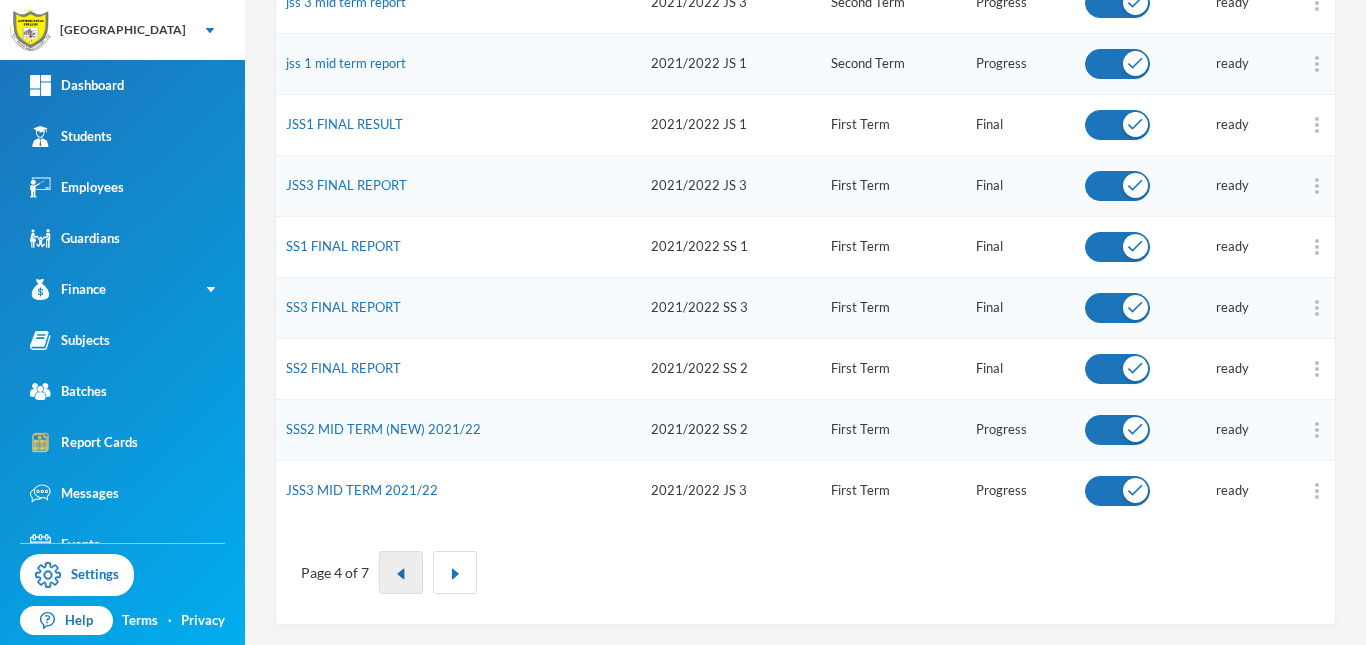 click at bounding box center (401, 572) 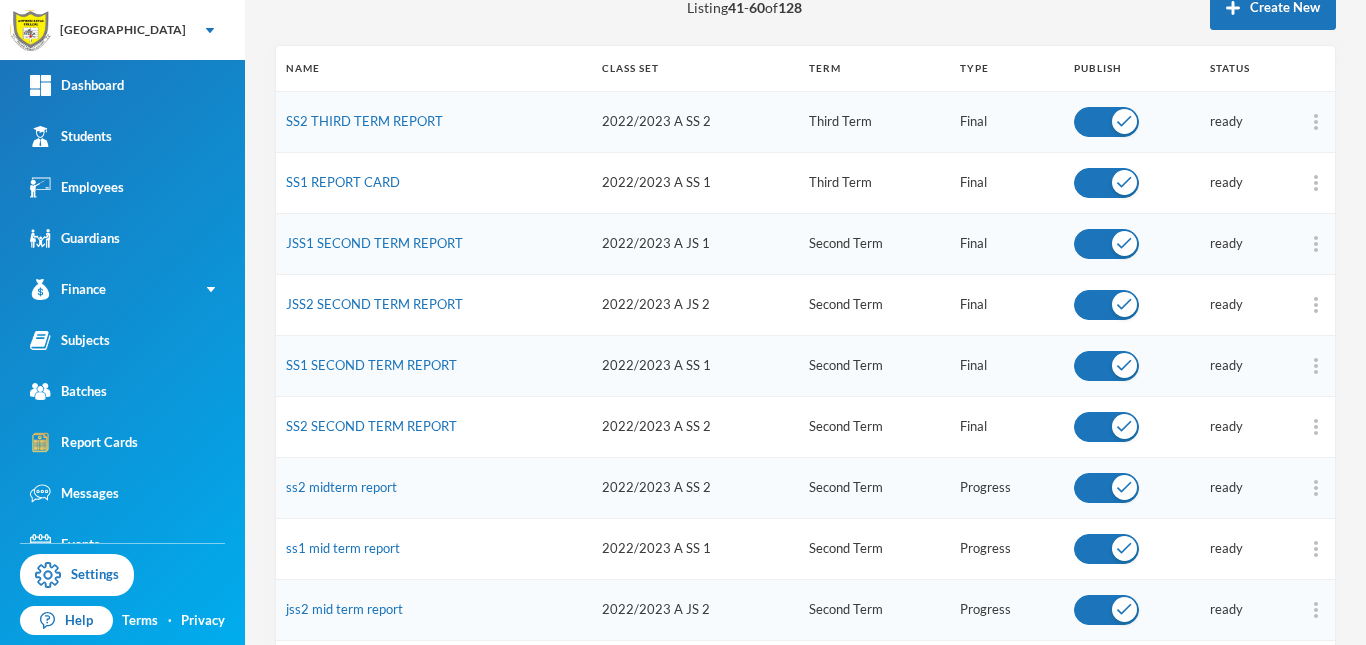 scroll, scrollTop: 239, scrollLeft: 0, axis: vertical 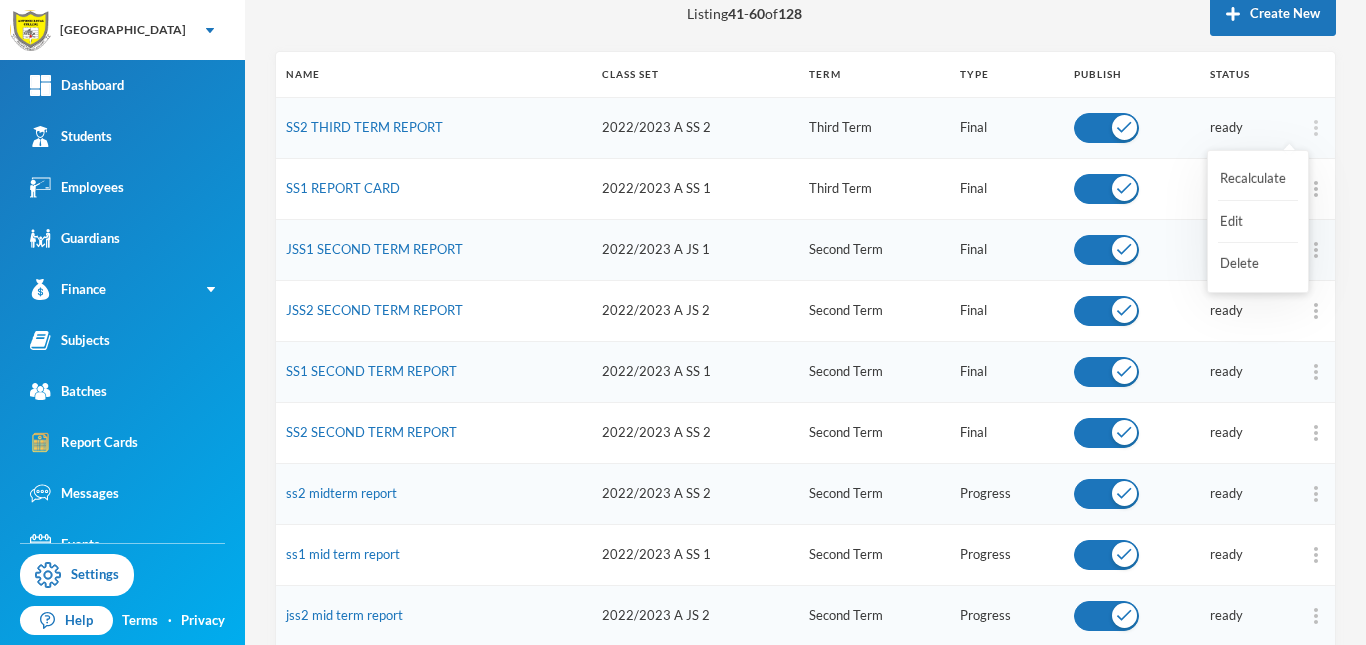 click at bounding box center [1315, 128] 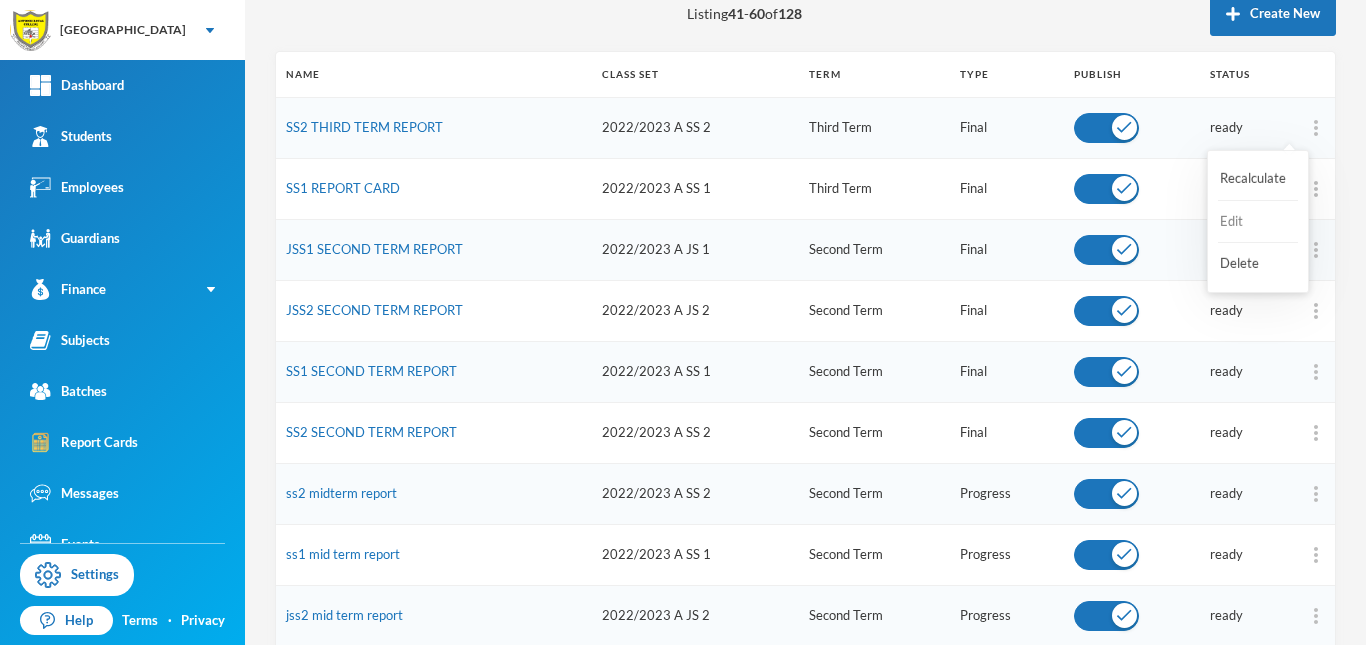 click on "Edit" at bounding box center [1258, 222] 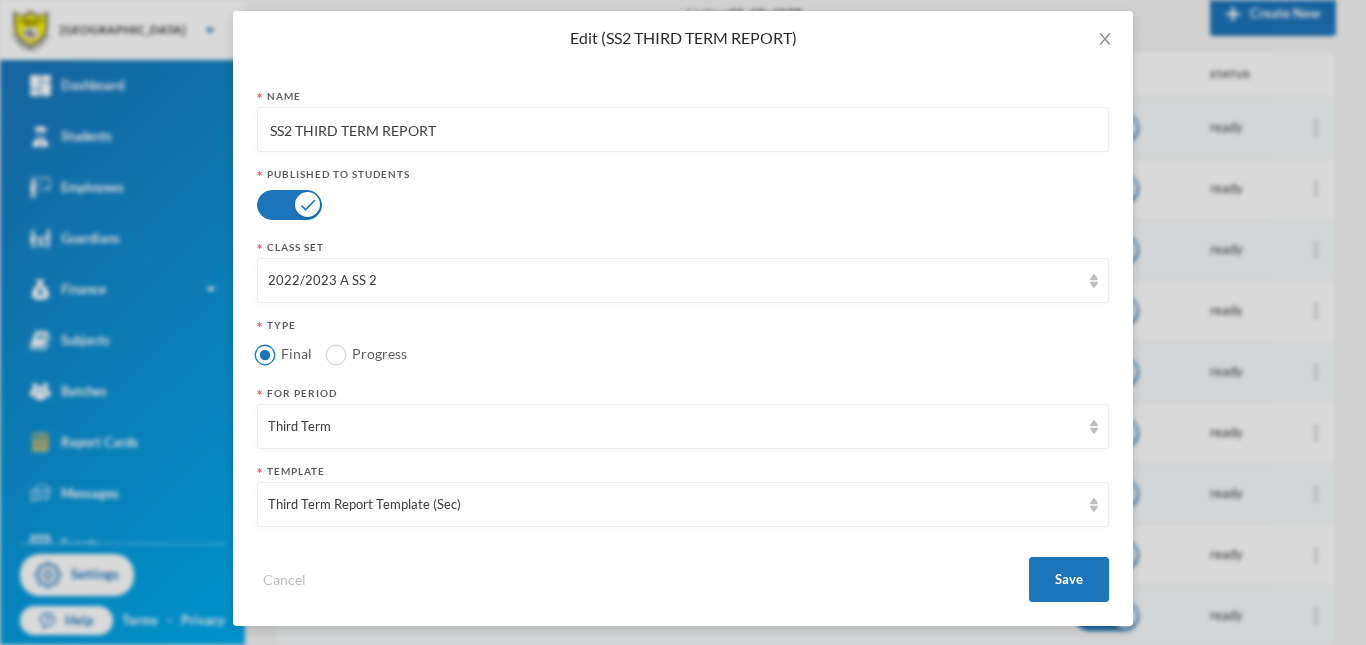 scroll, scrollTop: 94, scrollLeft: 0, axis: vertical 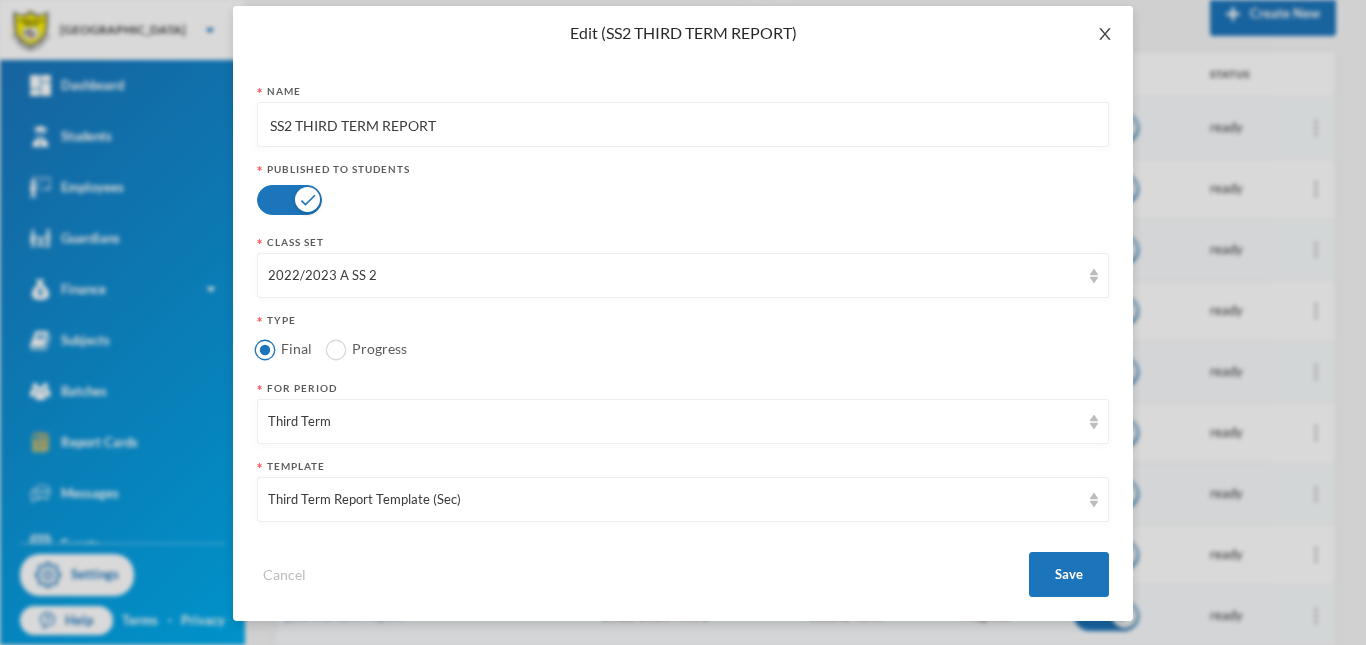 click 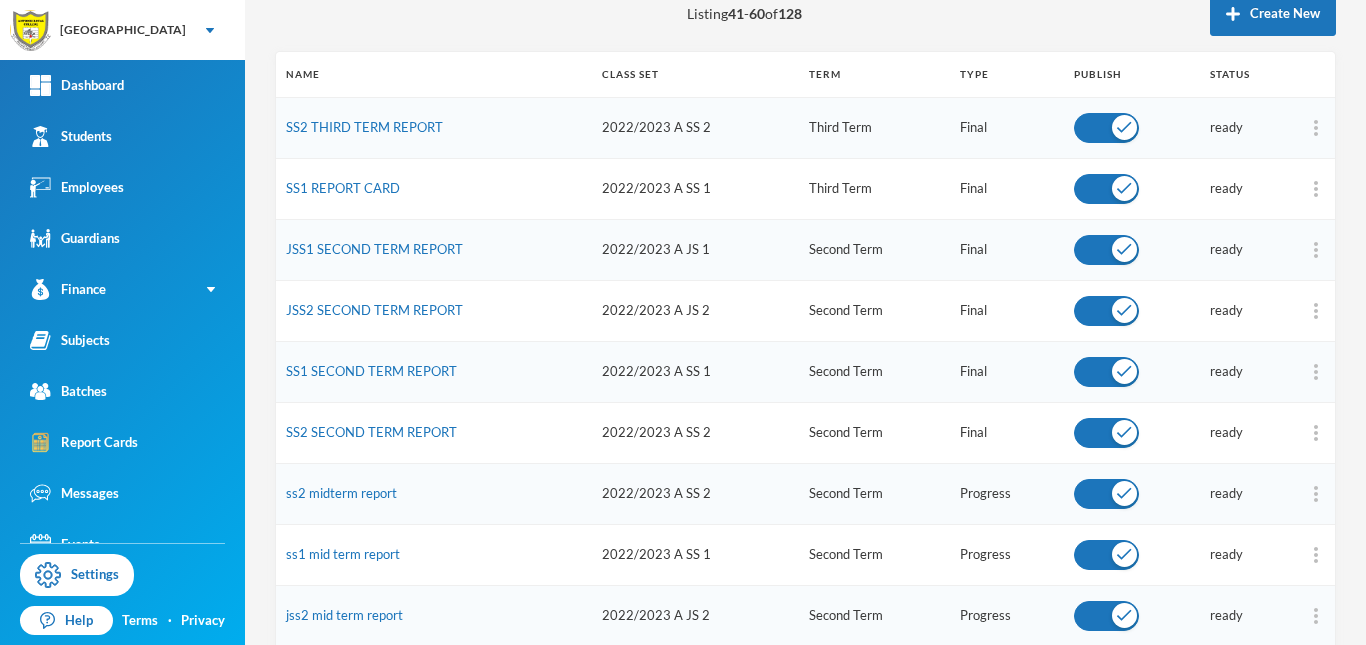 scroll, scrollTop: 0, scrollLeft: 0, axis: both 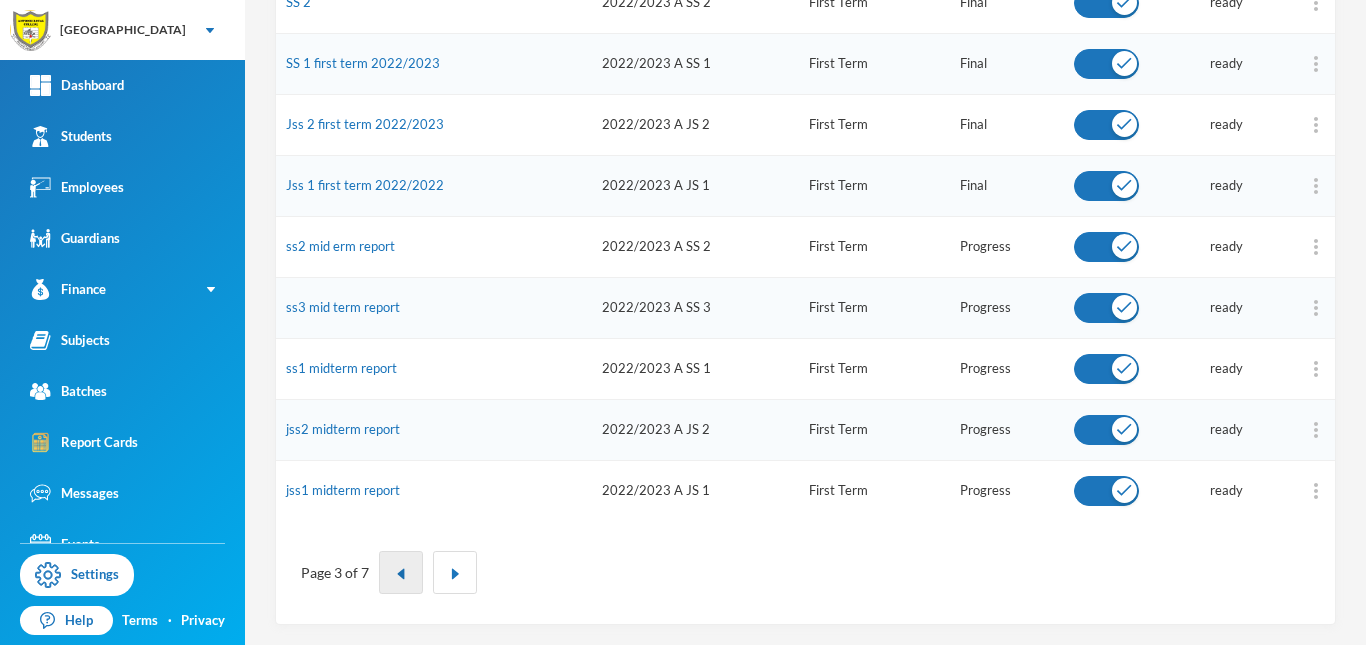 click at bounding box center (401, 574) 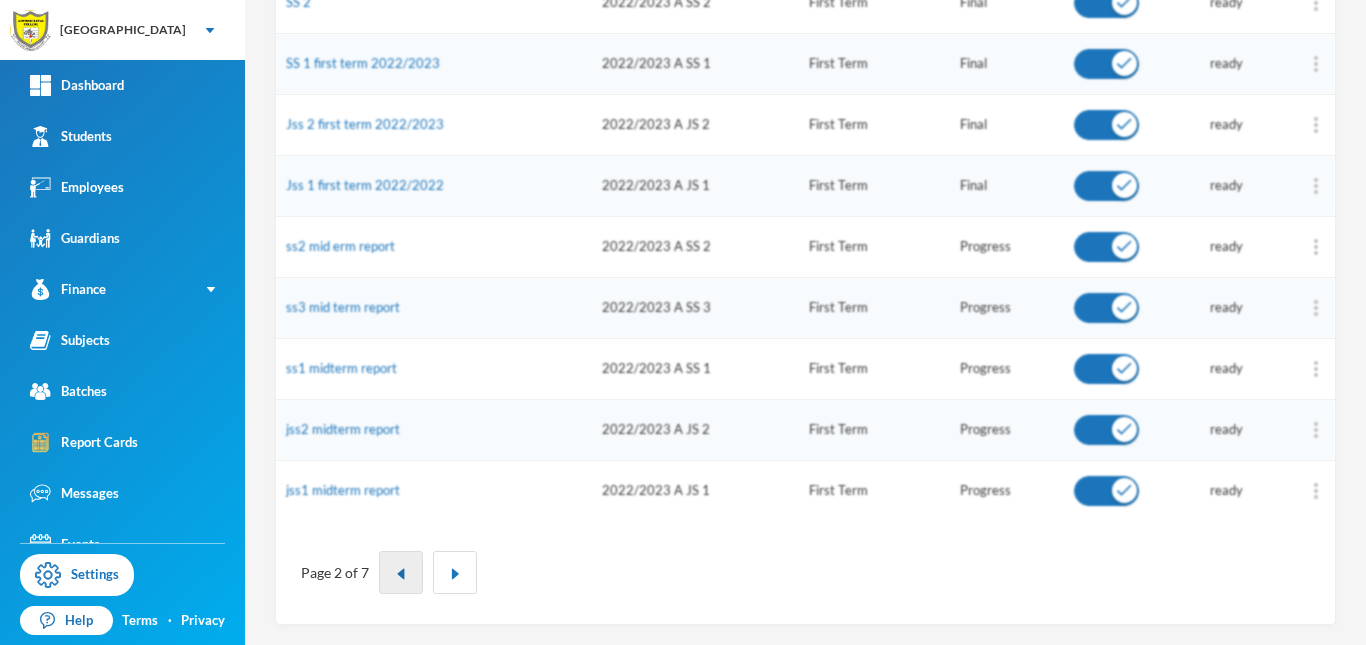 click at bounding box center (401, 574) 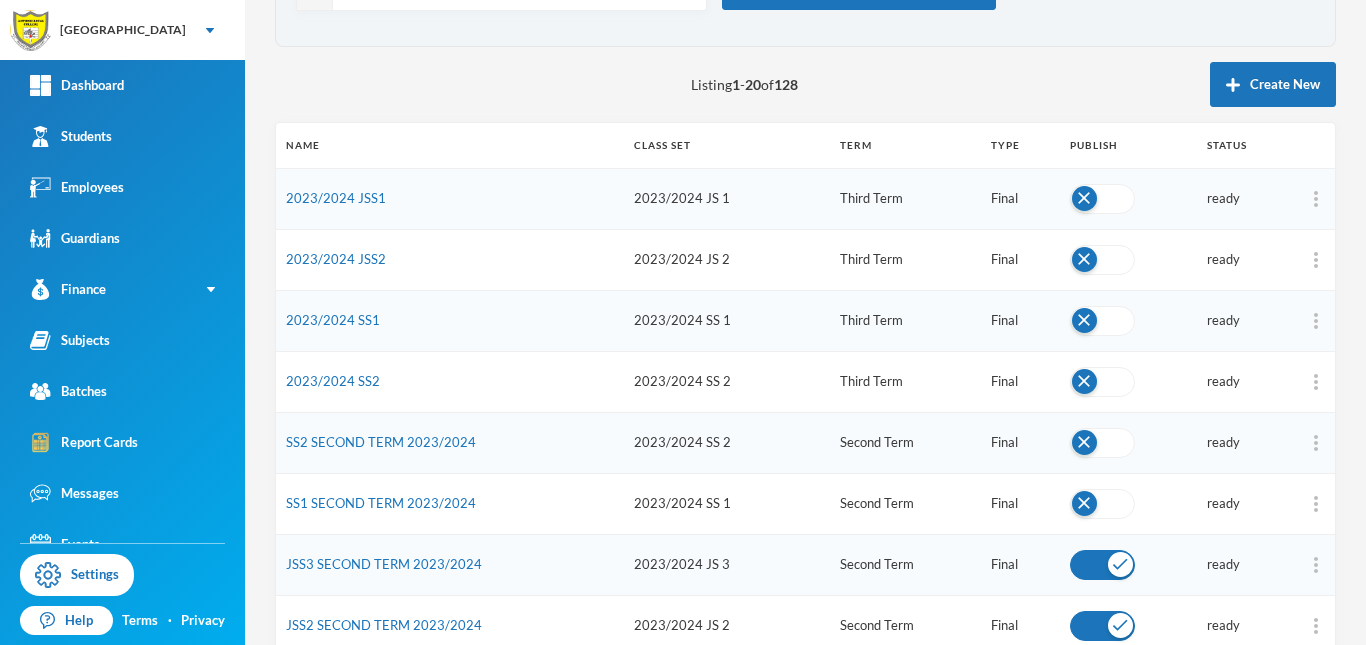 scroll, scrollTop: 0, scrollLeft: 0, axis: both 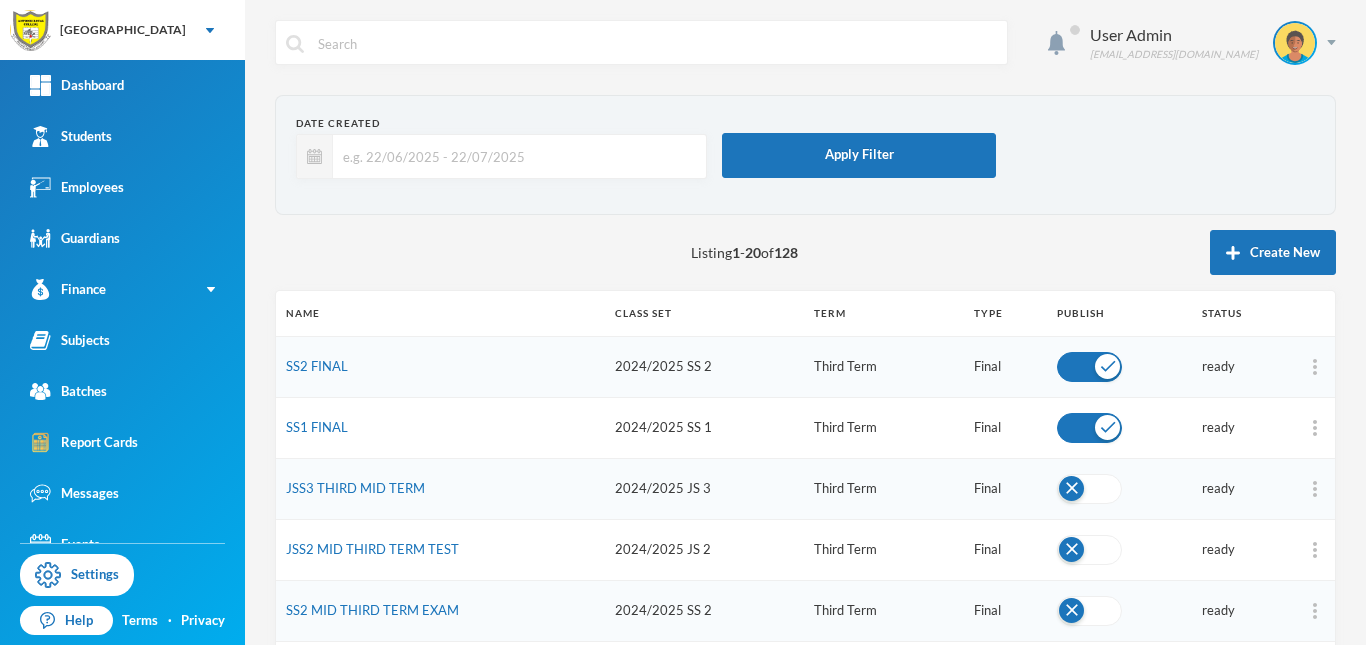 click at bounding box center (1089, 367) 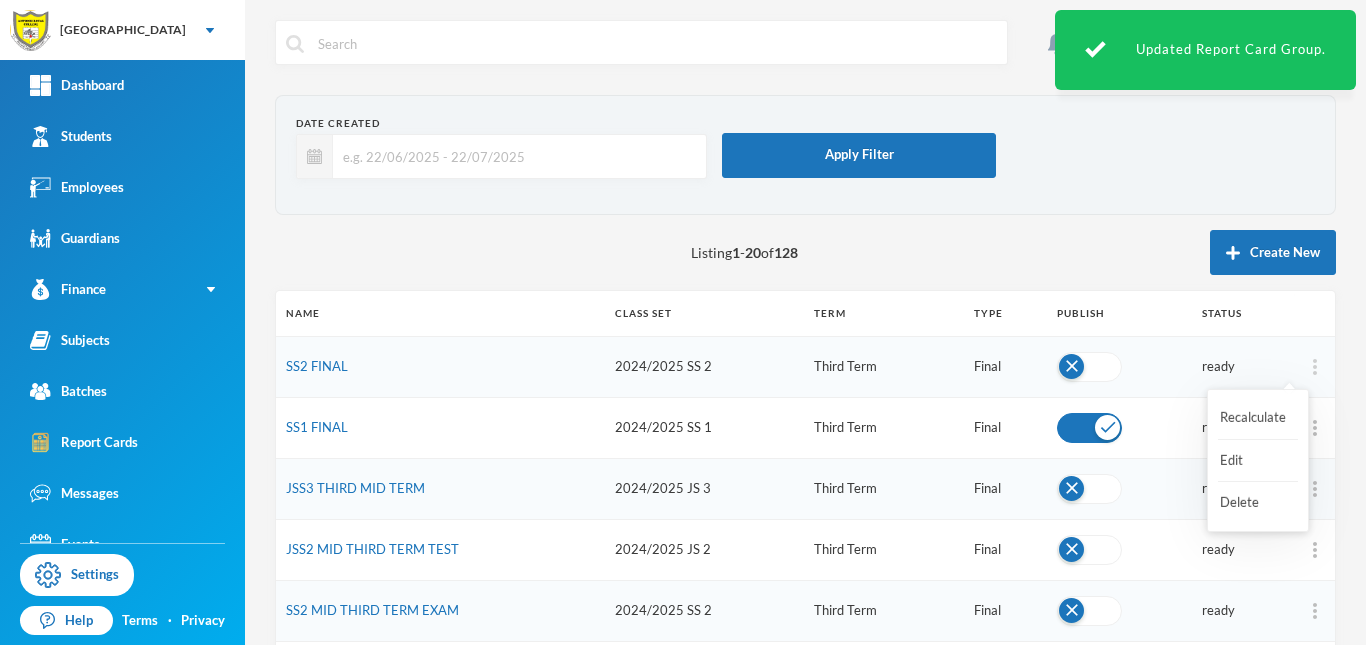 click at bounding box center (1314, 367) 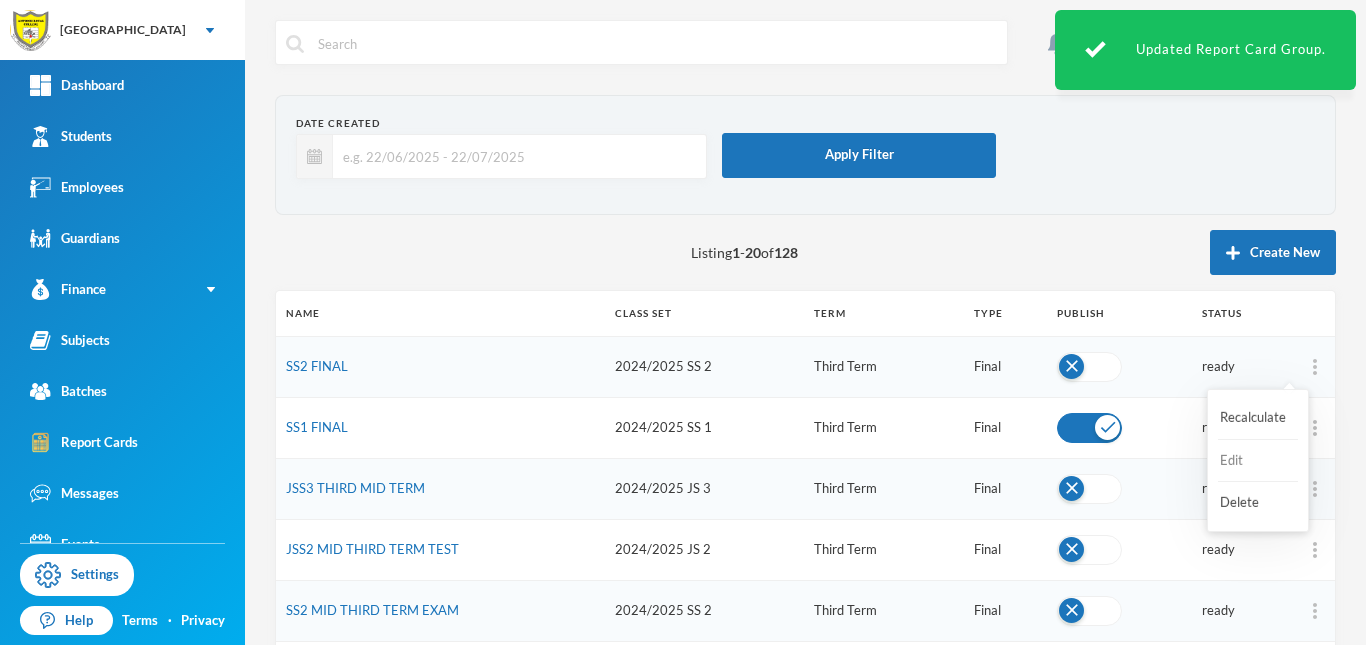 click on "Edit" at bounding box center (1258, 461) 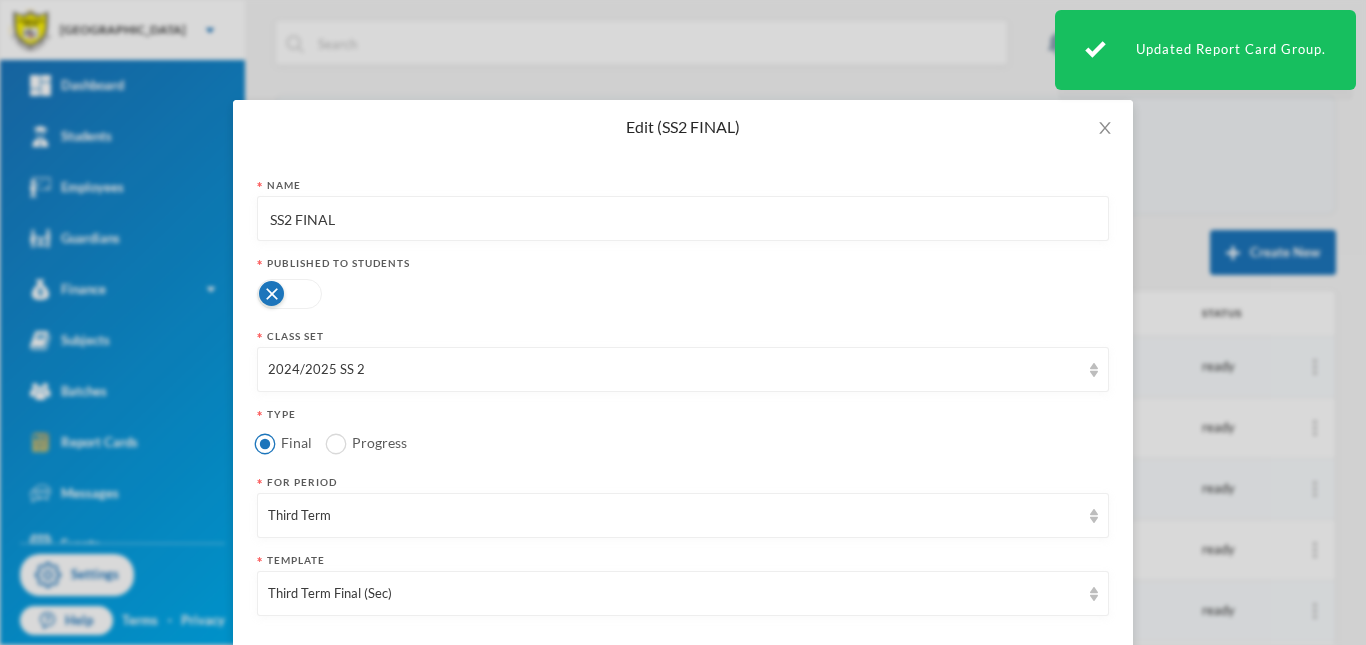 scroll, scrollTop: 94, scrollLeft: 0, axis: vertical 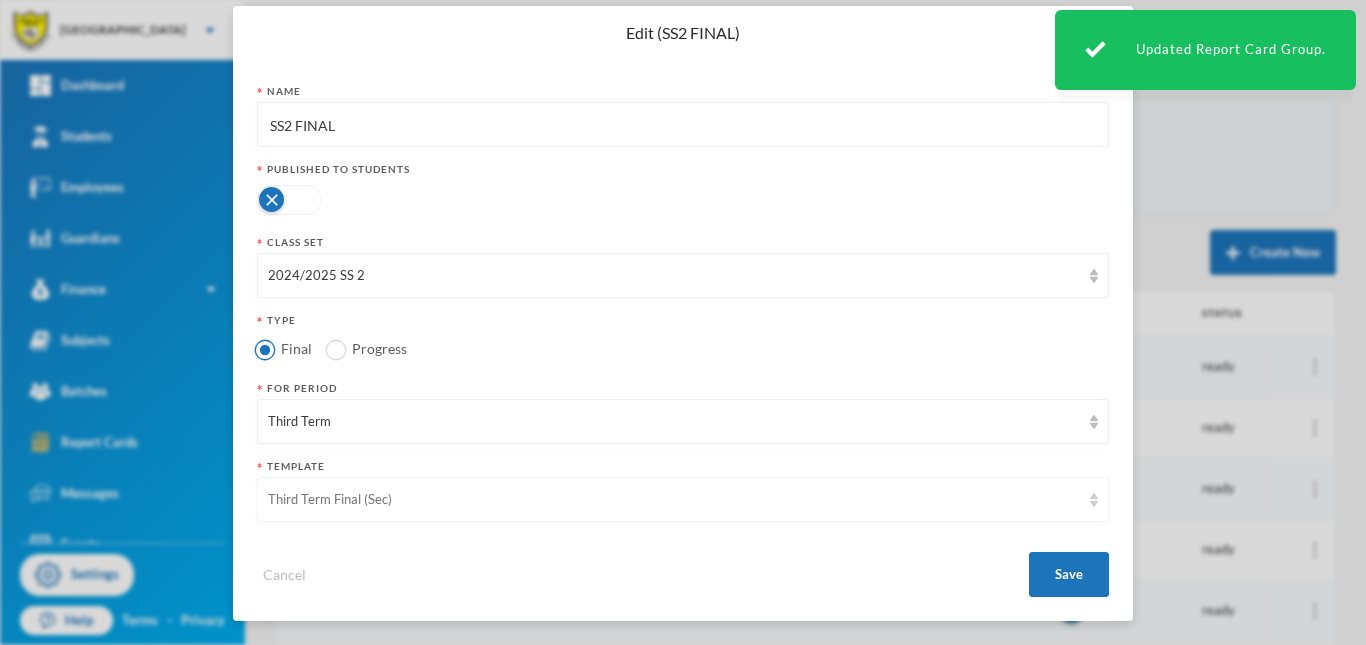click at bounding box center [1094, 500] 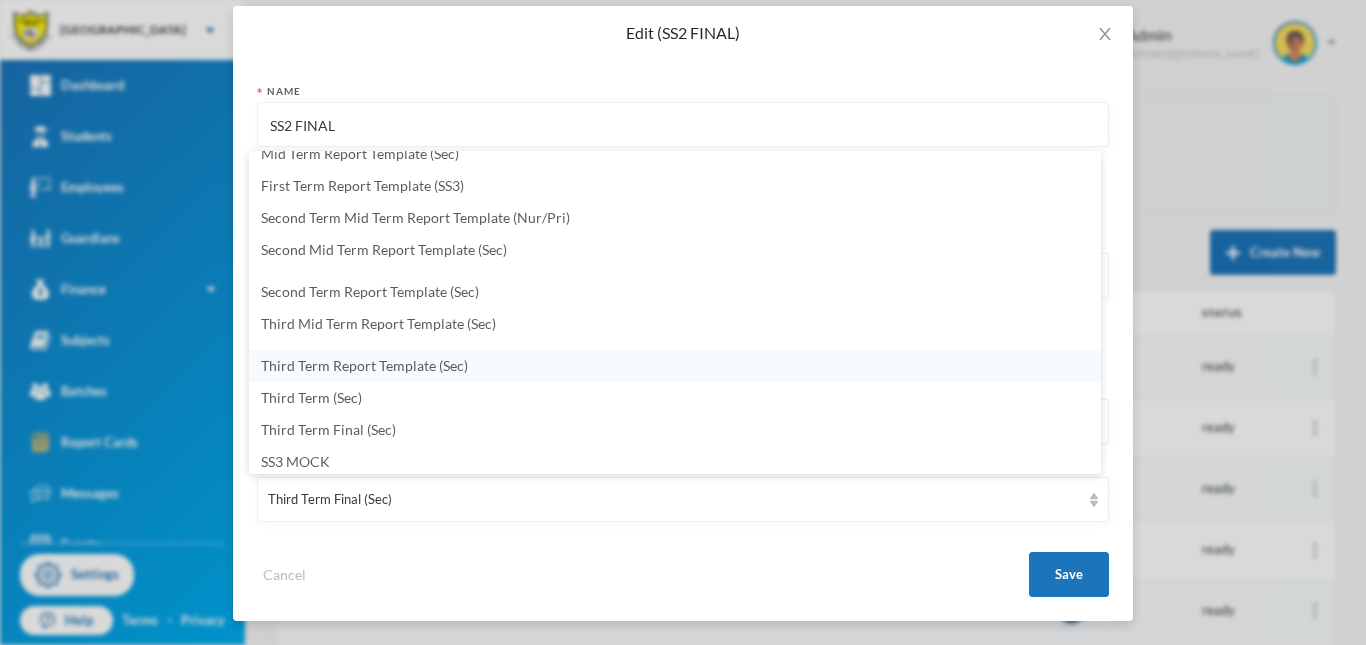 scroll, scrollTop: 90, scrollLeft: 0, axis: vertical 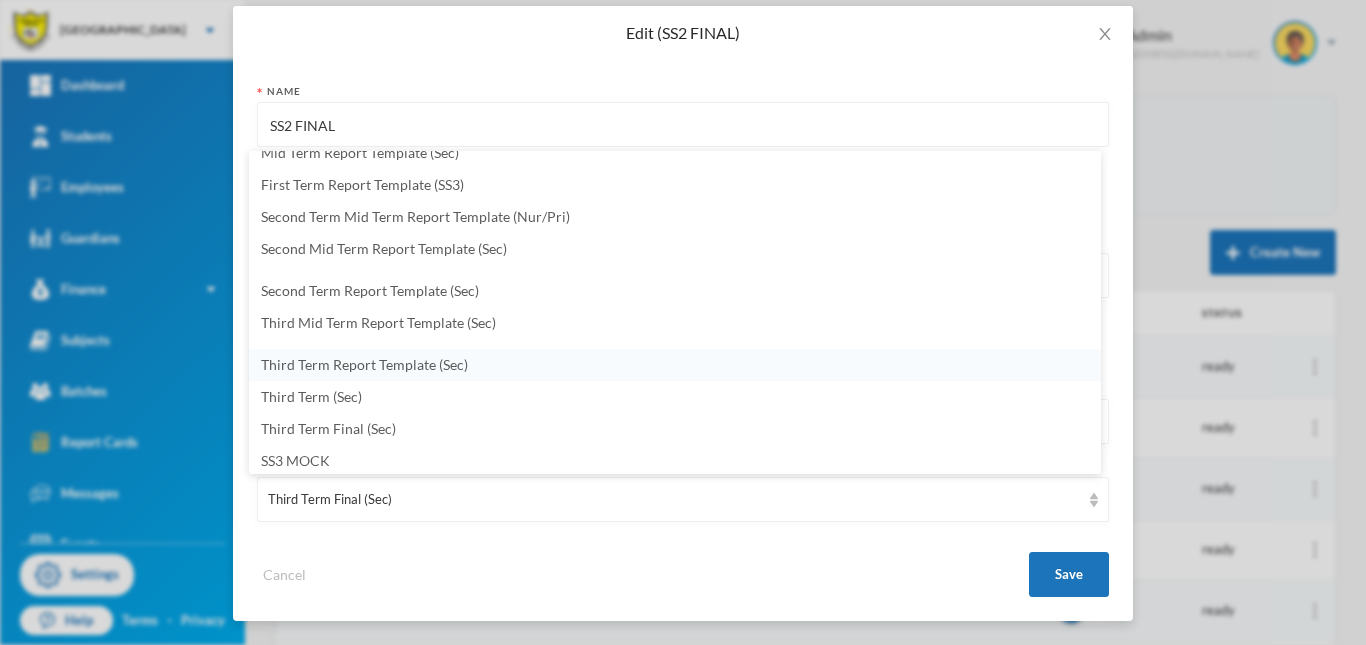 click on "Third Term Report Template (Sec)" at bounding box center (675, 365) 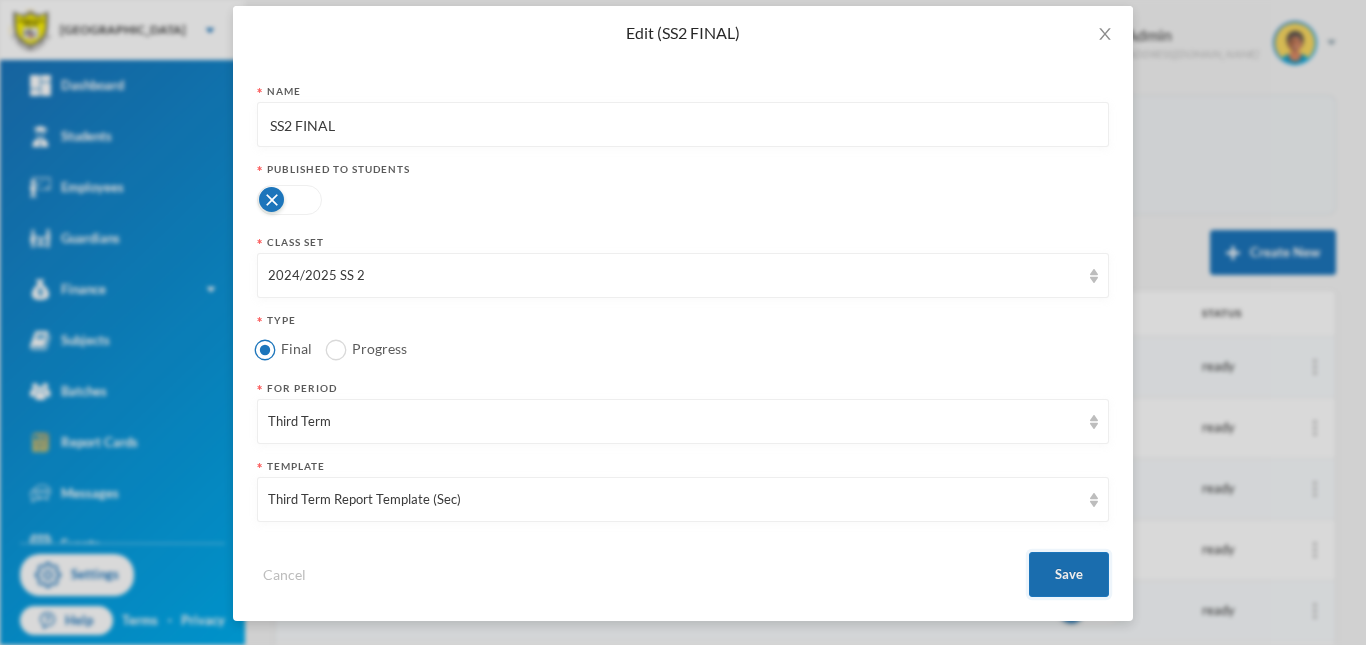 click on "Save" at bounding box center (1069, 574) 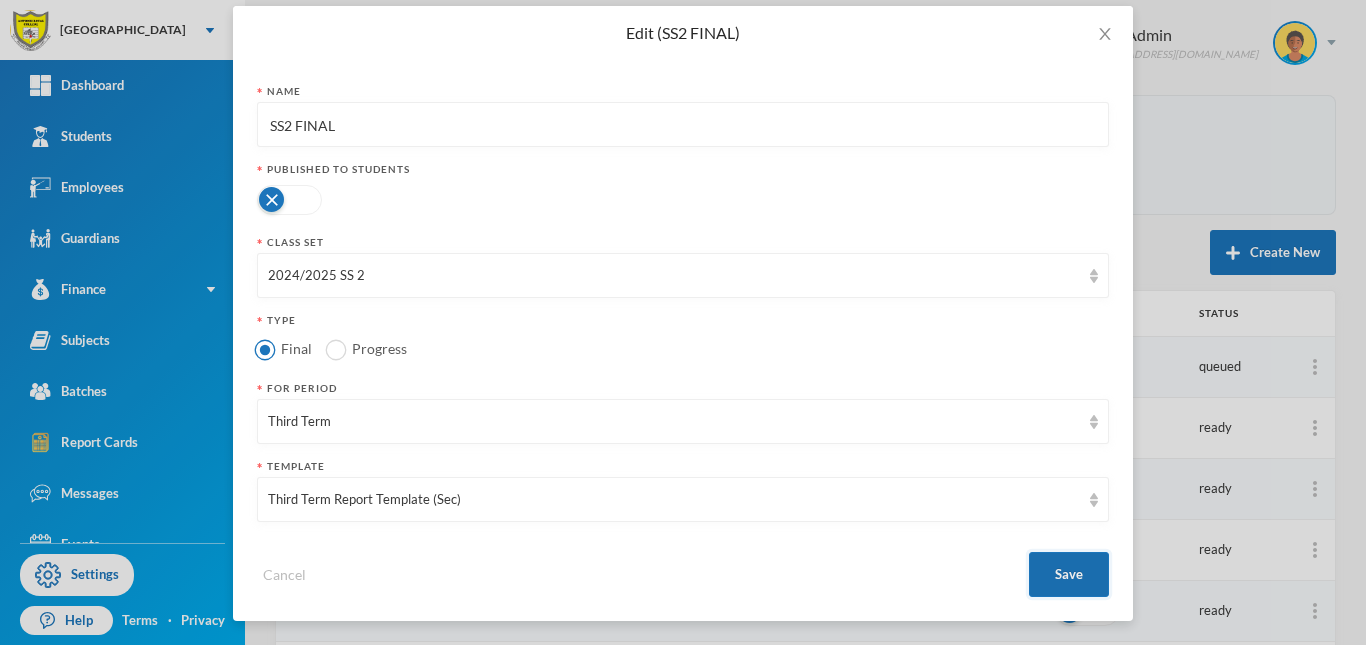 scroll, scrollTop: 0, scrollLeft: 0, axis: both 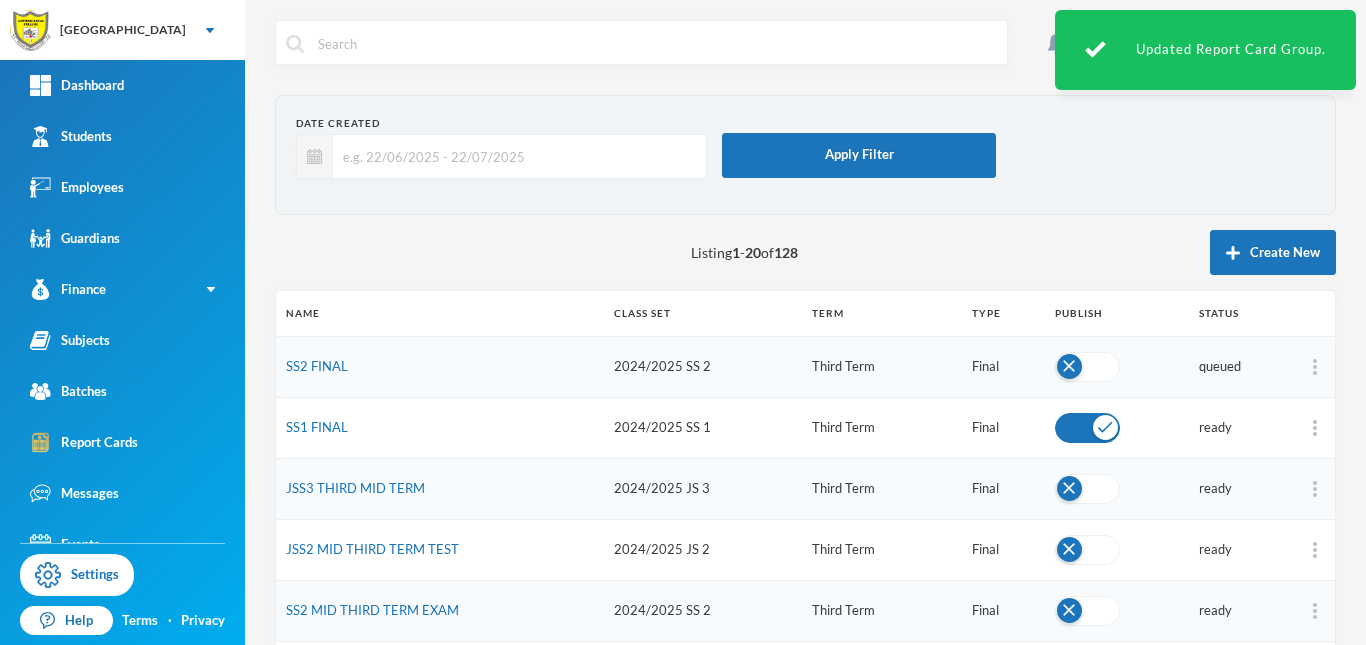 click at bounding box center (1087, 367) 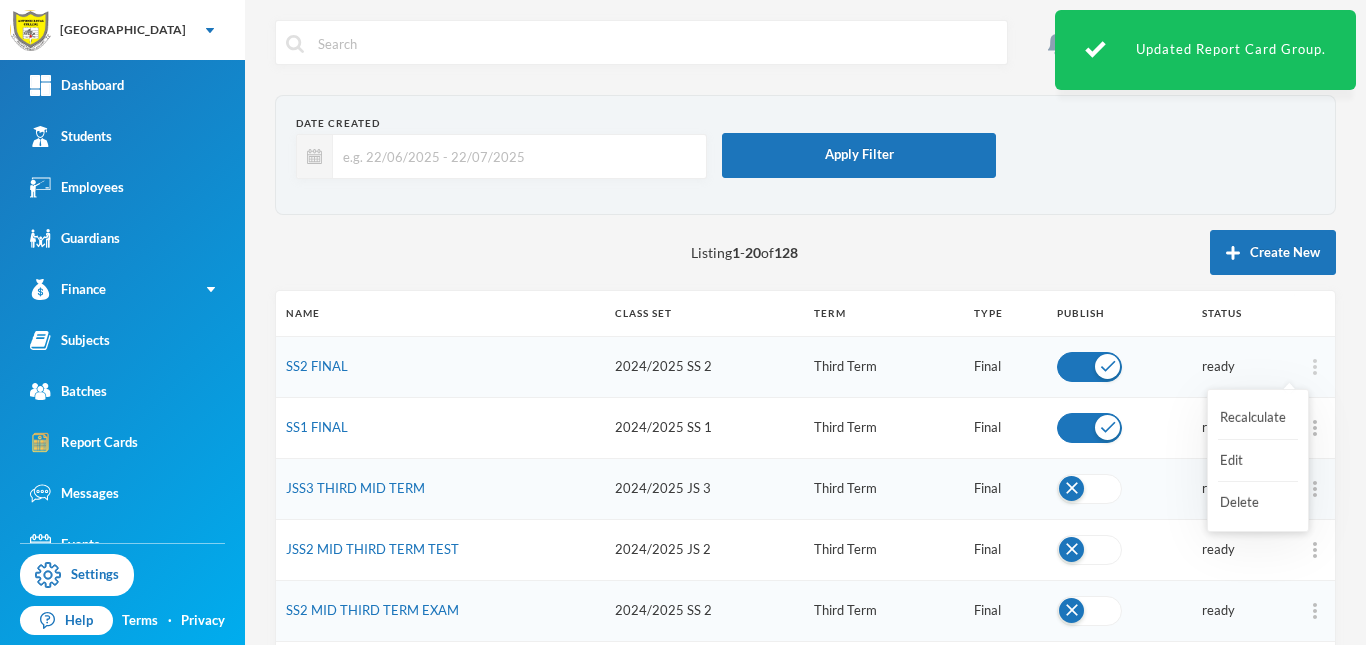 click at bounding box center (1314, 367) 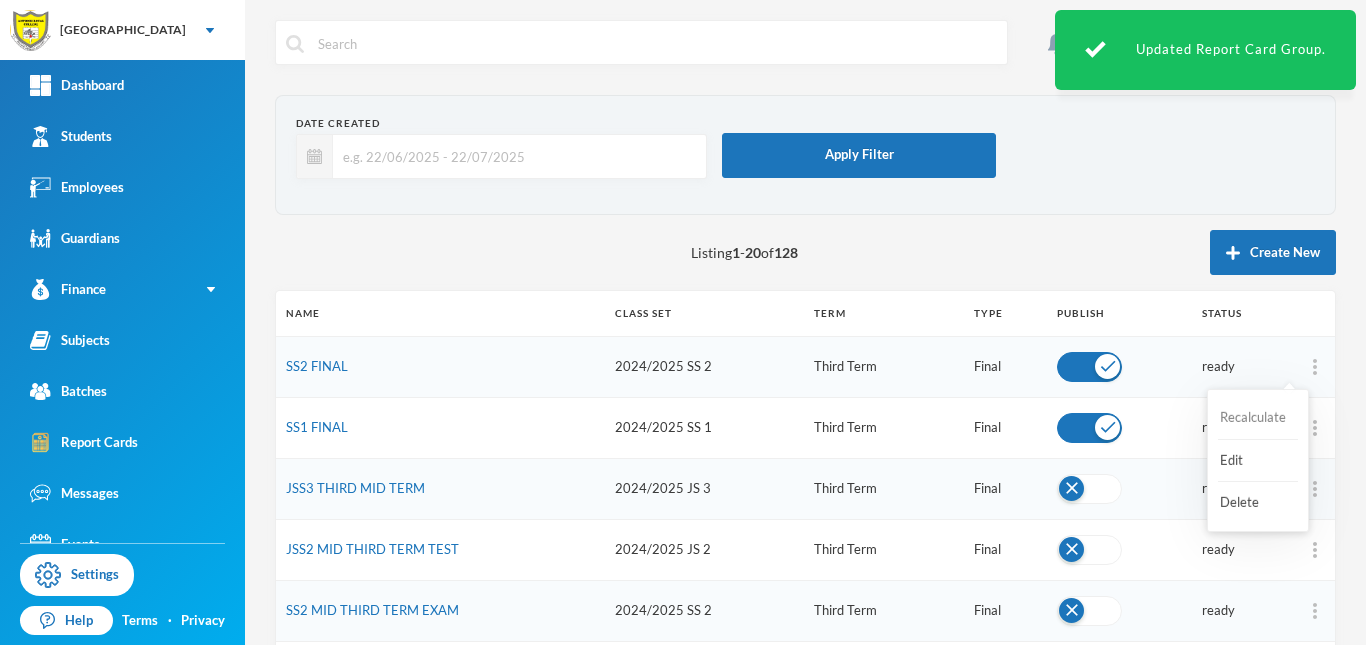 click on "Recalculate" at bounding box center (1258, 418) 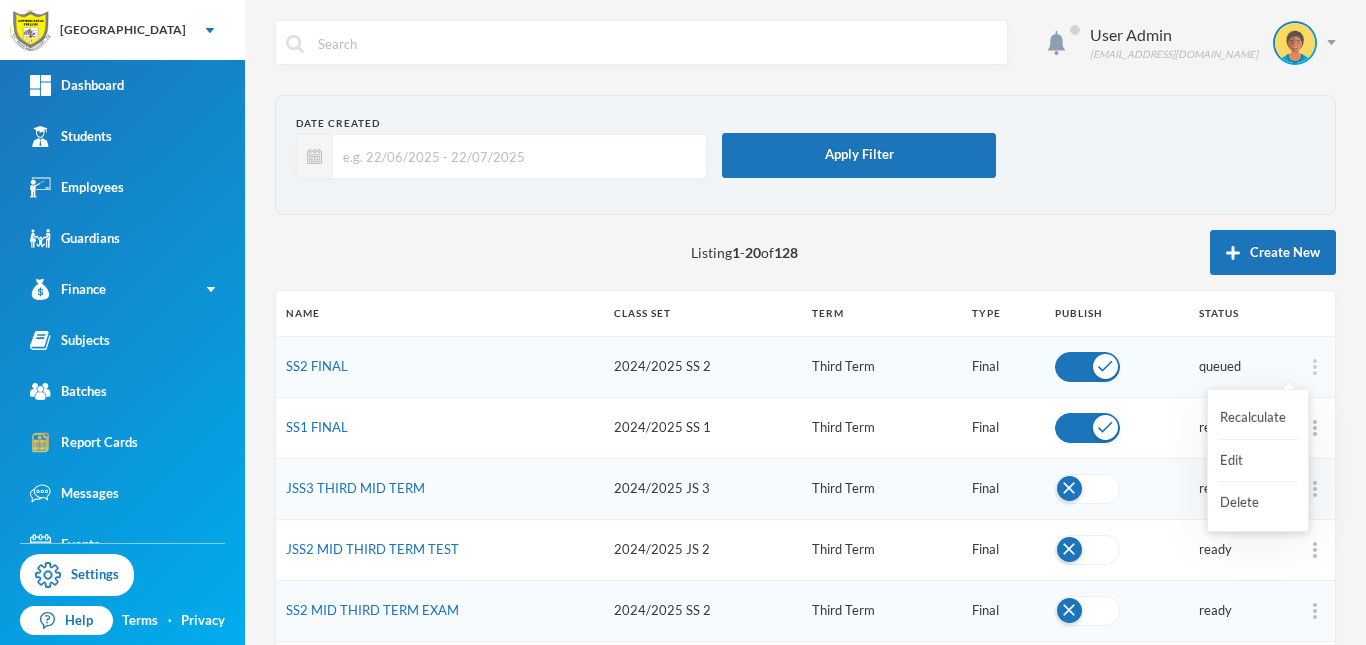 click at bounding box center [1314, 367] 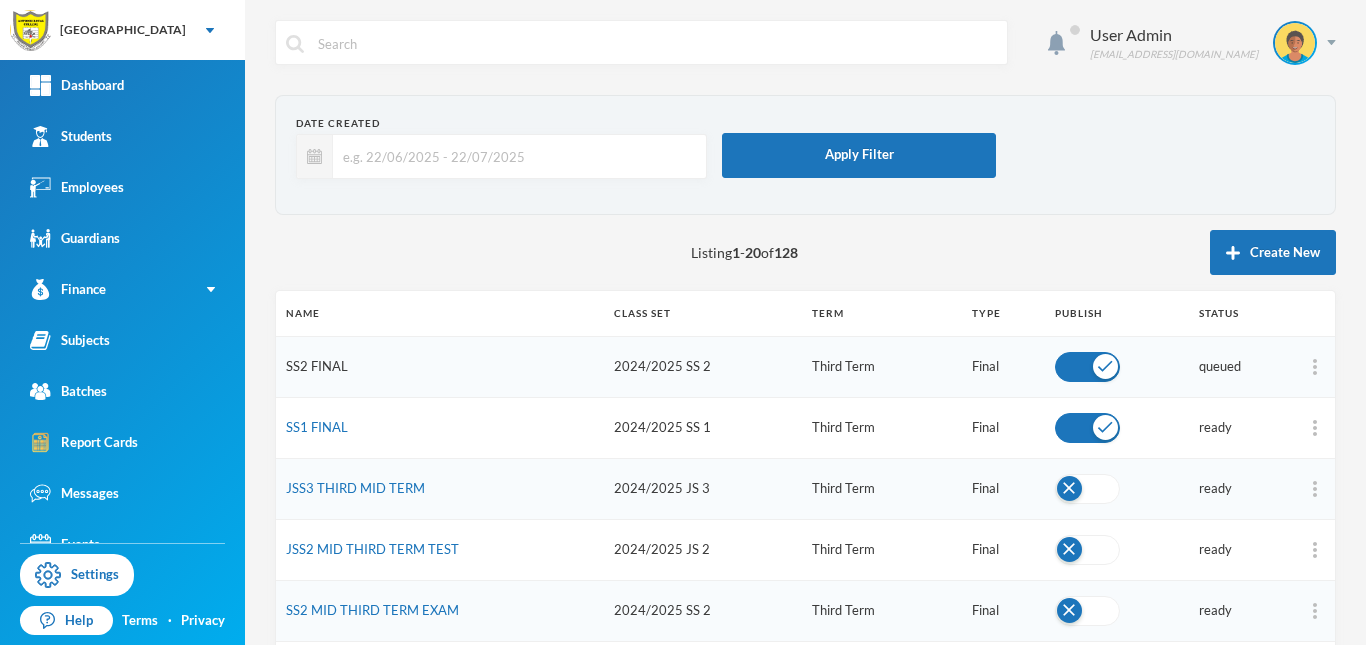 click on "SS2 FINAL" at bounding box center [317, 366] 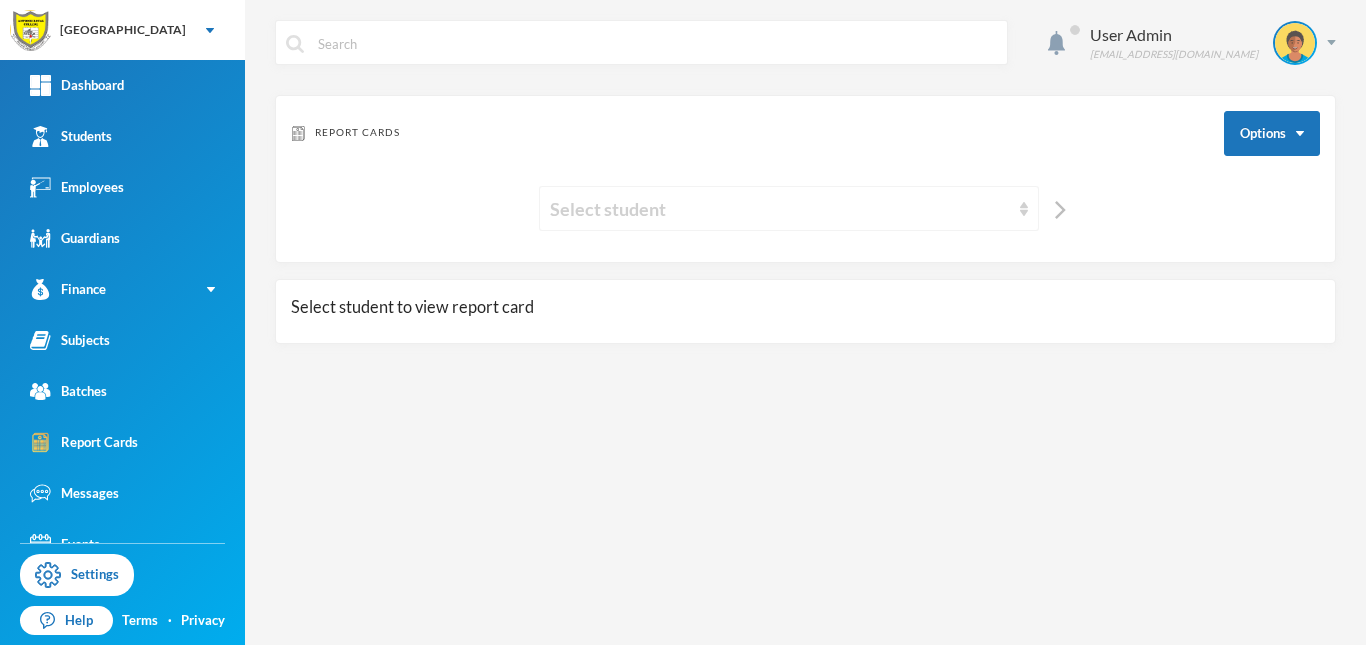 click on "Select student" at bounding box center (780, 209) 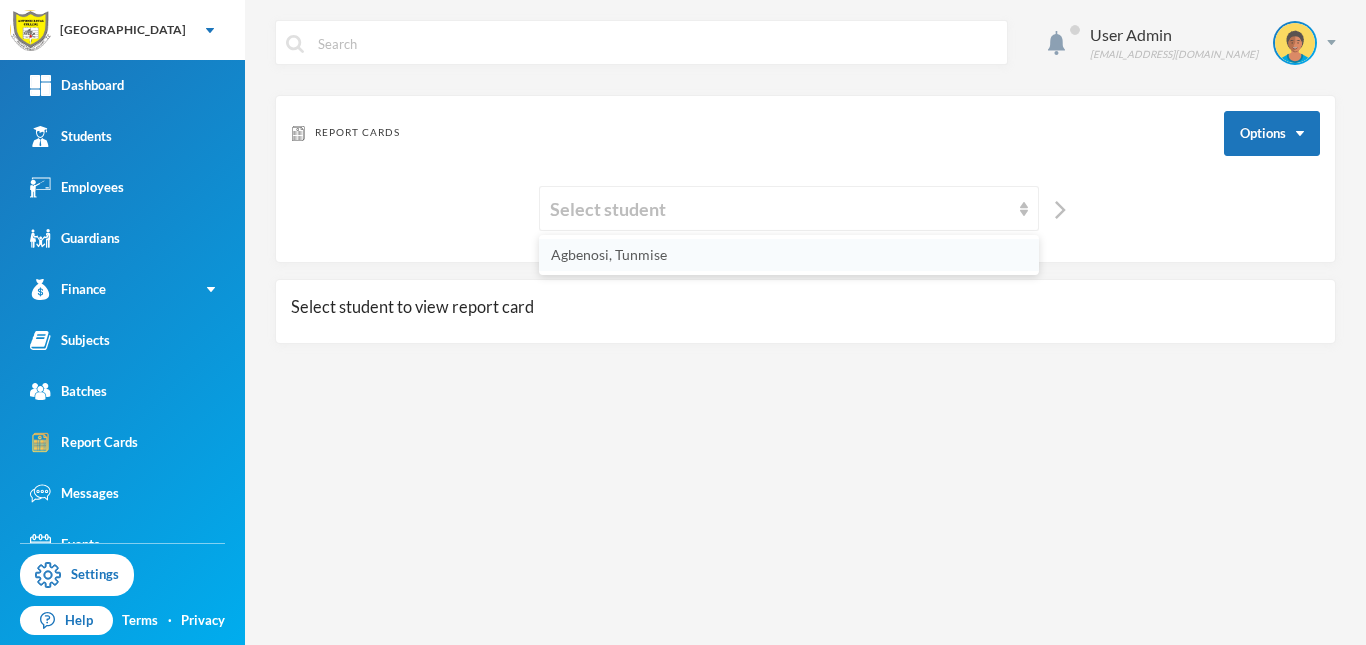 click on "Agbenosi, Tunmise" at bounding box center (609, 254) 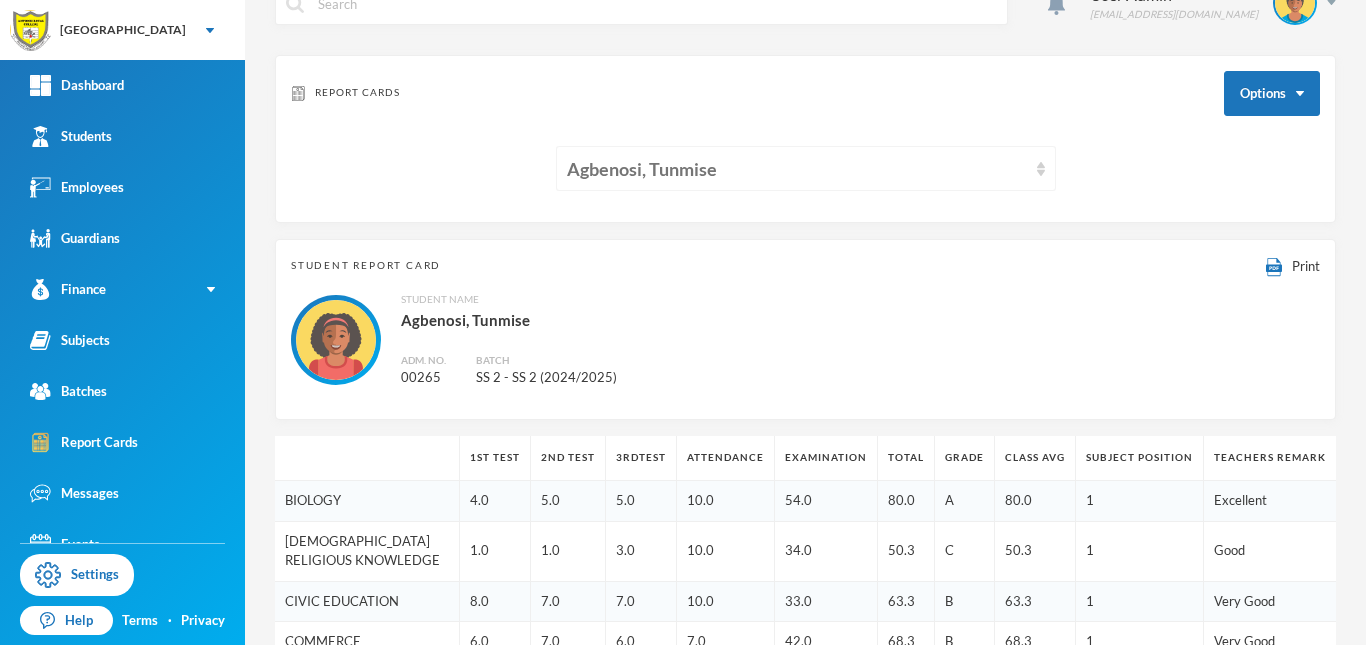 scroll, scrollTop: 0, scrollLeft: 0, axis: both 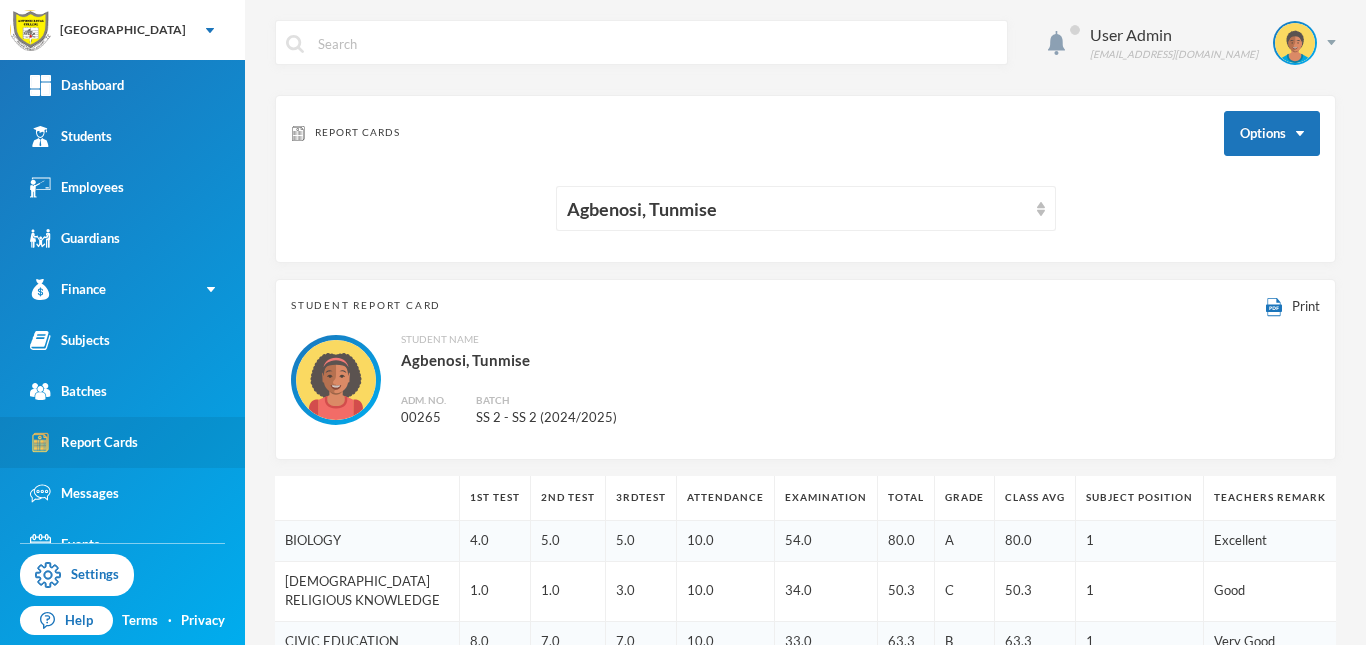 click on "Report Cards" at bounding box center [122, 442] 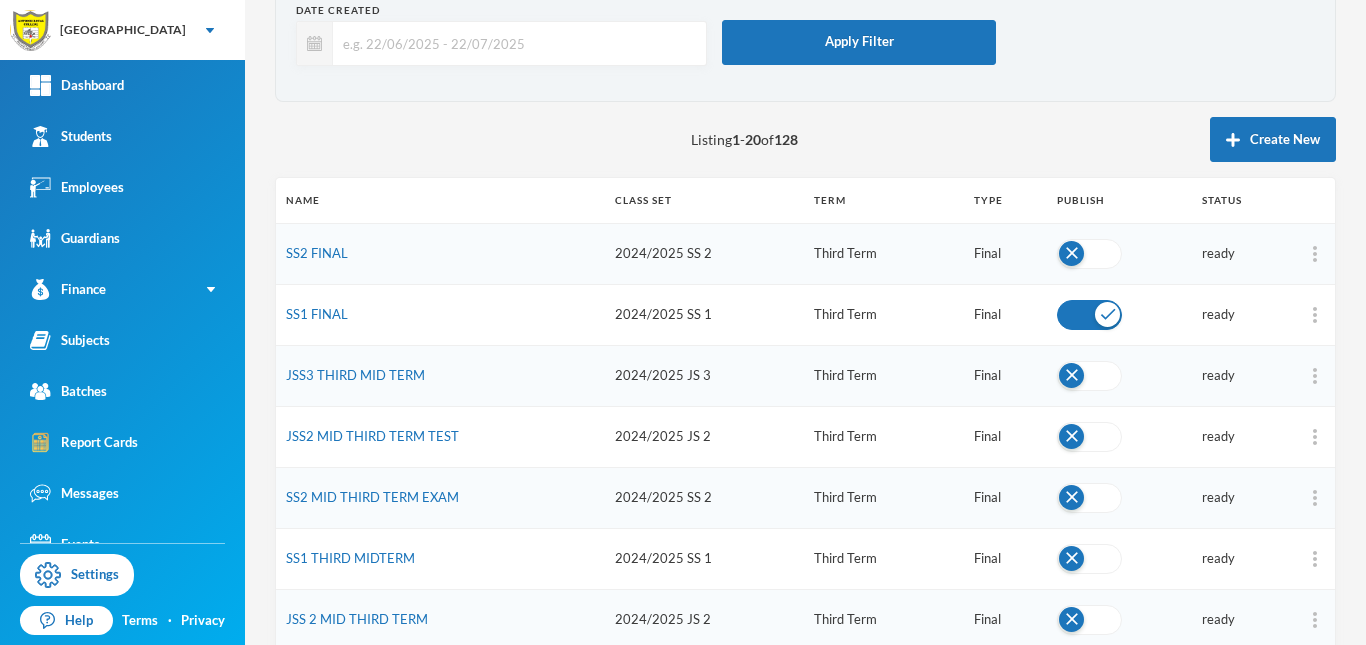 scroll, scrollTop: 112, scrollLeft: 0, axis: vertical 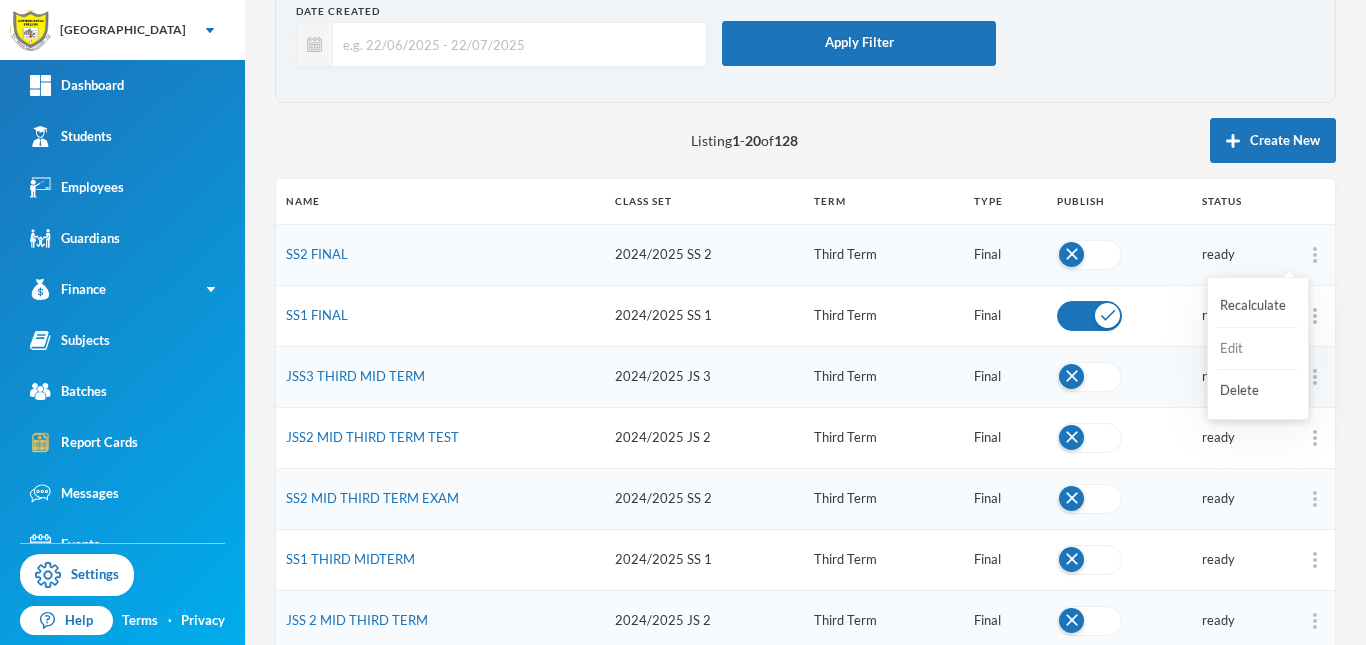 click on "Edit" at bounding box center [1258, 349] 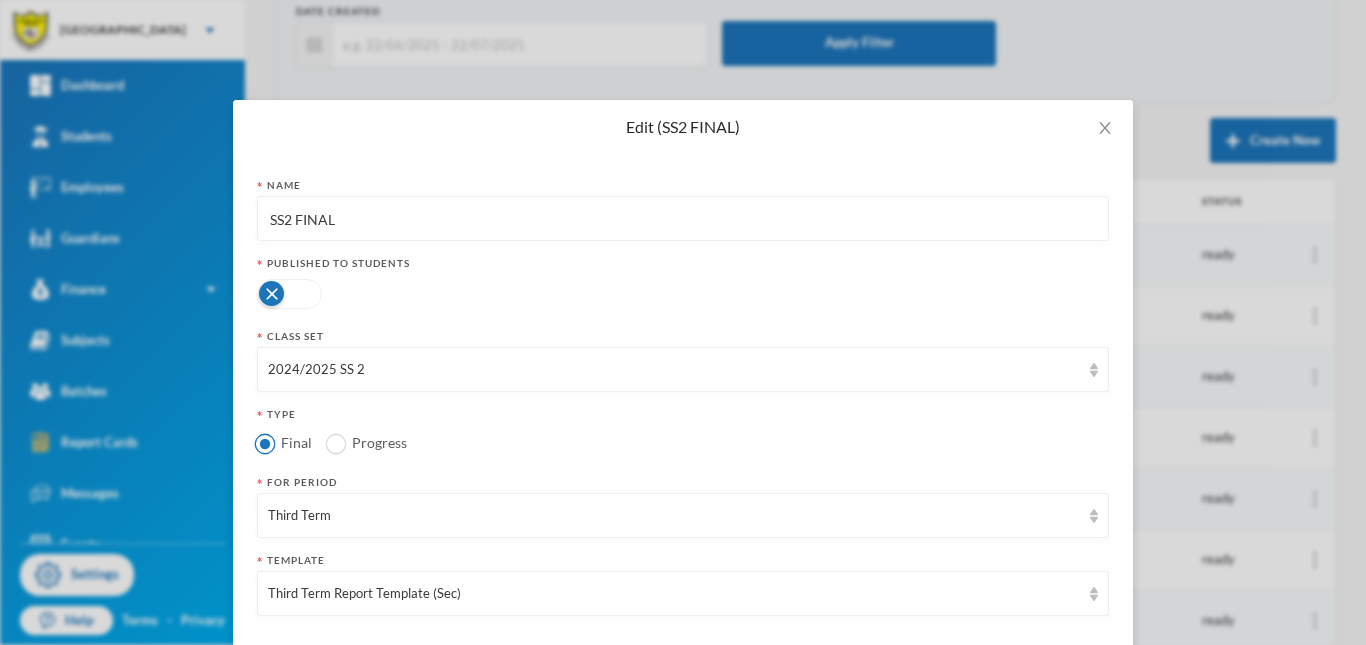 scroll, scrollTop: 94, scrollLeft: 0, axis: vertical 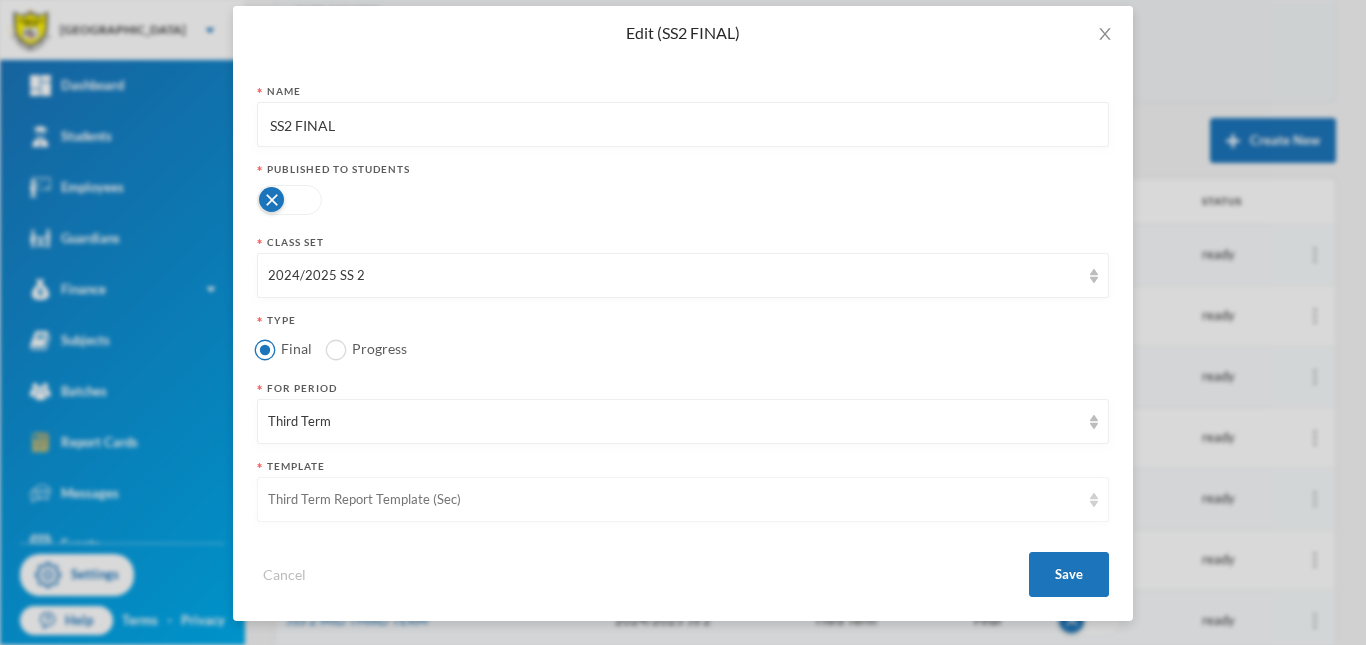 click on "Third Term Report Template (Sec)" at bounding box center [683, 499] 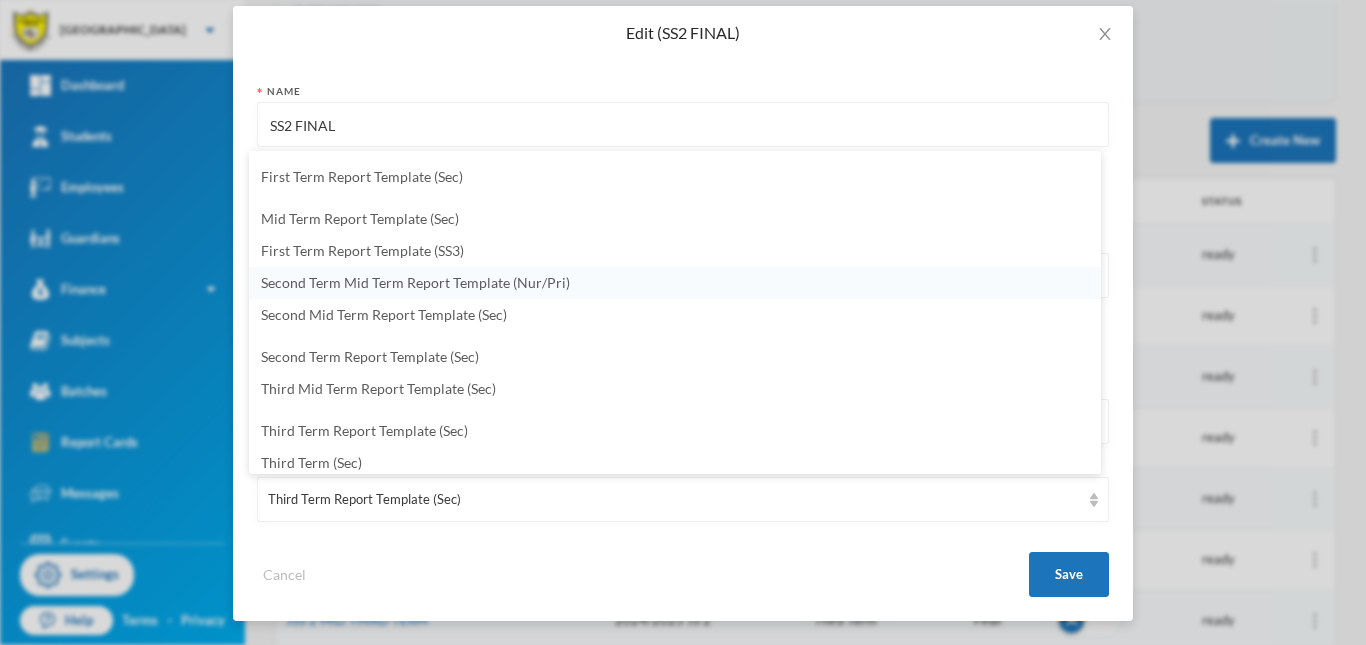 scroll, scrollTop: 4, scrollLeft: 0, axis: vertical 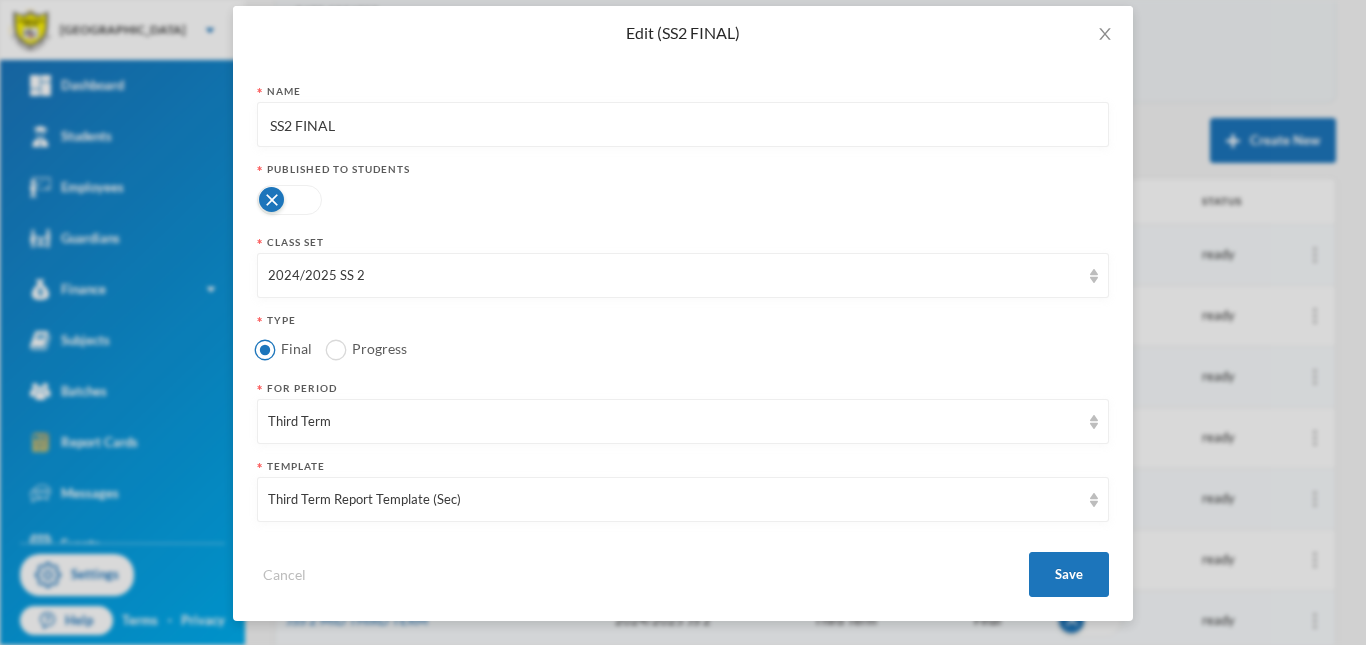 click on "Edit (SS2 FINAL)" at bounding box center [683, 33] 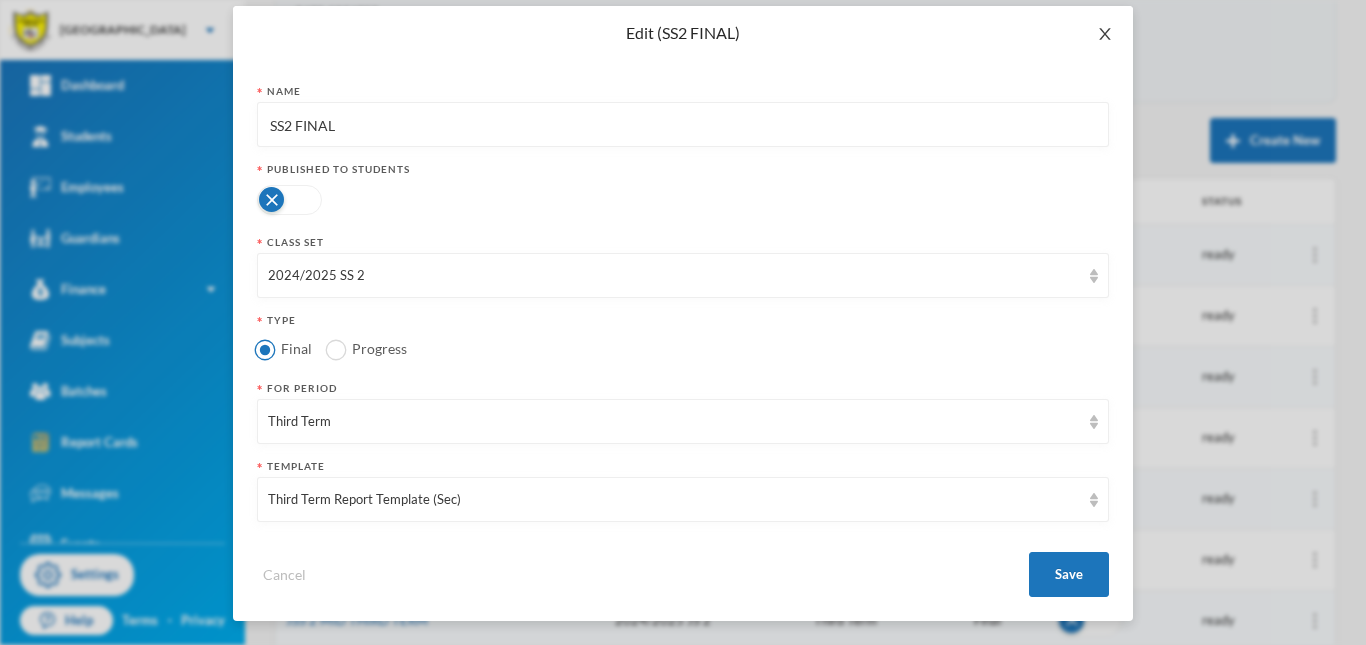 click 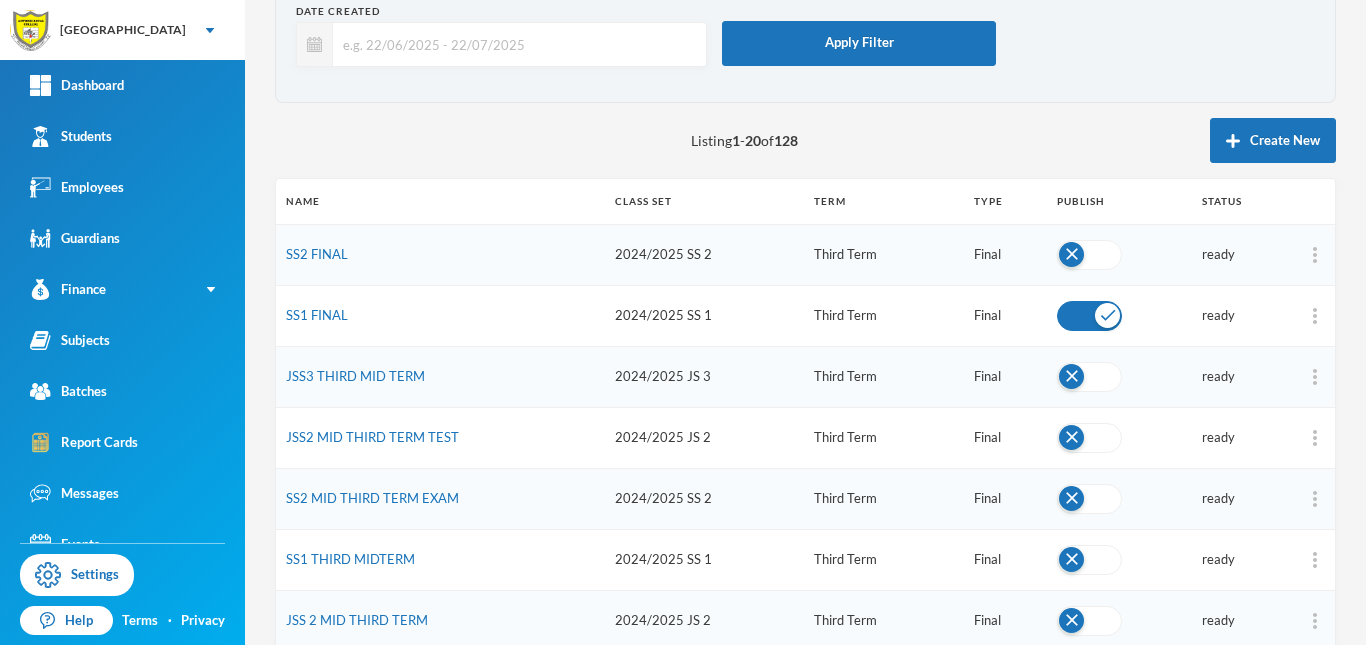 scroll, scrollTop: 0, scrollLeft: 0, axis: both 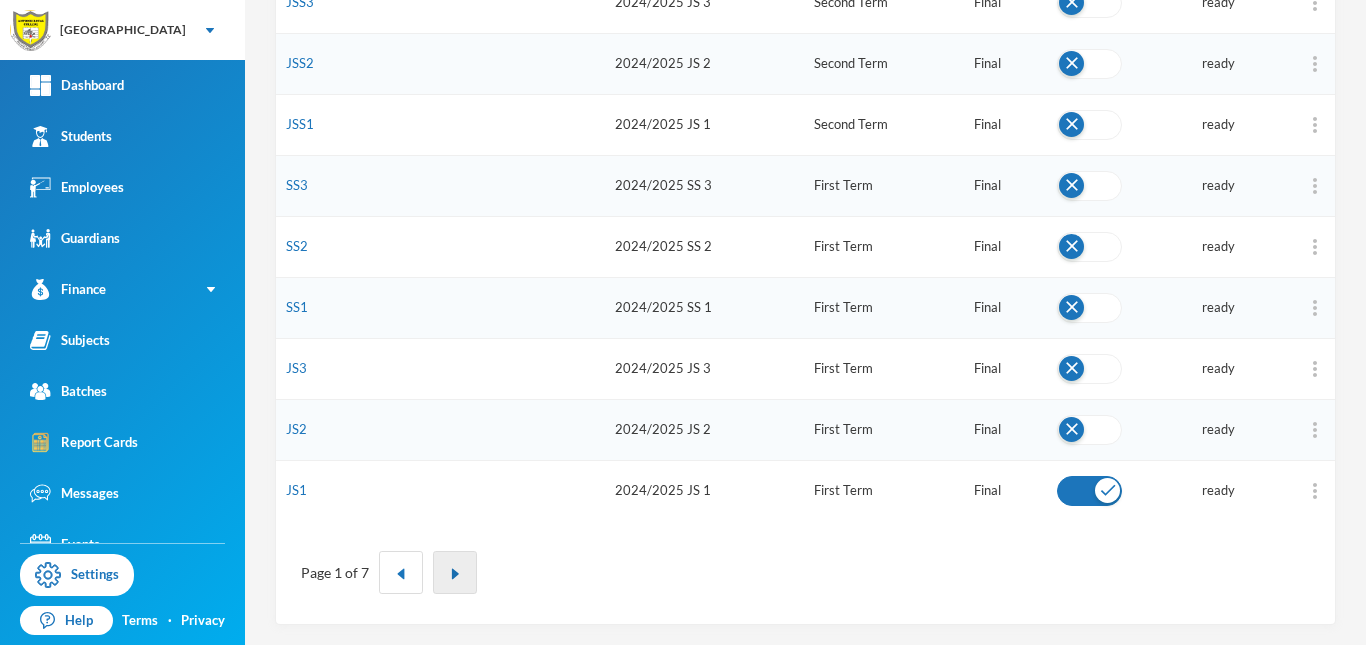 click at bounding box center (455, 574) 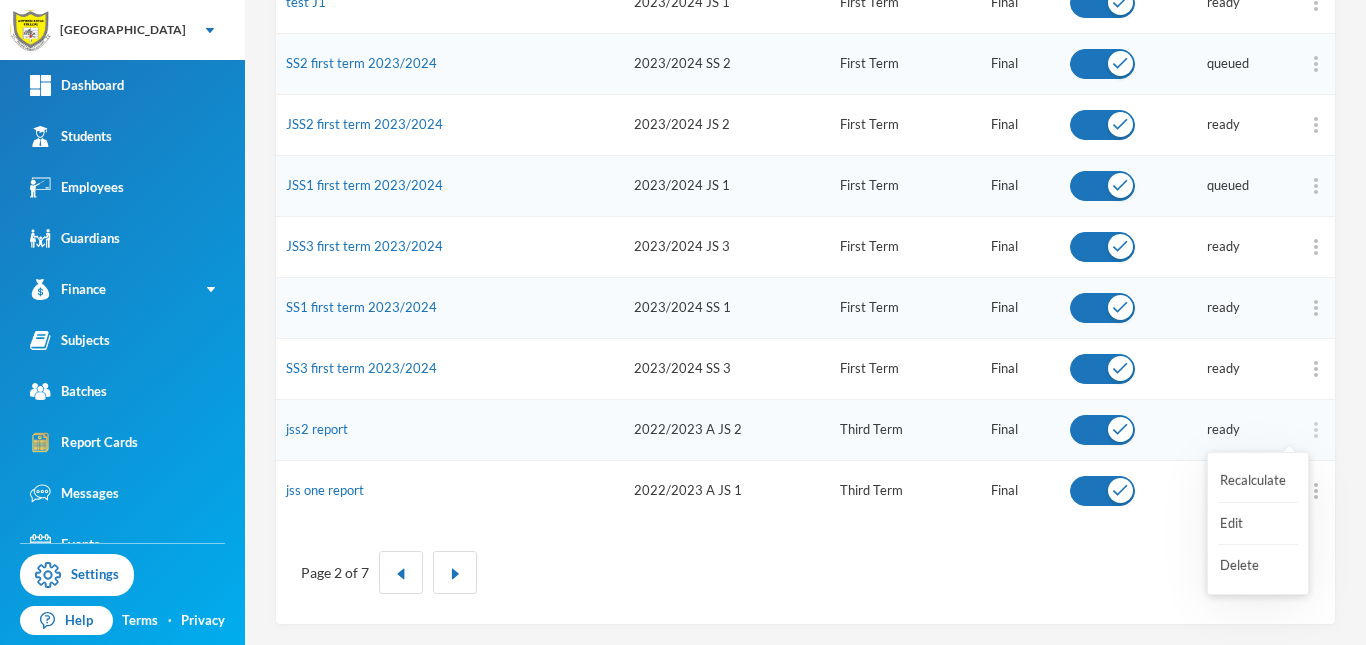 click at bounding box center [1315, 430] 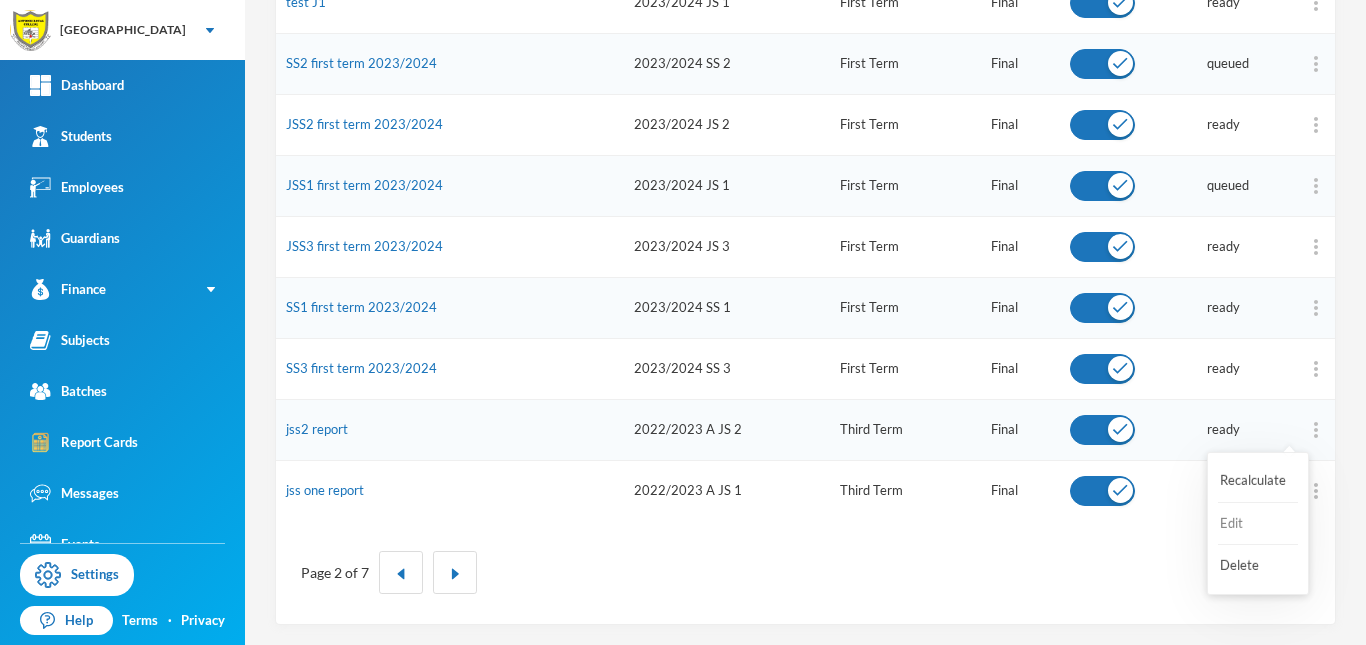 click on "Edit" at bounding box center (1258, 524) 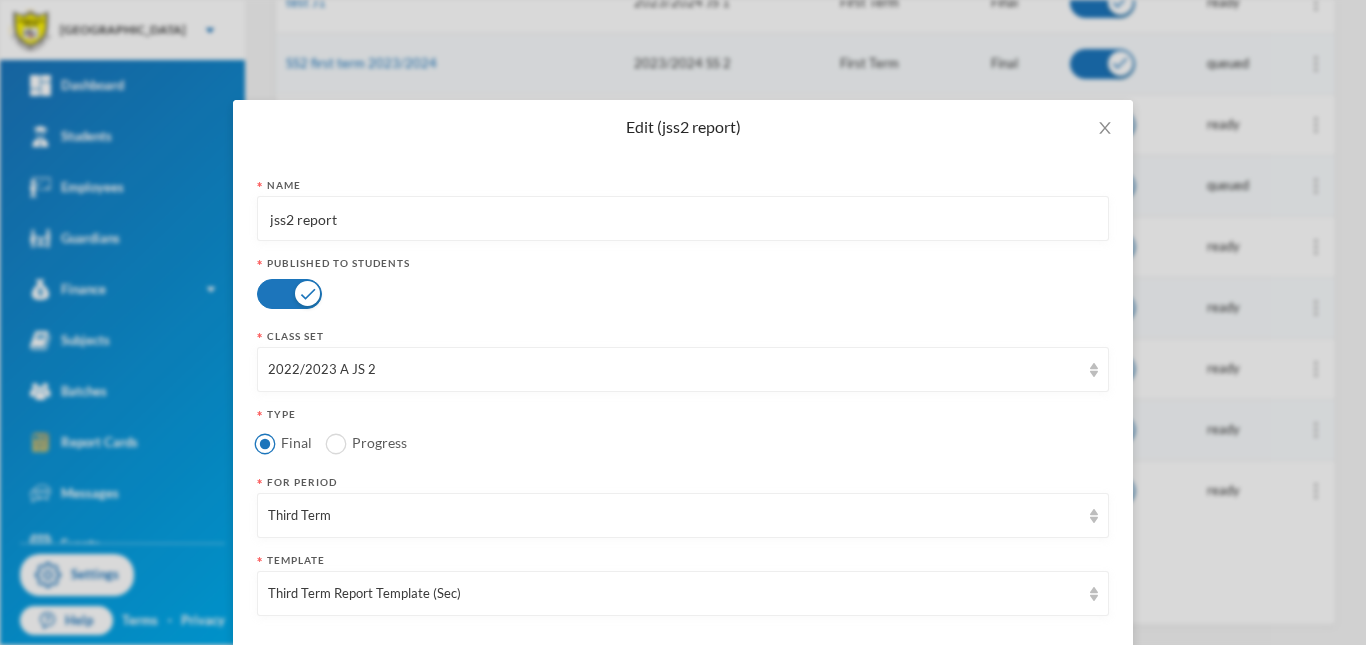 scroll, scrollTop: 94, scrollLeft: 0, axis: vertical 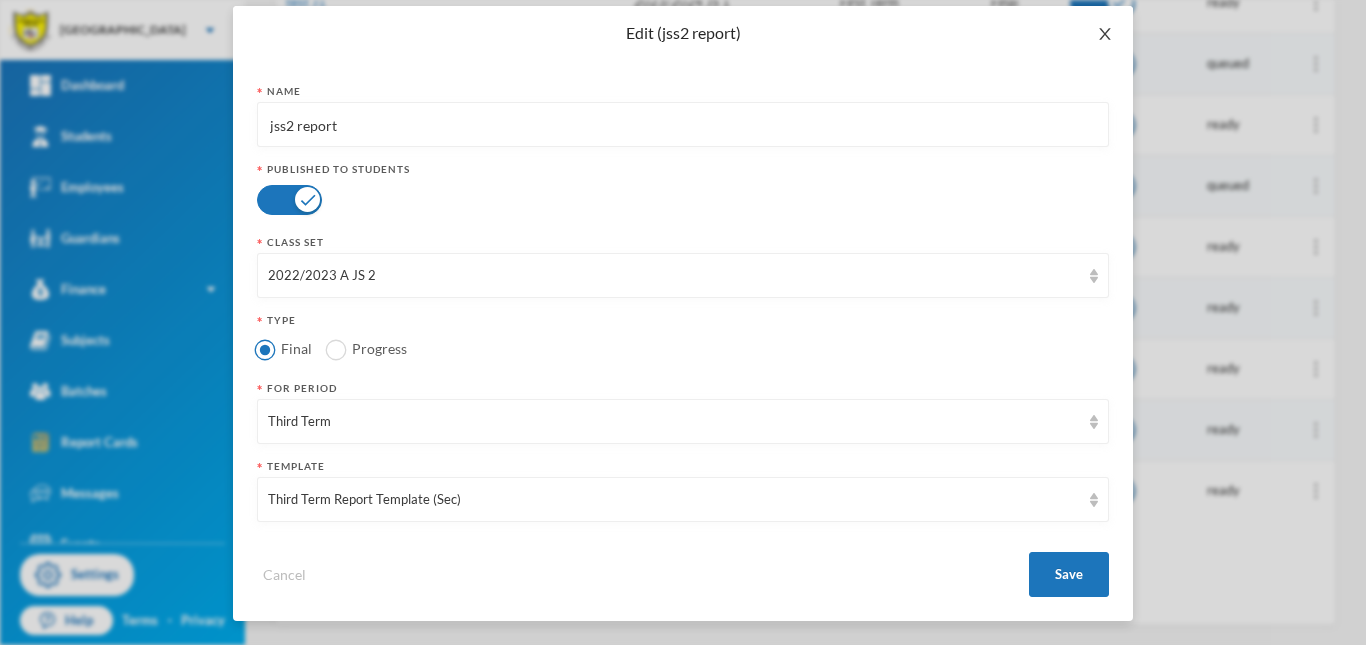 click 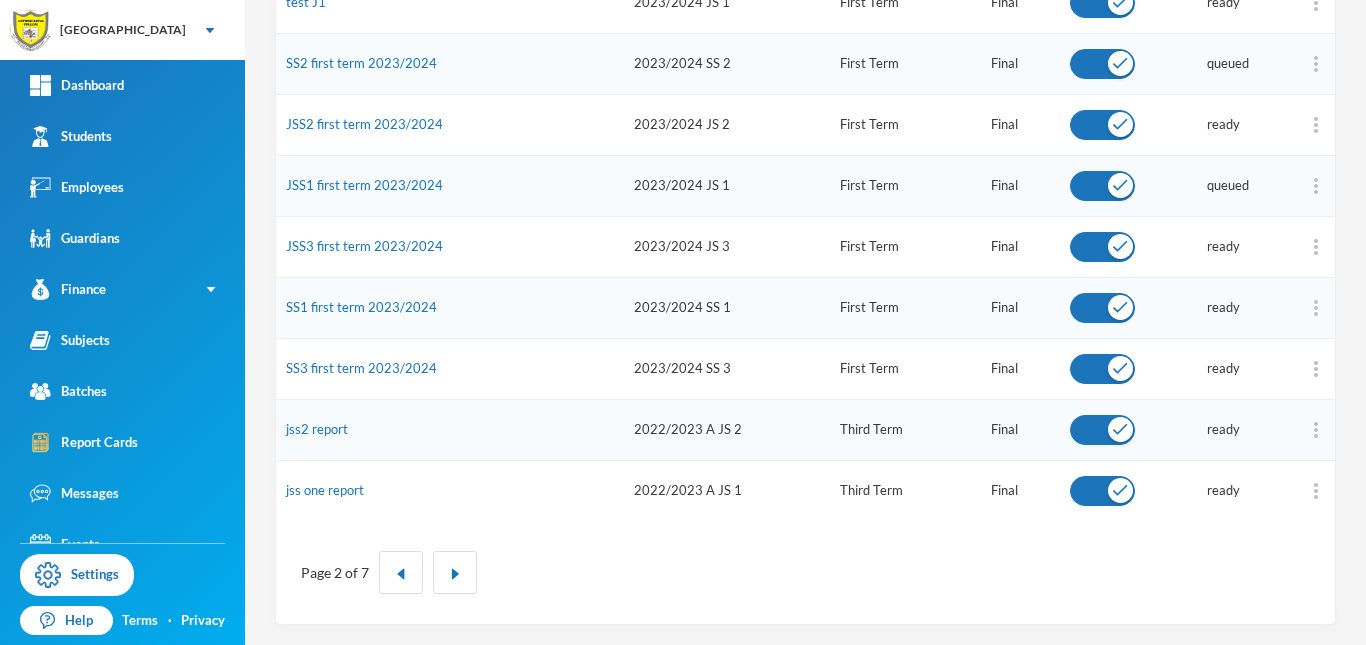 scroll, scrollTop: 0, scrollLeft: 0, axis: both 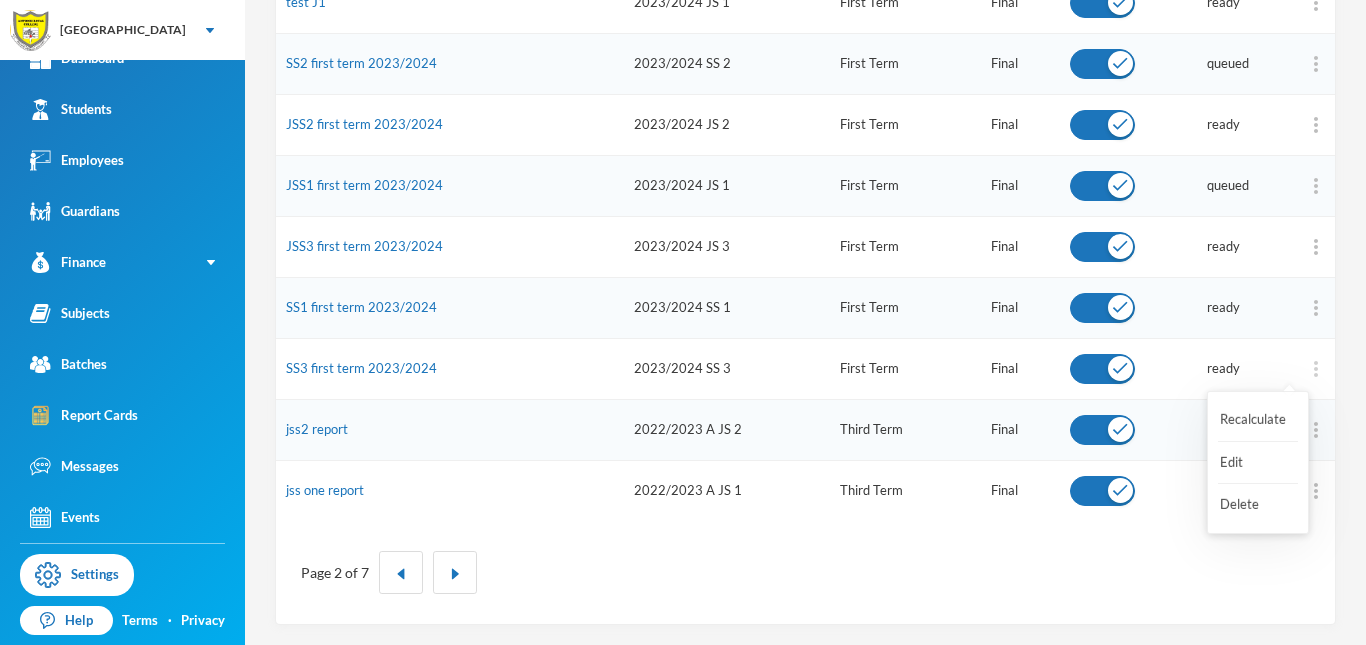 click at bounding box center (1315, 369) 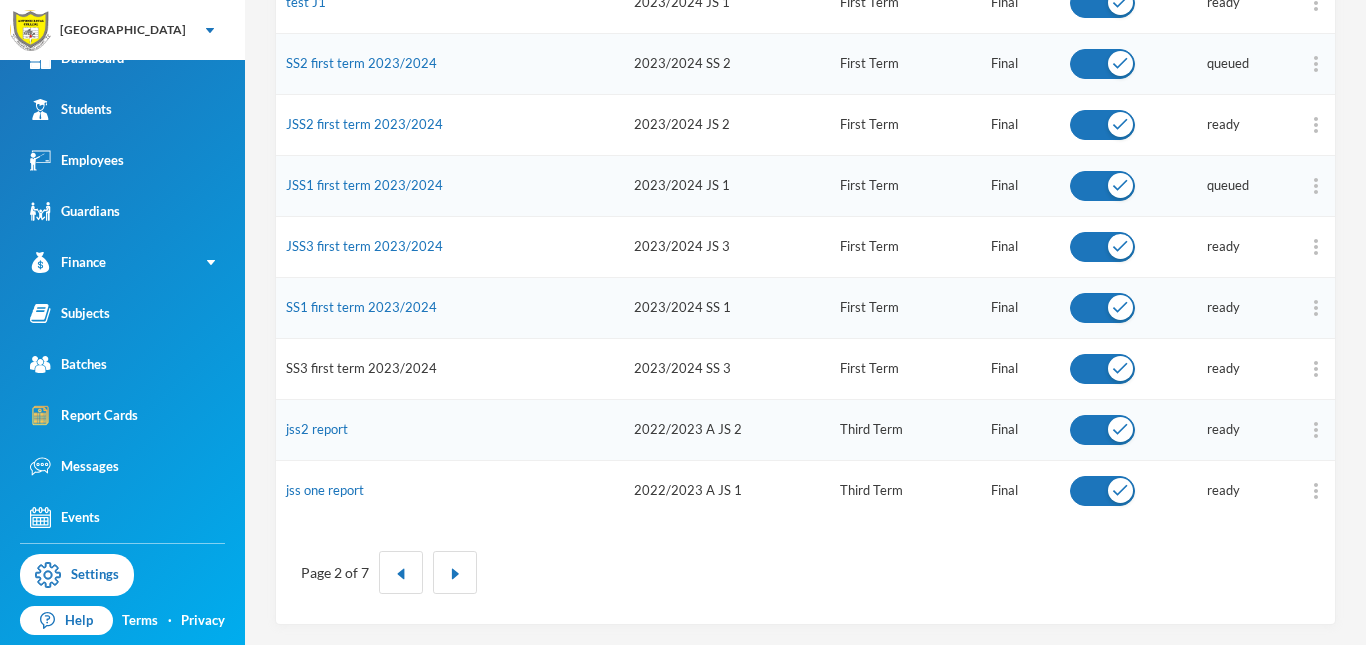click on "SS3 first term 2023/2024" at bounding box center [361, 368] 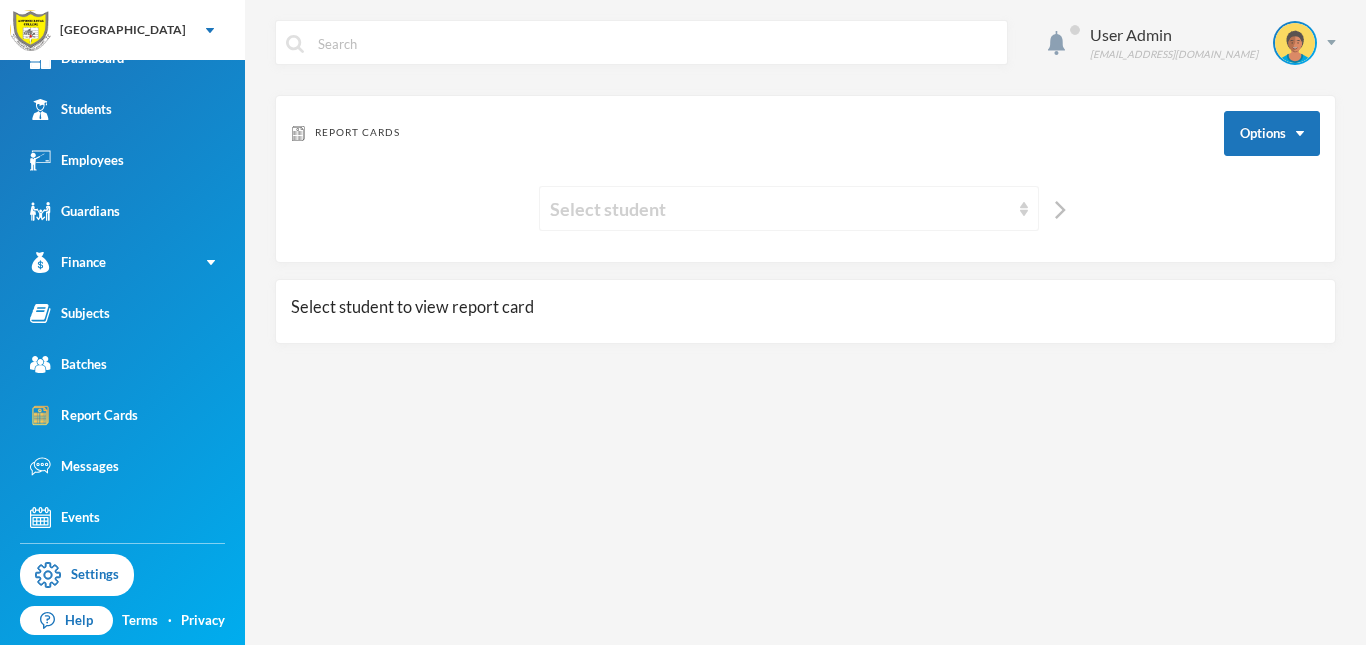 scroll, scrollTop: 0, scrollLeft: 0, axis: both 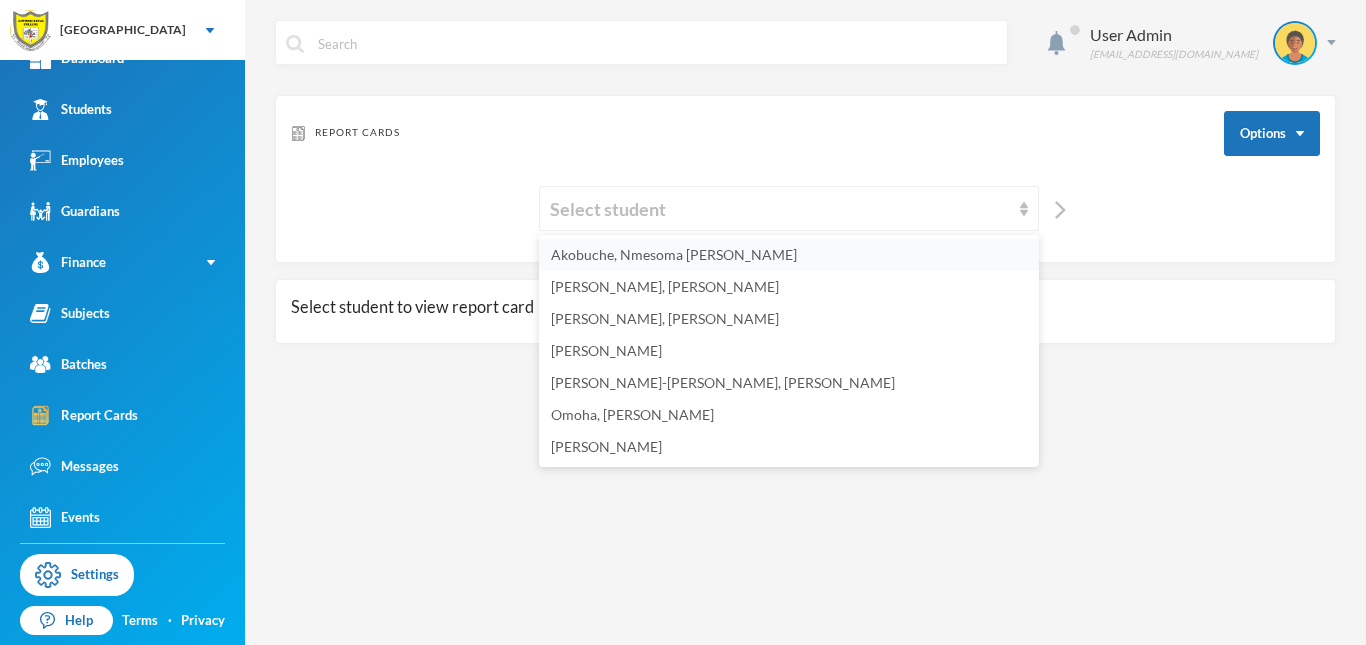 click on "Akobuche, Nmesoma [PERSON_NAME]" at bounding box center [674, 254] 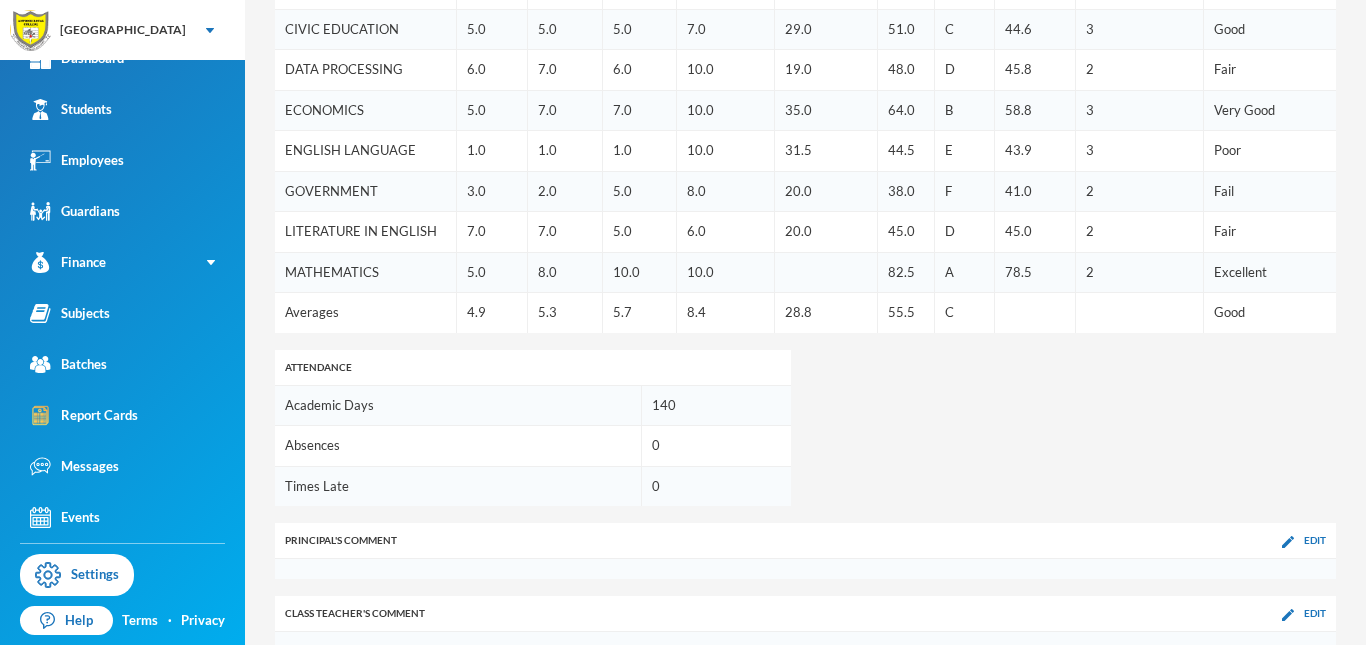 scroll, scrollTop: 655, scrollLeft: 0, axis: vertical 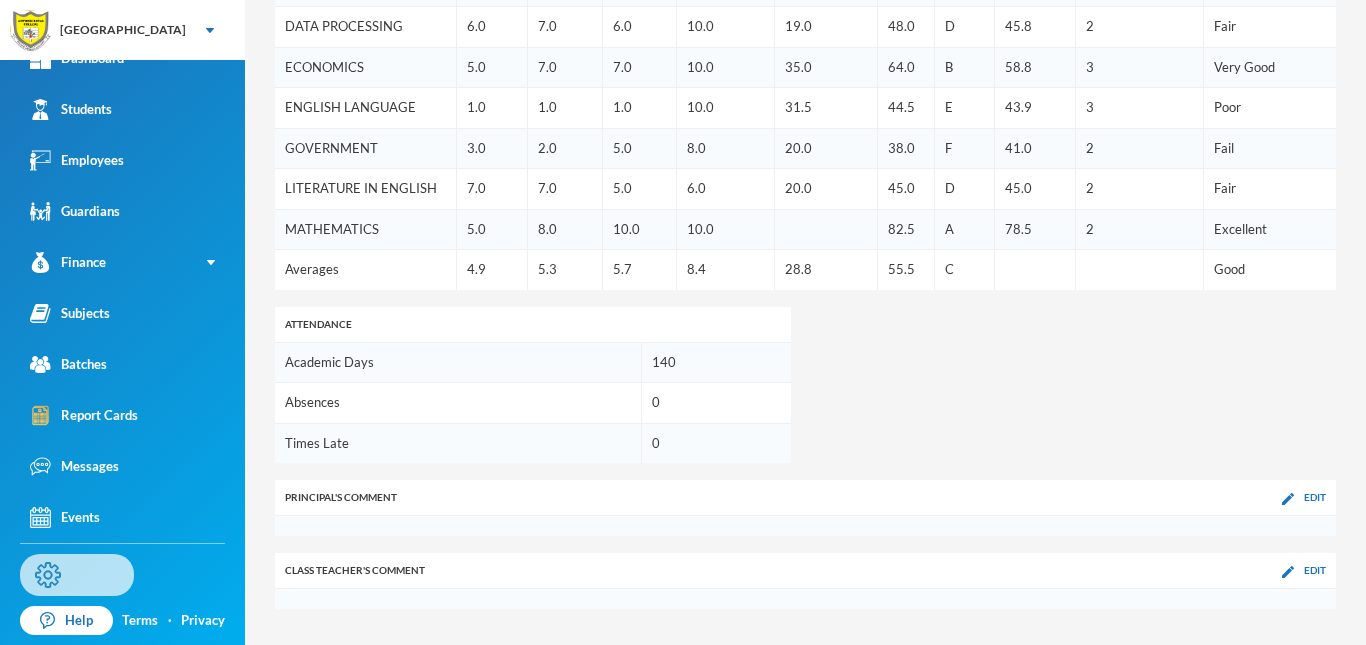 click on "Settings" at bounding box center [77, 575] 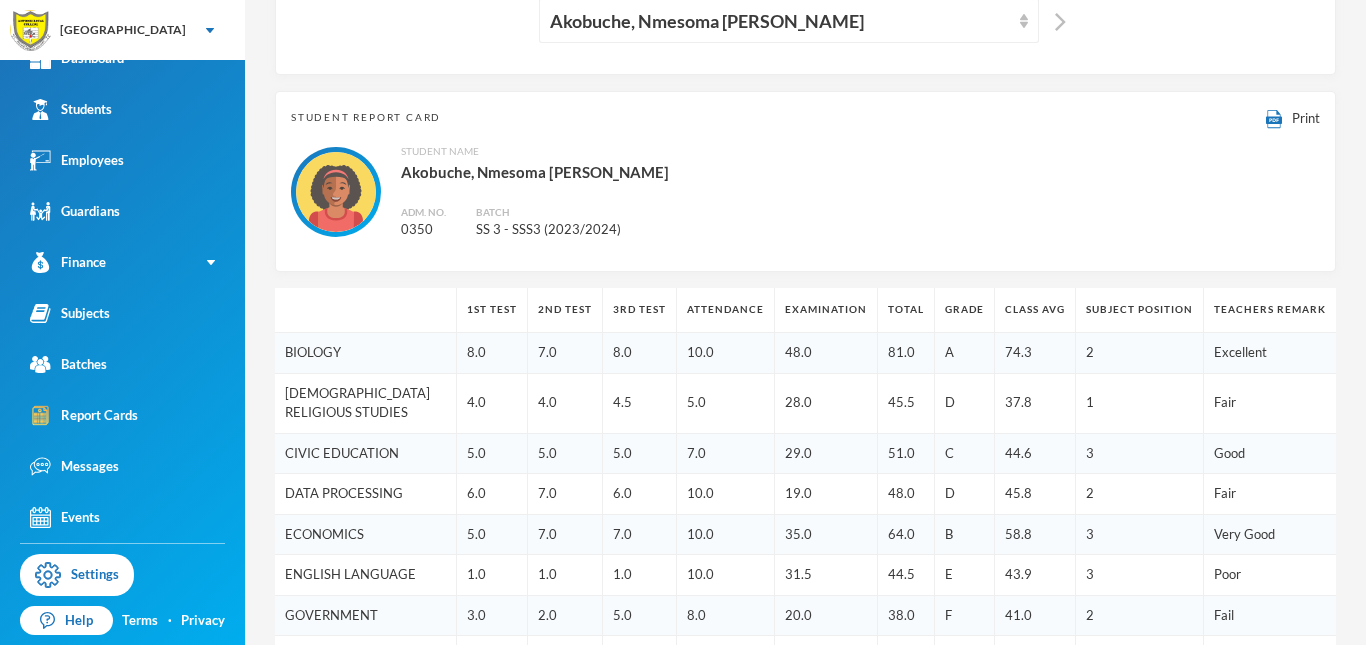 scroll, scrollTop: 0, scrollLeft: 0, axis: both 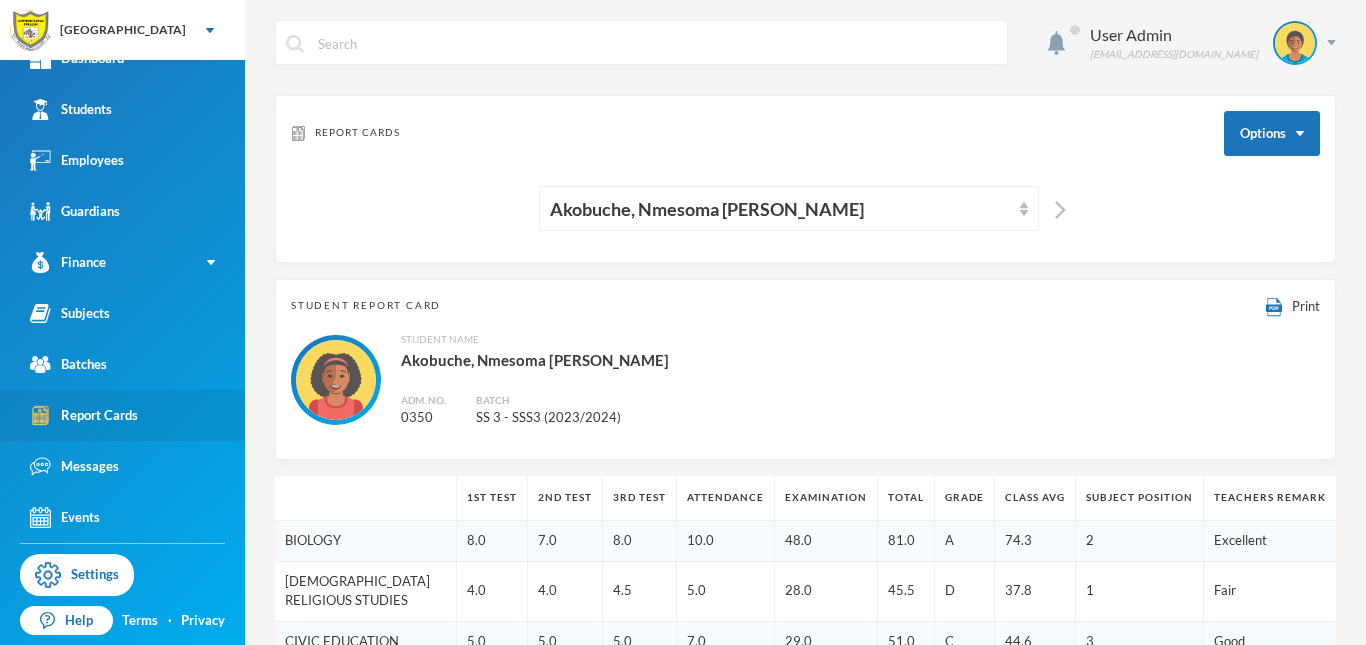 click on "Report Cards" at bounding box center (84, 415) 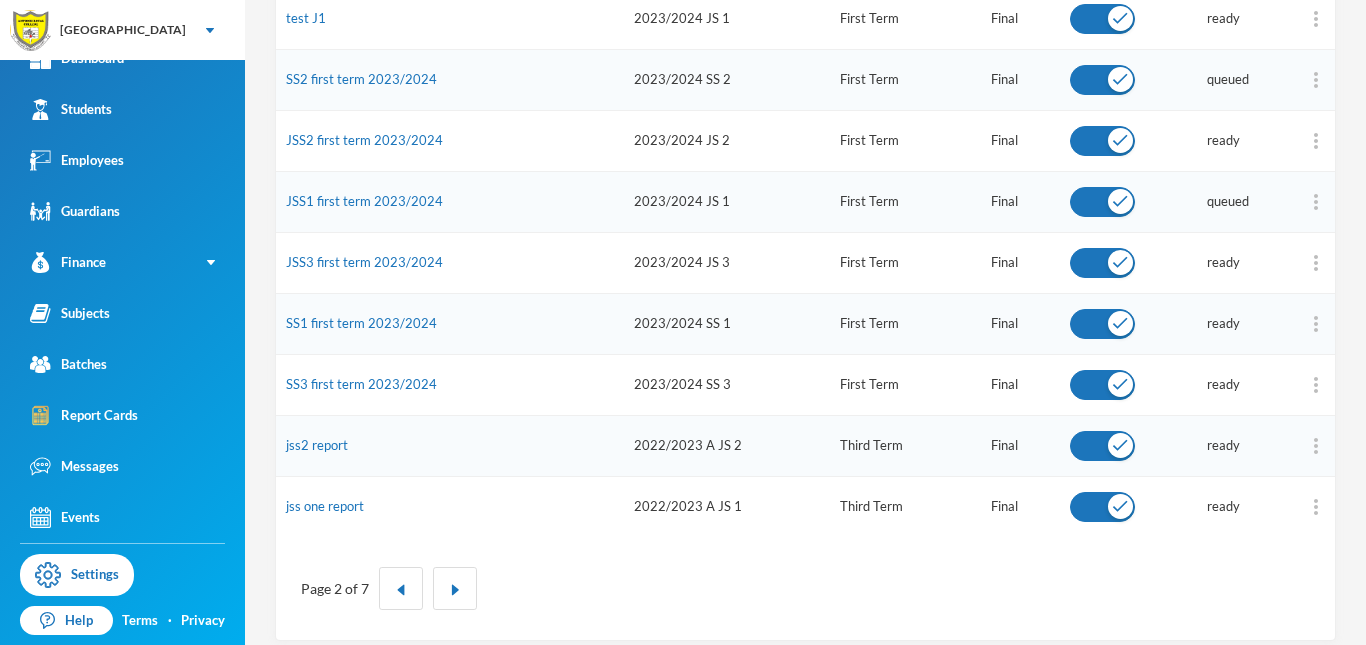 scroll, scrollTop: 1035, scrollLeft: 0, axis: vertical 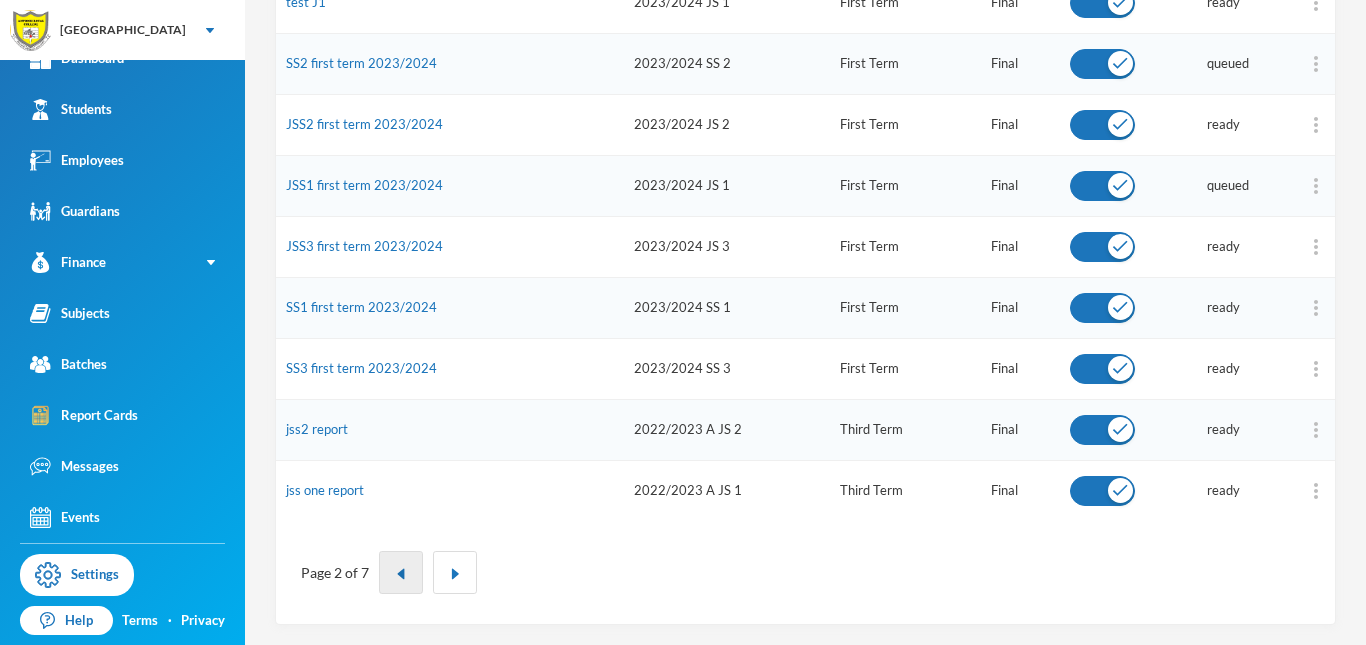 click at bounding box center (401, 574) 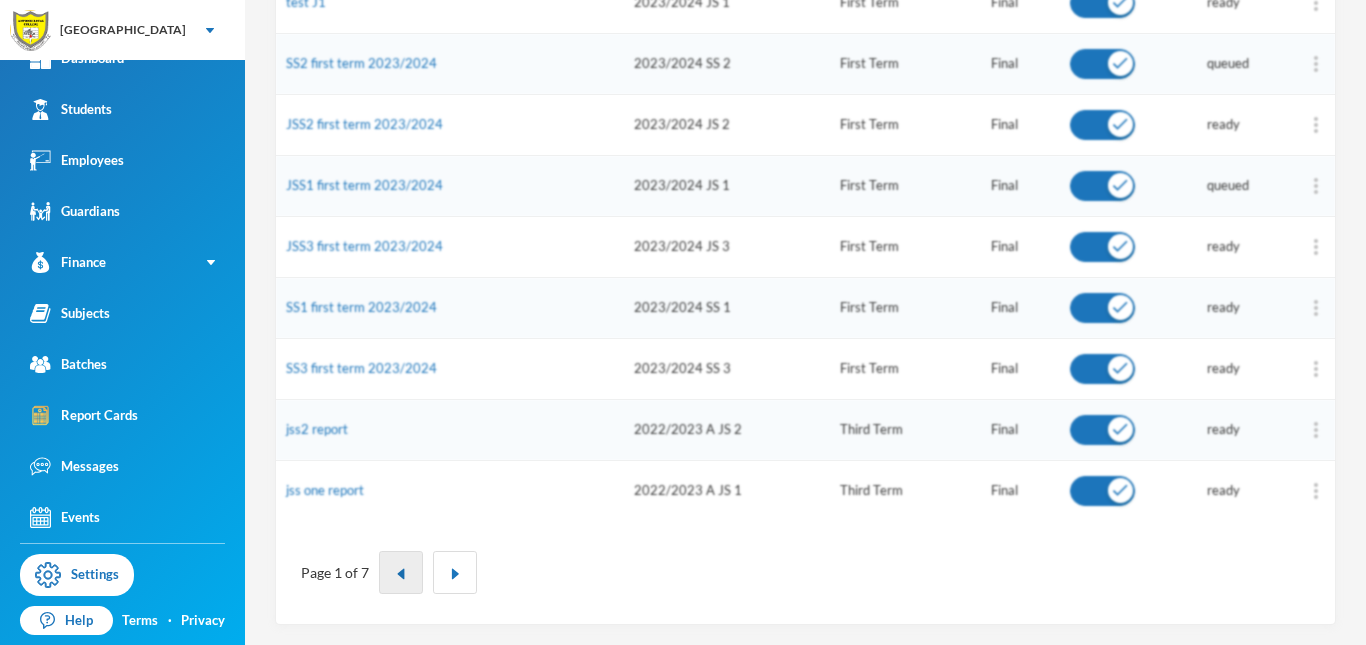 click at bounding box center [401, 574] 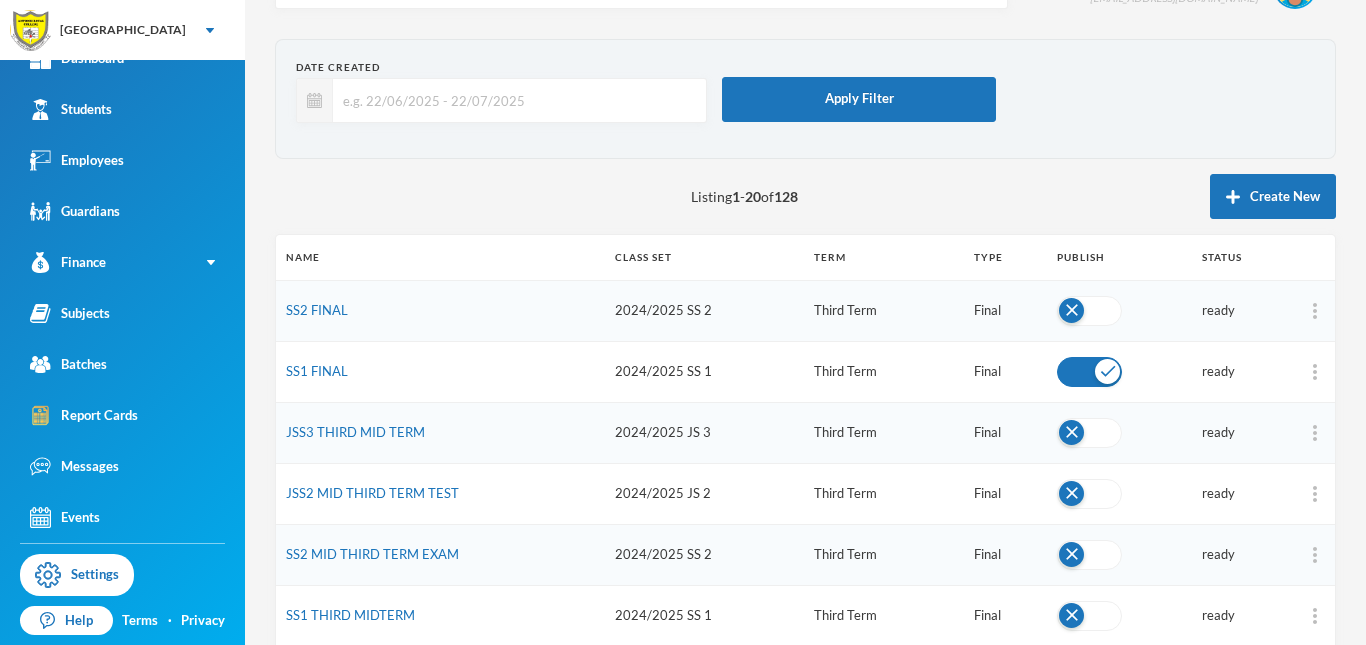 scroll, scrollTop: 0, scrollLeft: 0, axis: both 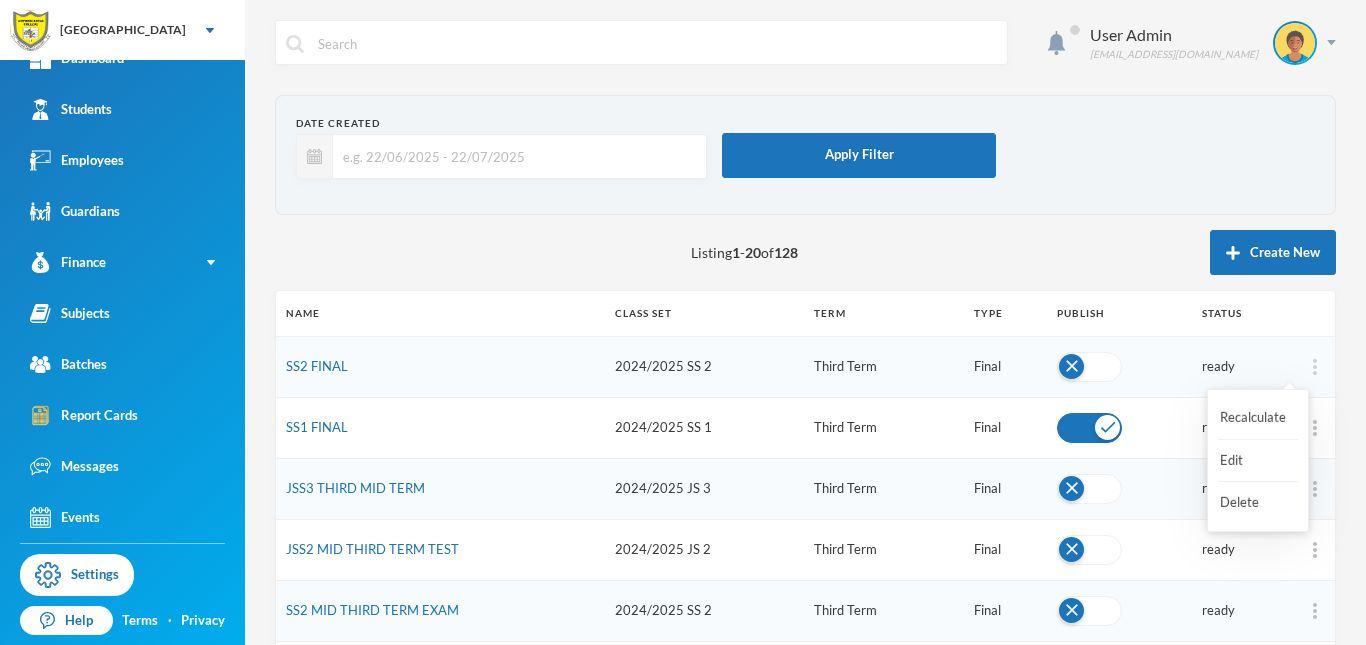 click at bounding box center [1314, 367] 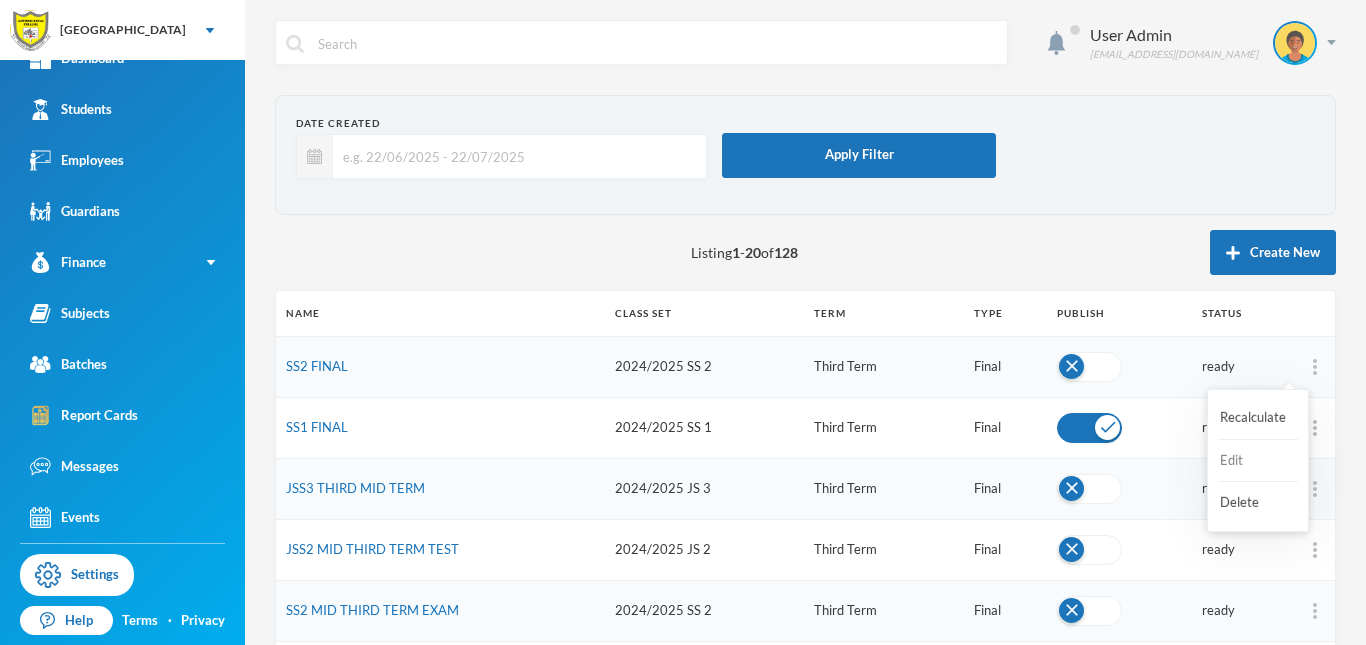 click on "Edit" at bounding box center (1258, 461) 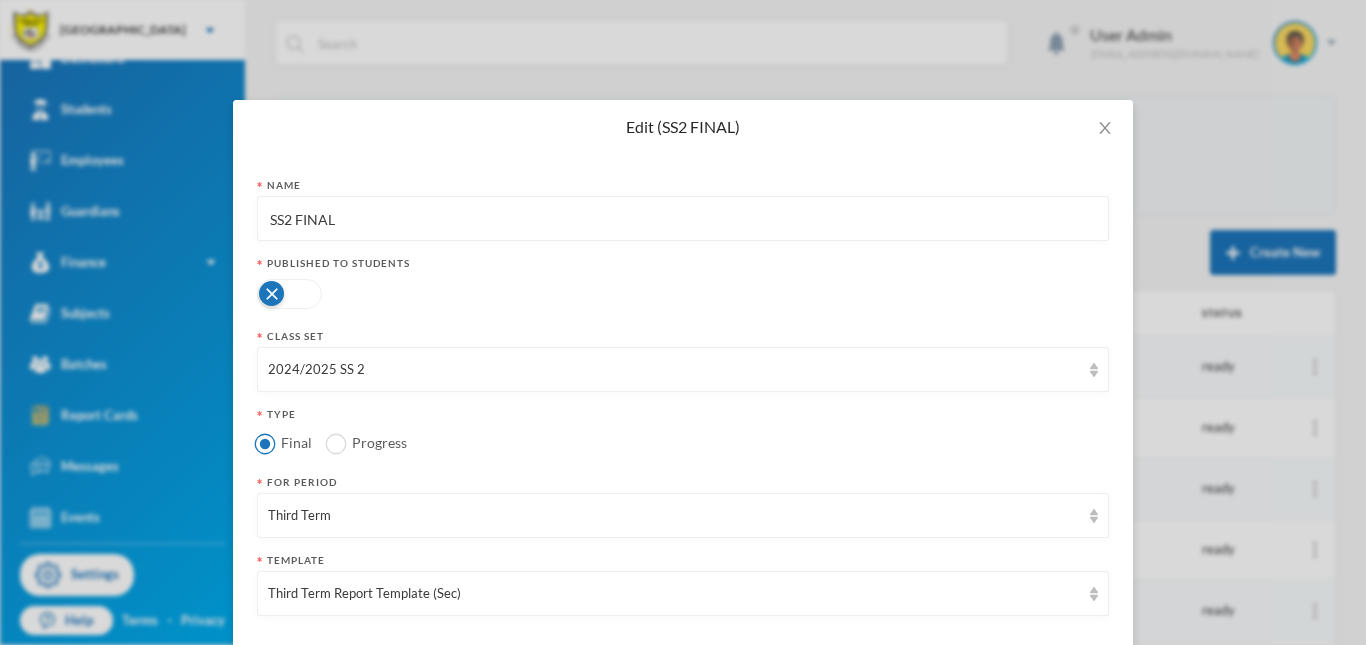 scroll, scrollTop: 94, scrollLeft: 0, axis: vertical 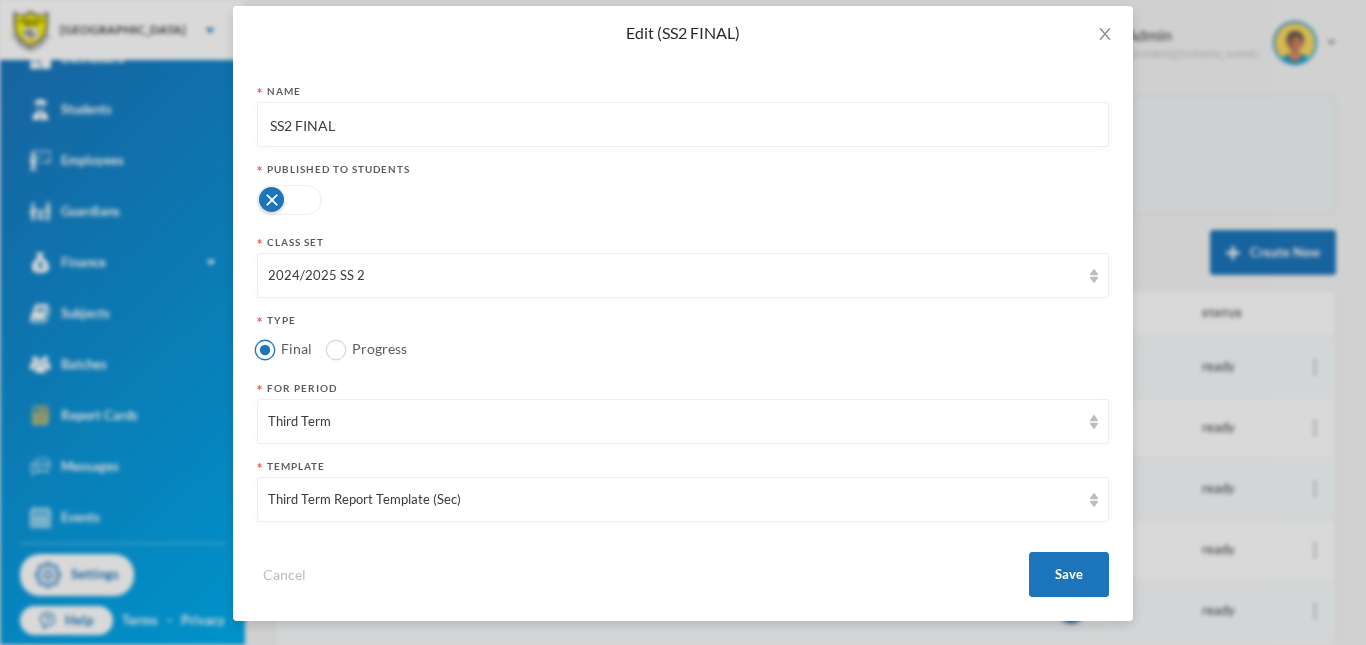 click on "Name SS2 FINAL Published To Students Class Set 2024/2025 SS 2 Type Final Progress For Period Third Term Template Third Term Report Template (Sec) Cancel Save" at bounding box center (683, 340) 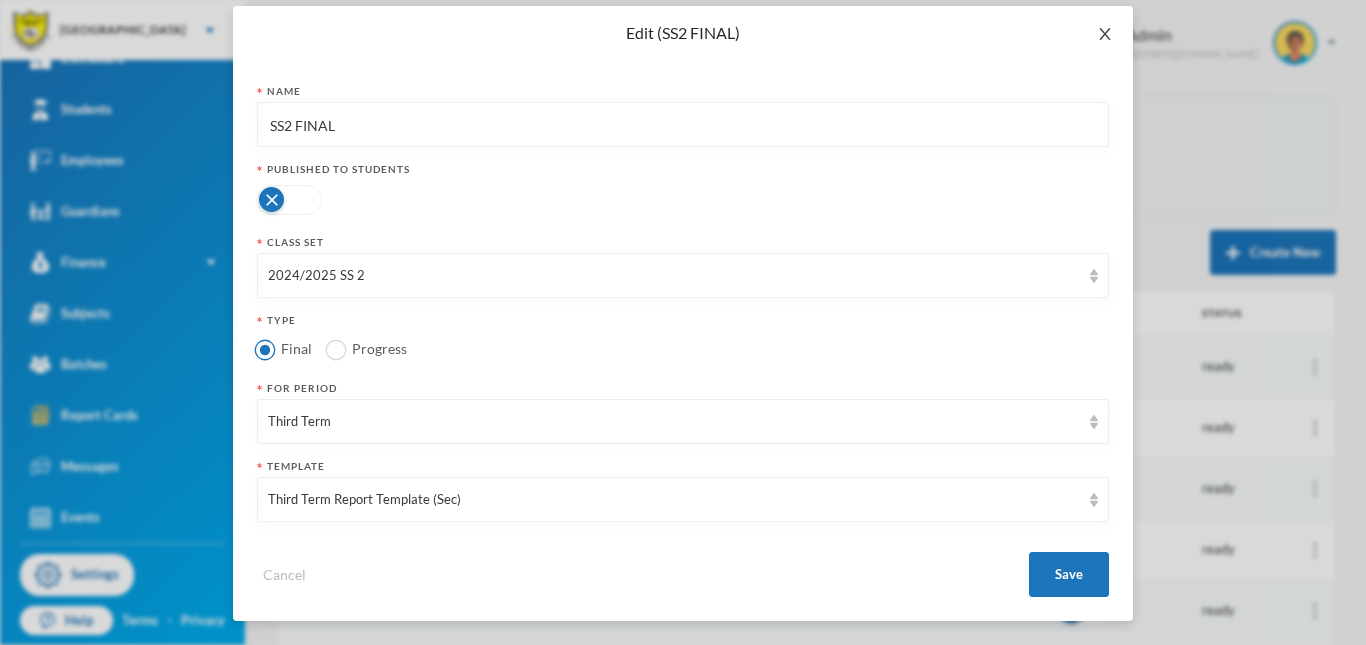 click at bounding box center [1105, 34] 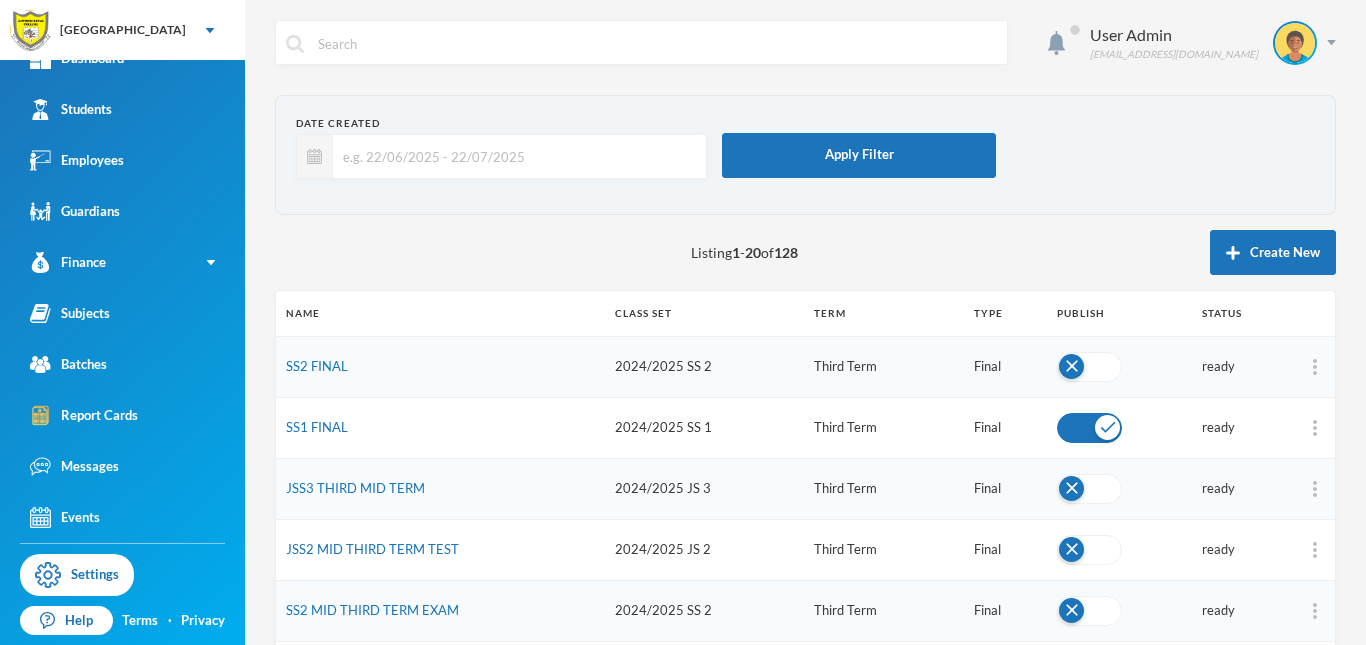 scroll, scrollTop: 0, scrollLeft: 0, axis: both 